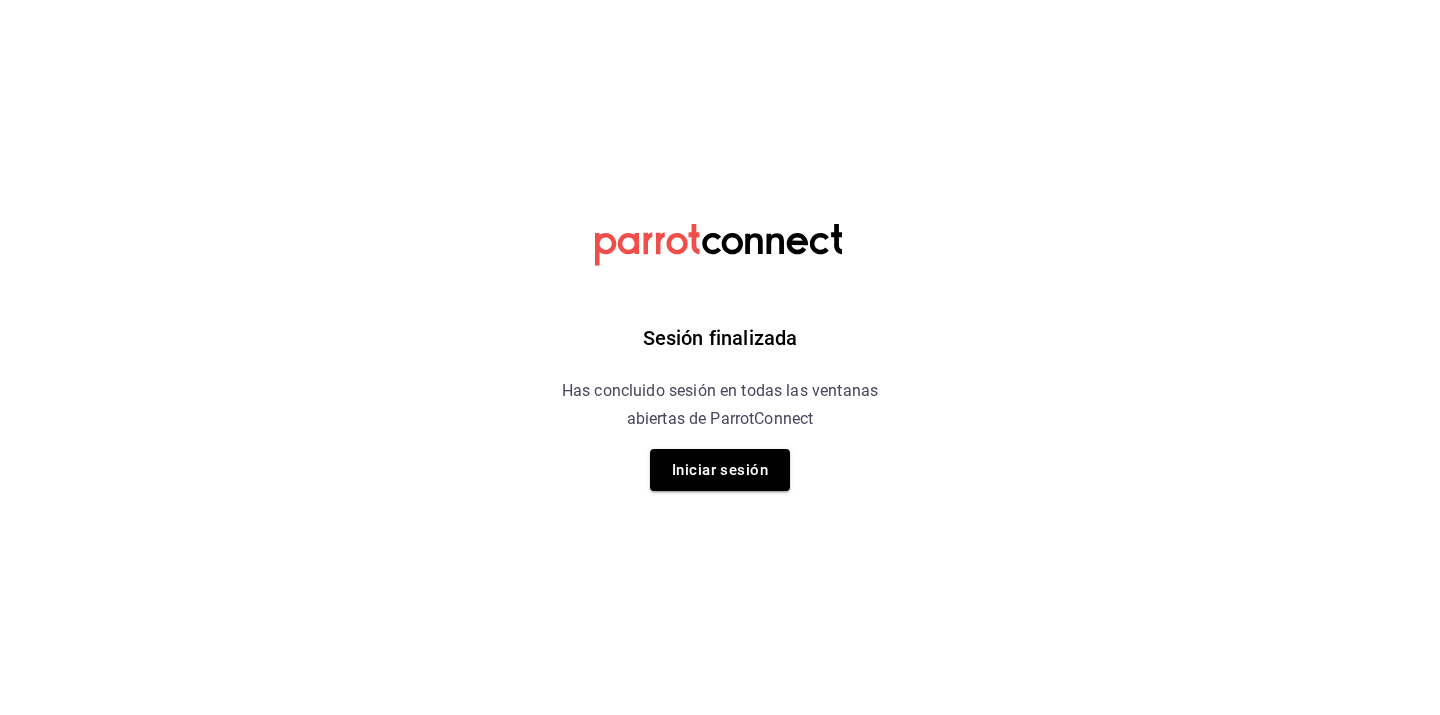 scroll, scrollTop: 0, scrollLeft: 0, axis: both 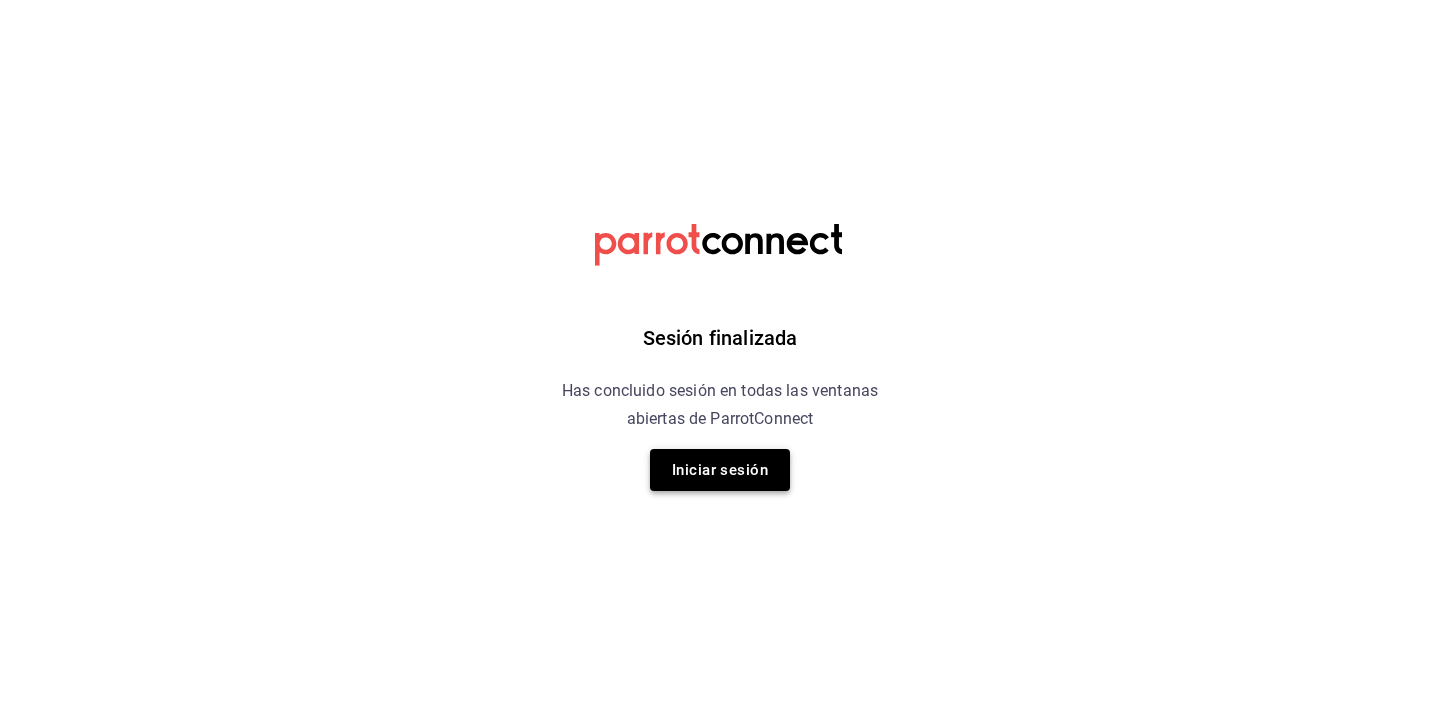 click on "Iniciar sesión" at bounding box center (720, 470) 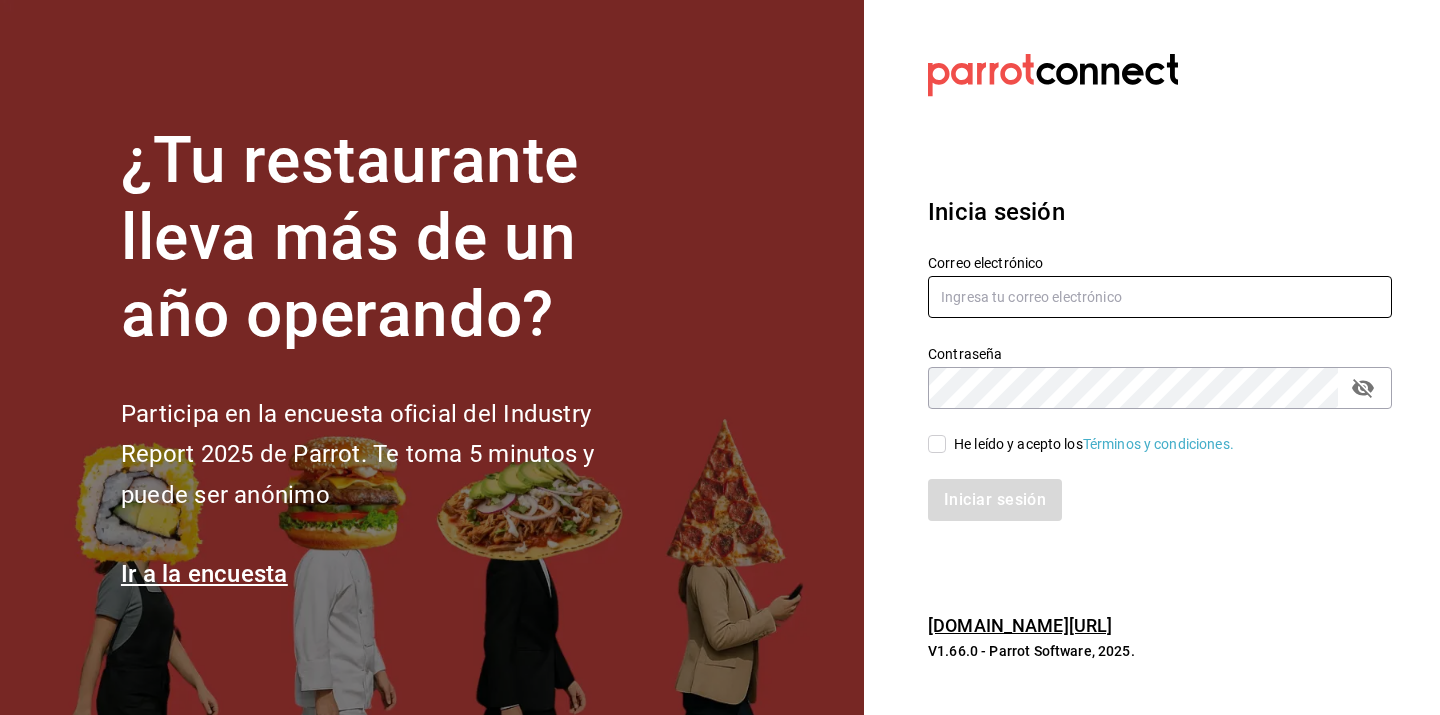 type on "vrangelq@gmail.com" 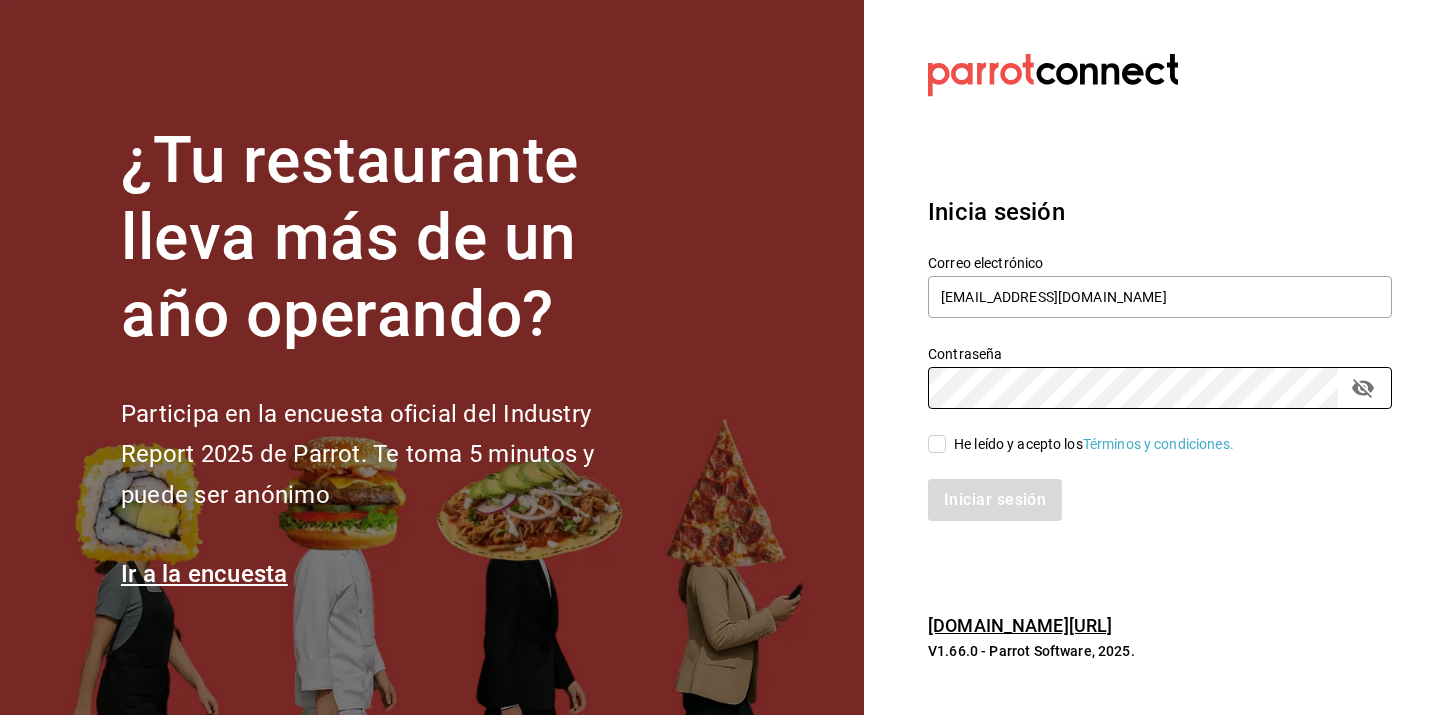 click on "He leído y acepto los  Términos y condiciones." at bounding box center [937, 444] 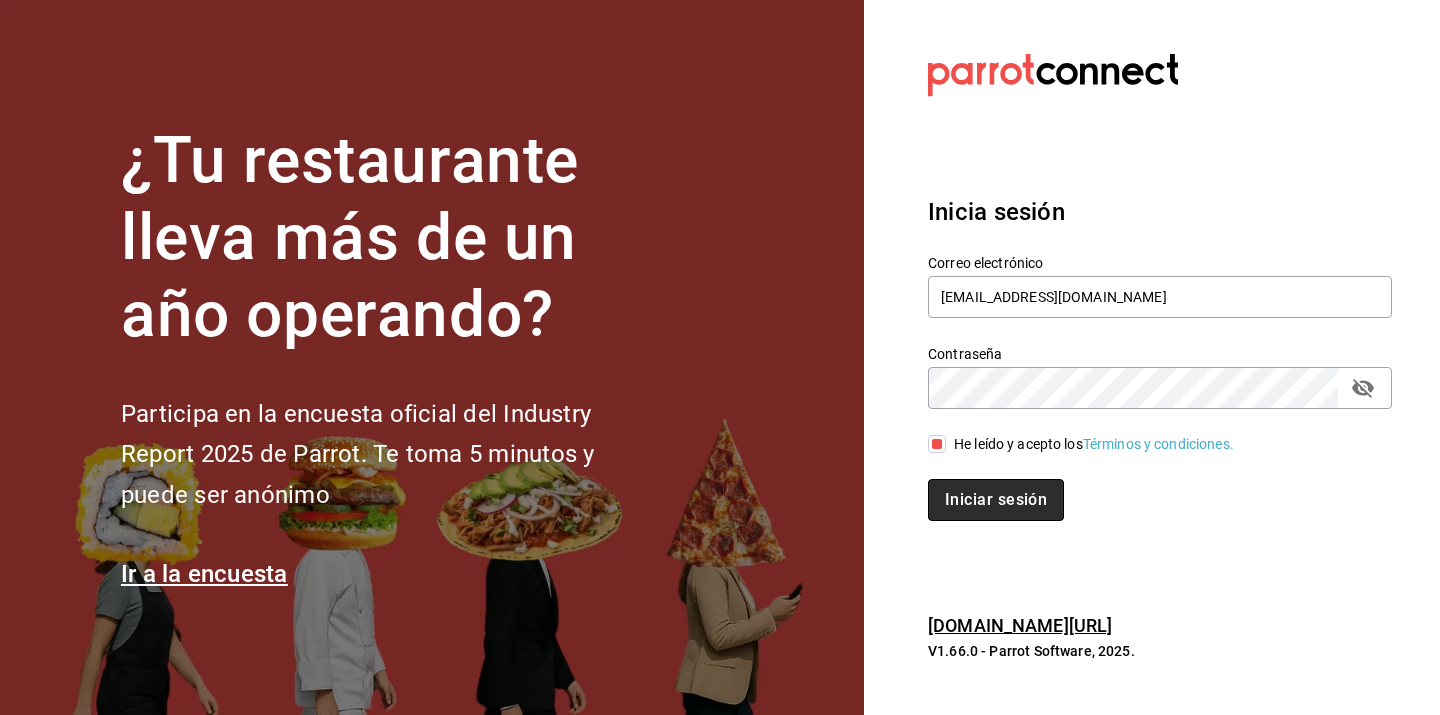 click on "Iniciar sesión" at bounding box center (996, 500) 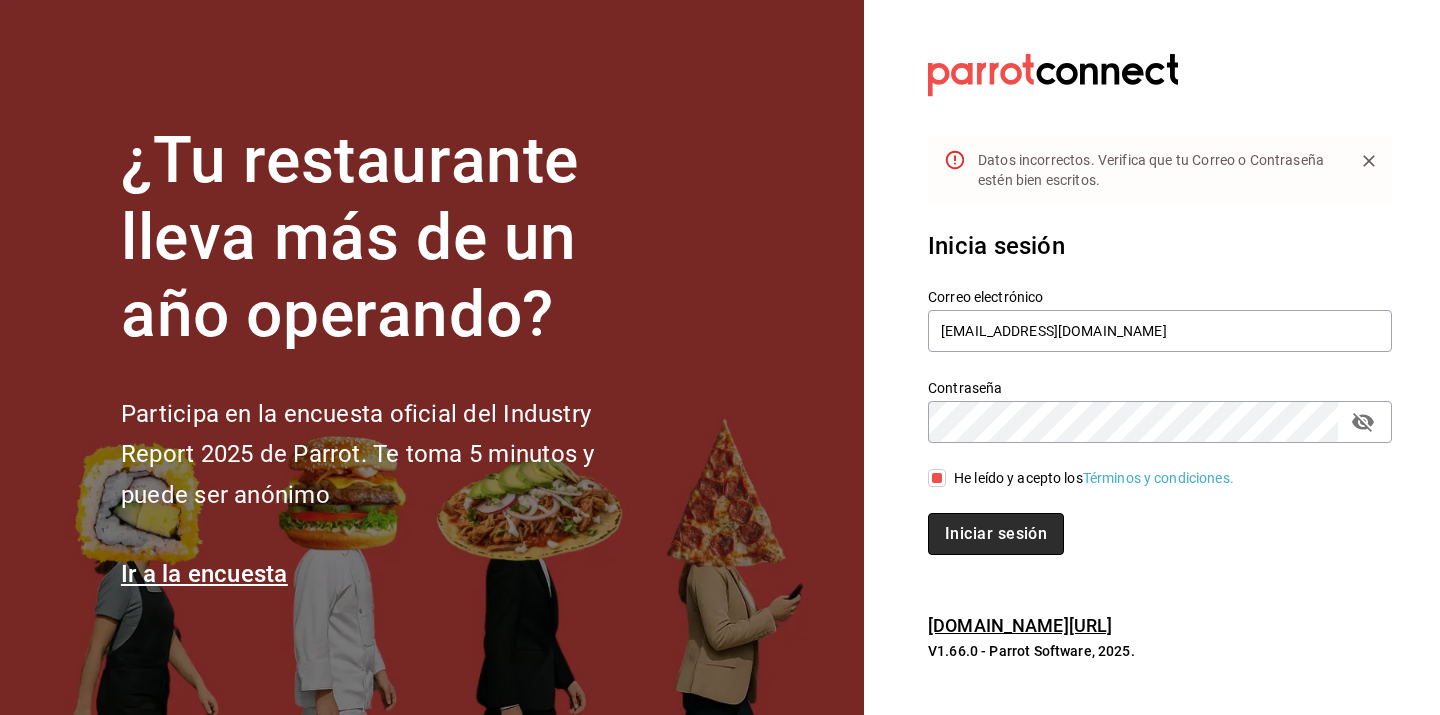 click on "Iniciar sesión" at bounding box center (996, 534) 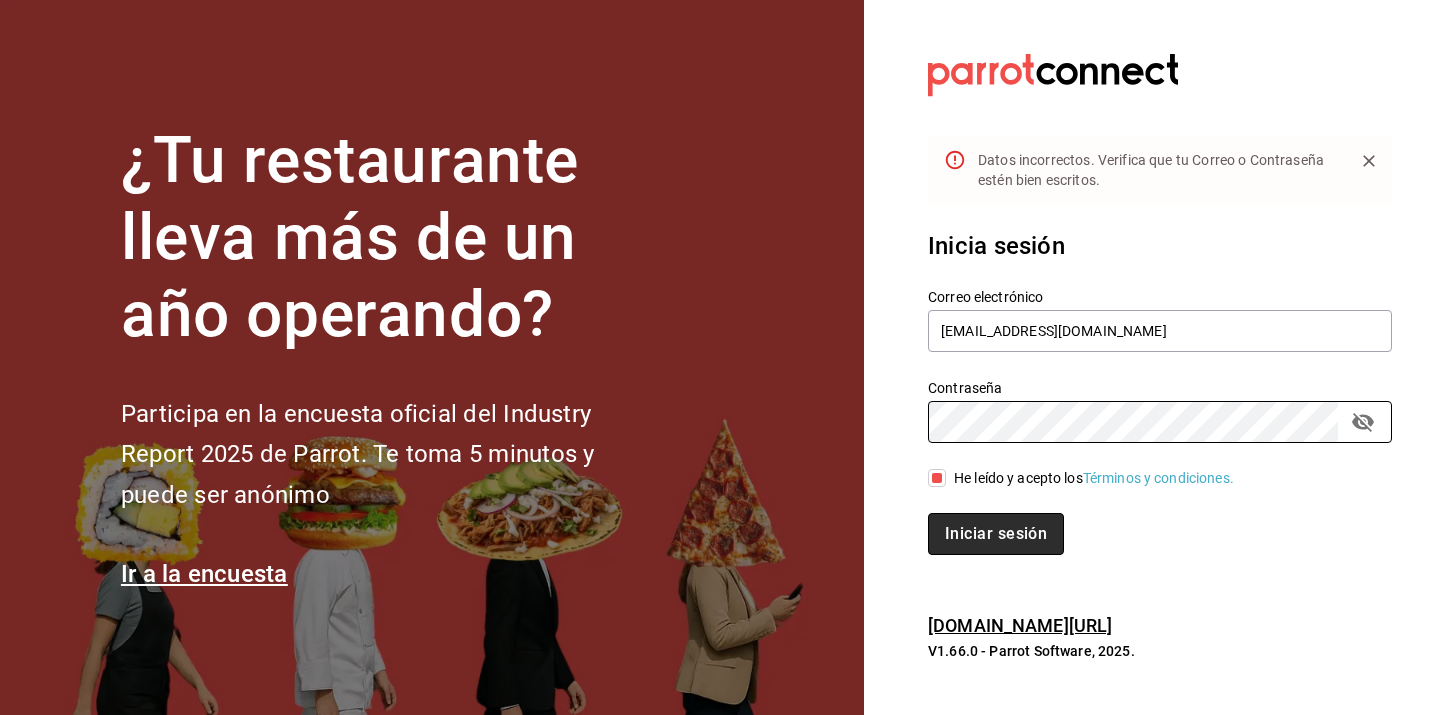 click on "Iniciar sesión" at bounding box center [996, 534] 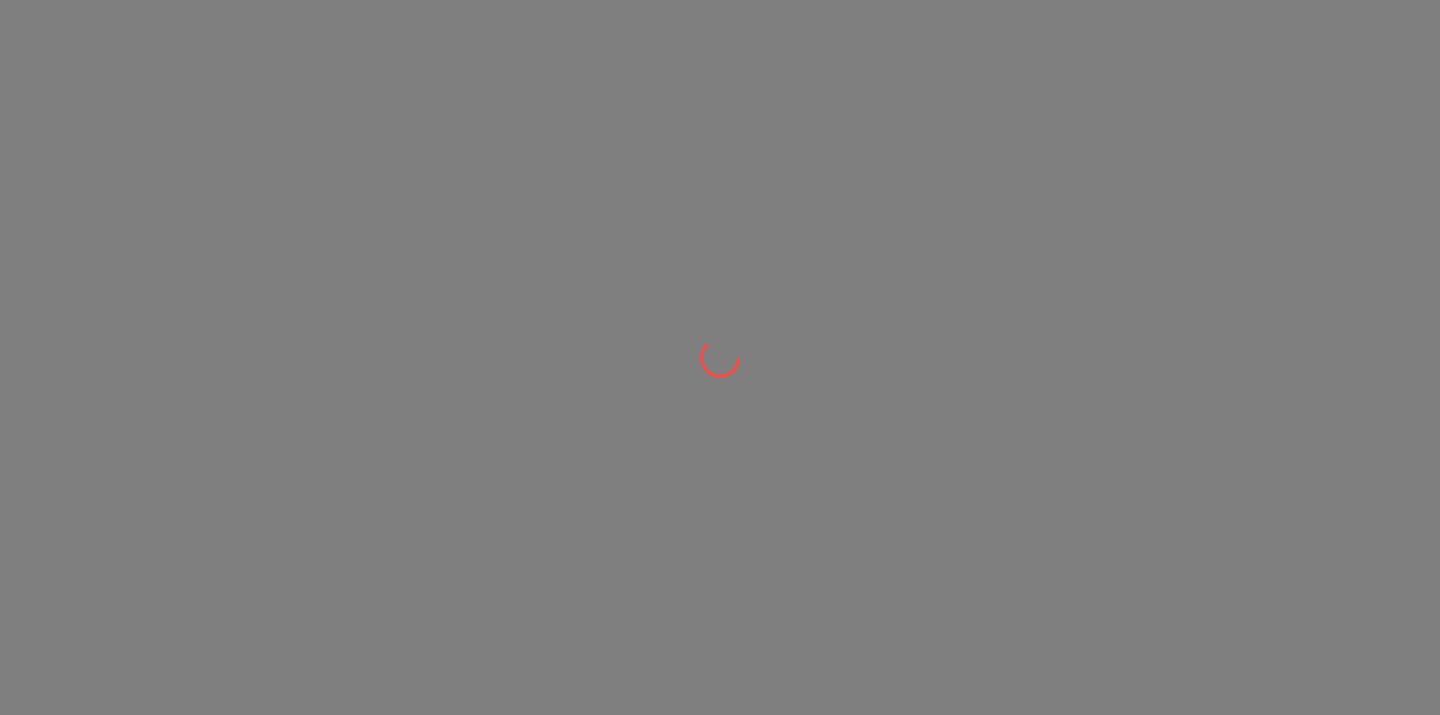 scroll, scrollTop: 0, scrollLeft: 0, axis: both 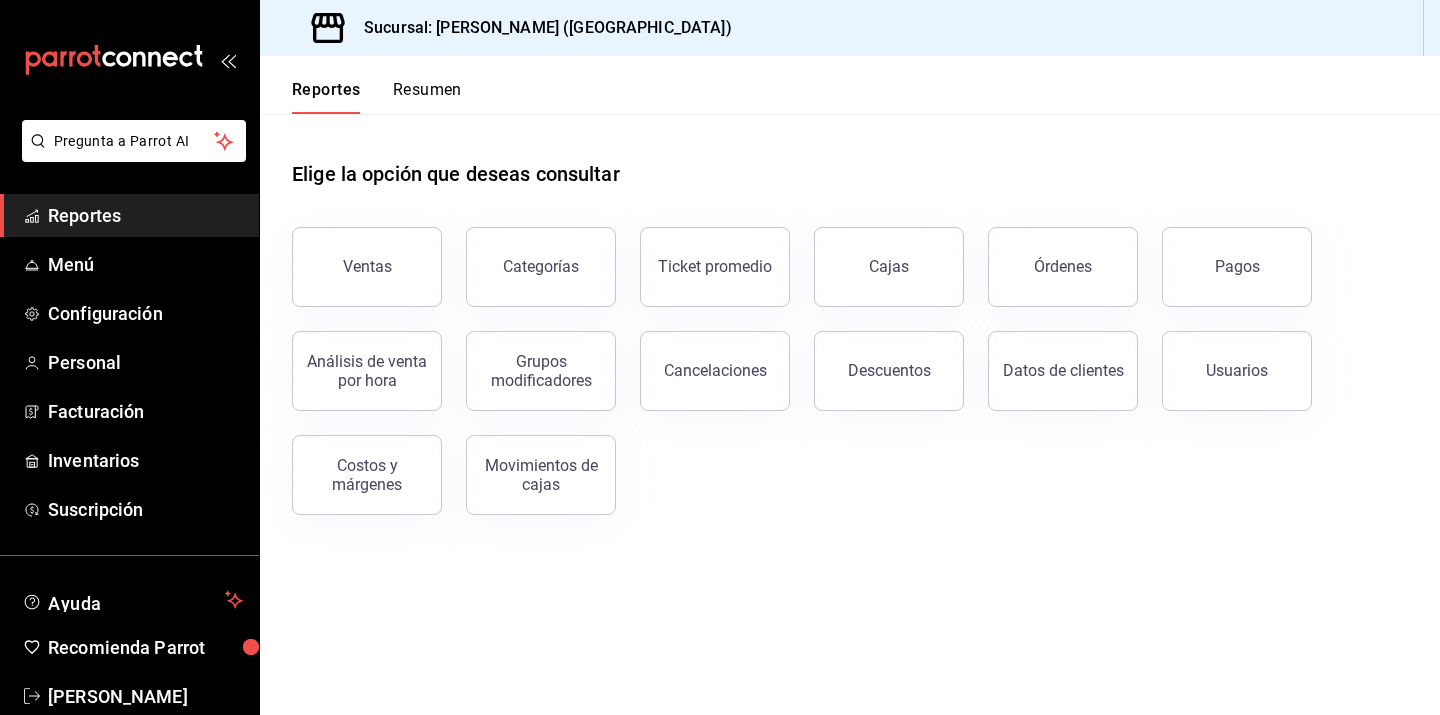 click on "Resumen" at bounding box center (427, 97) 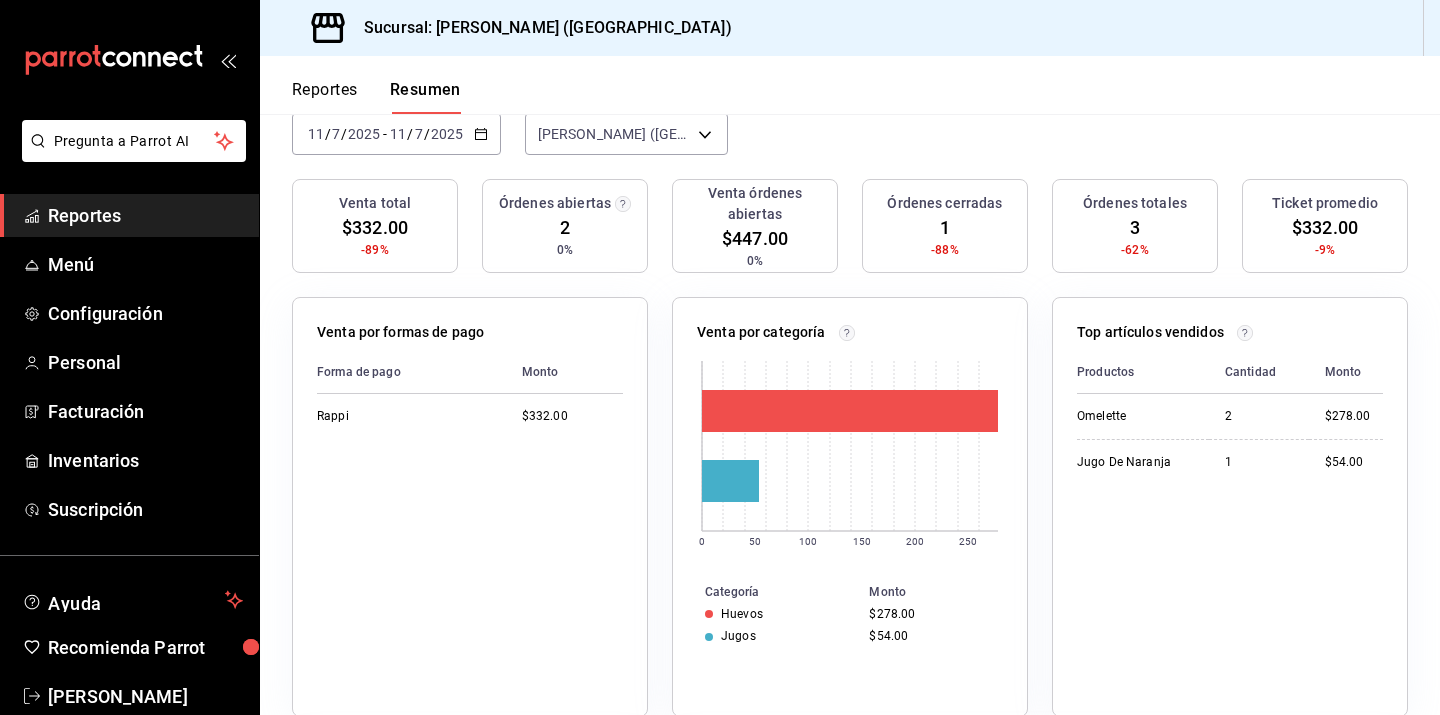 scroll, scrollTop: 167, scrollLeft: 0, axis: vertical 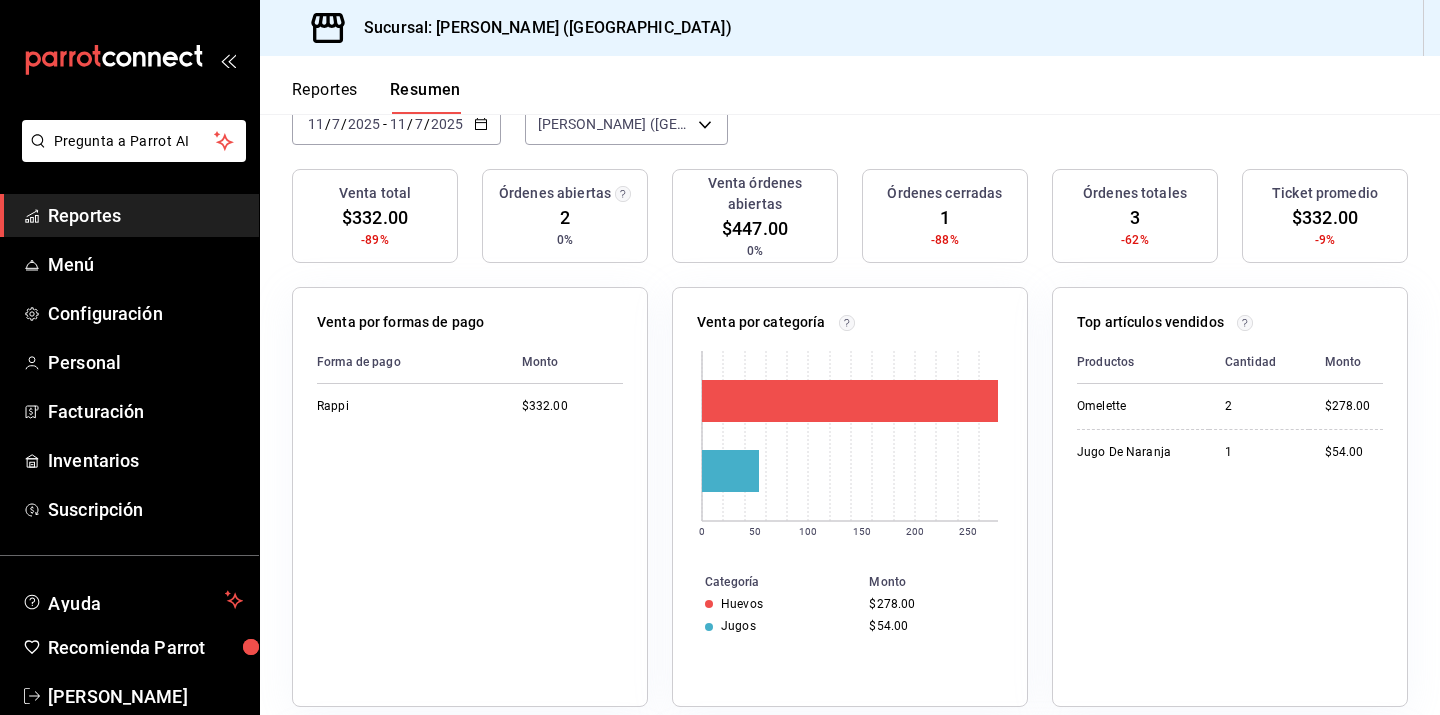 click 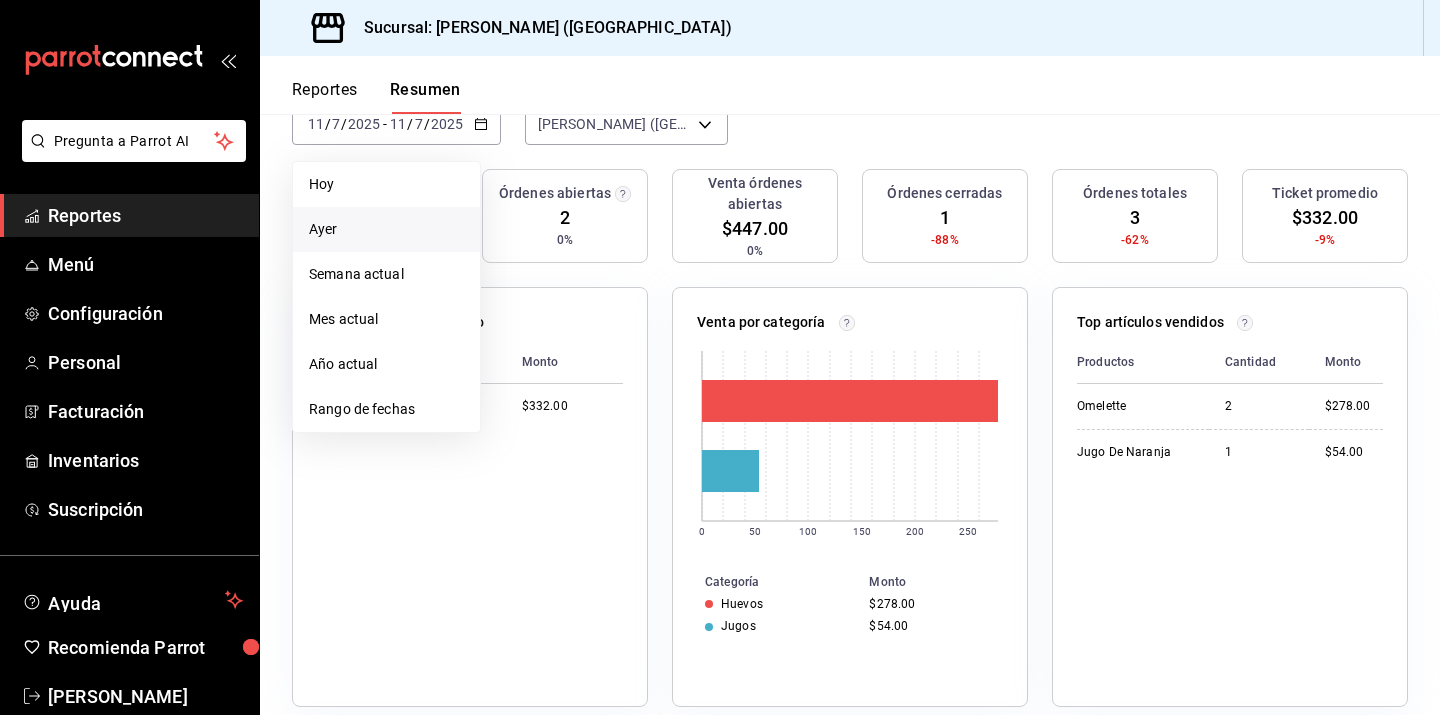 click on "Ayer" at bounding box center [386, 229] 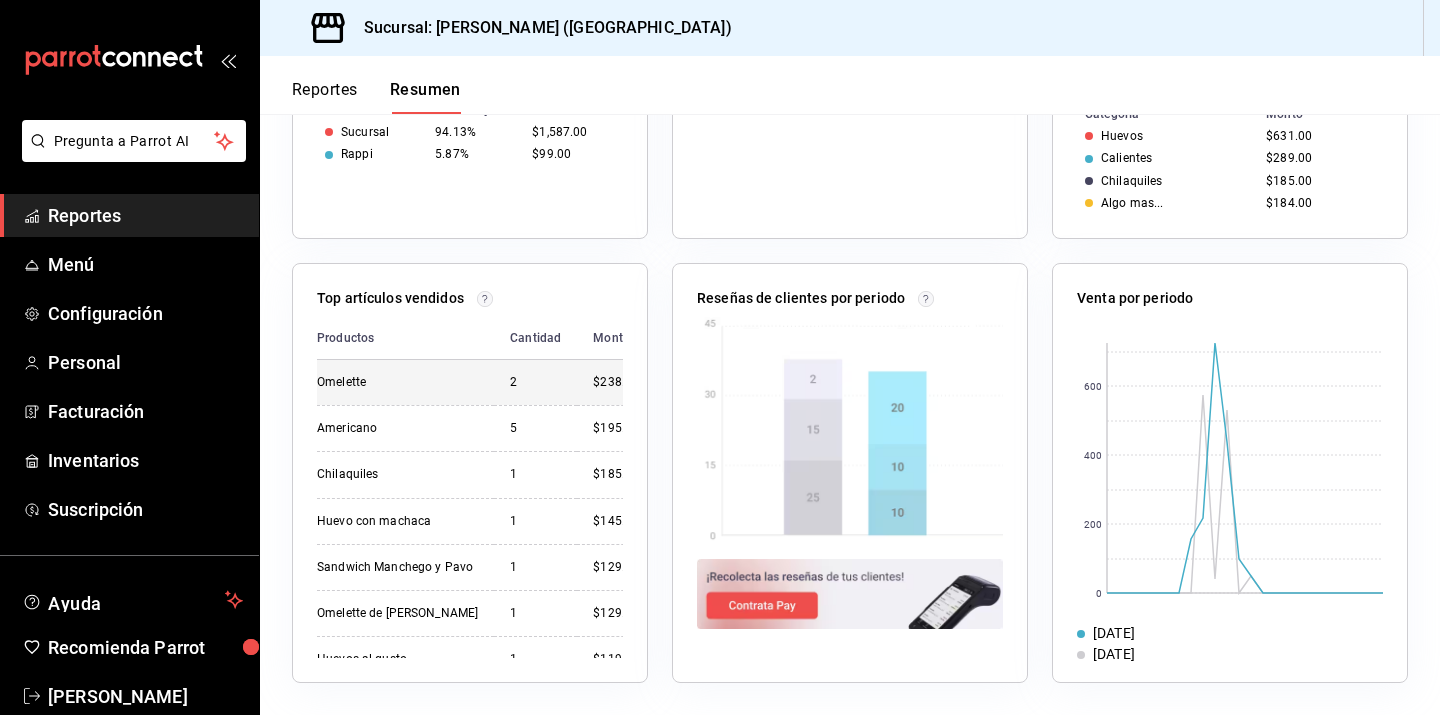 scroll, scrollTop: 635, scrollLeft: 0, axis: vertical 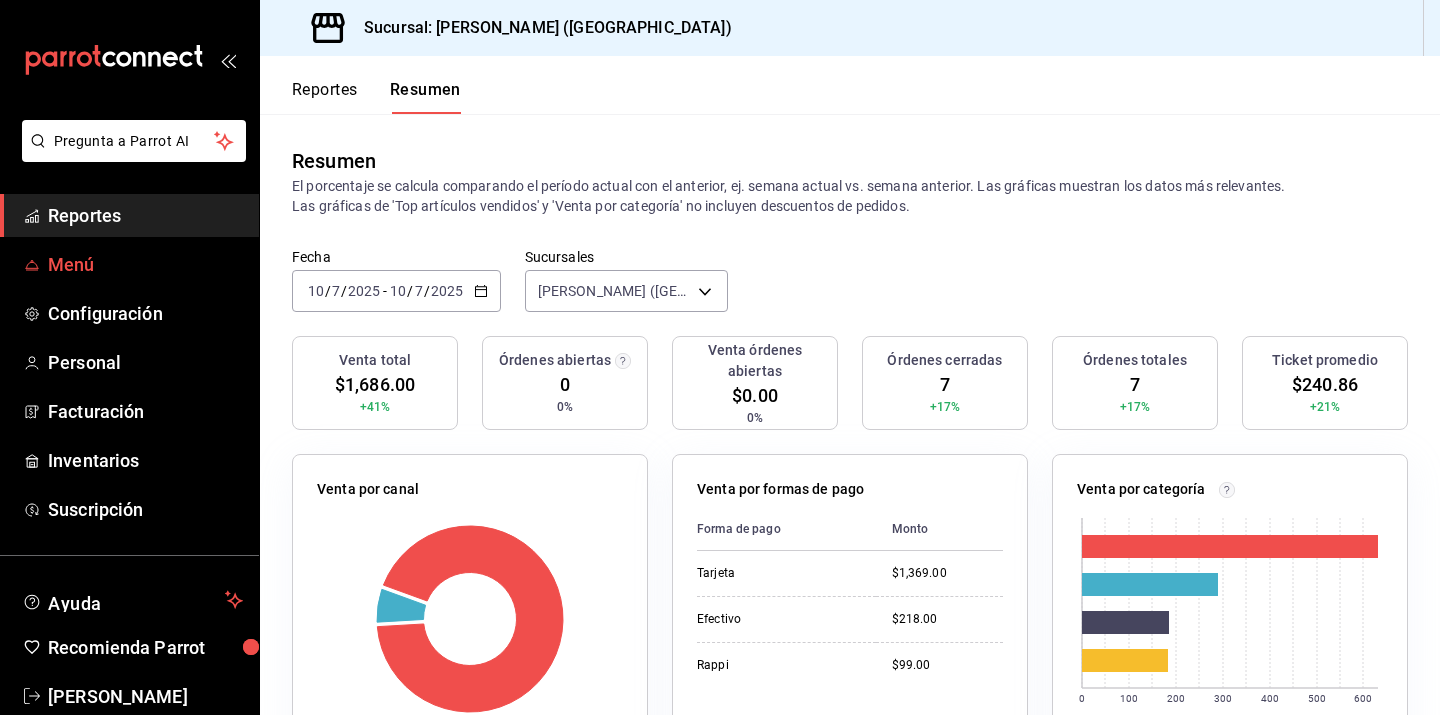 click on "Menú" at bounding box center [145, 264] 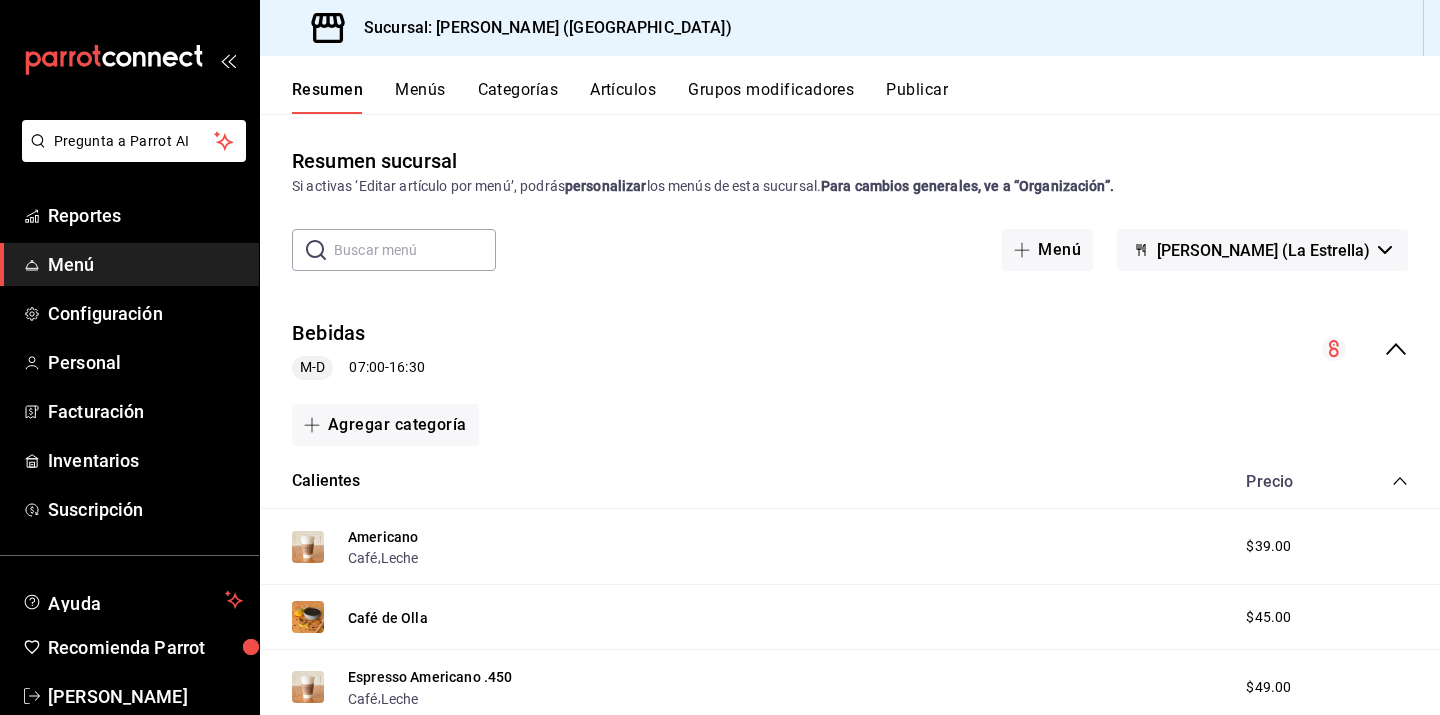 click on "Grupos modificadores" at bounding box center (771, 97) 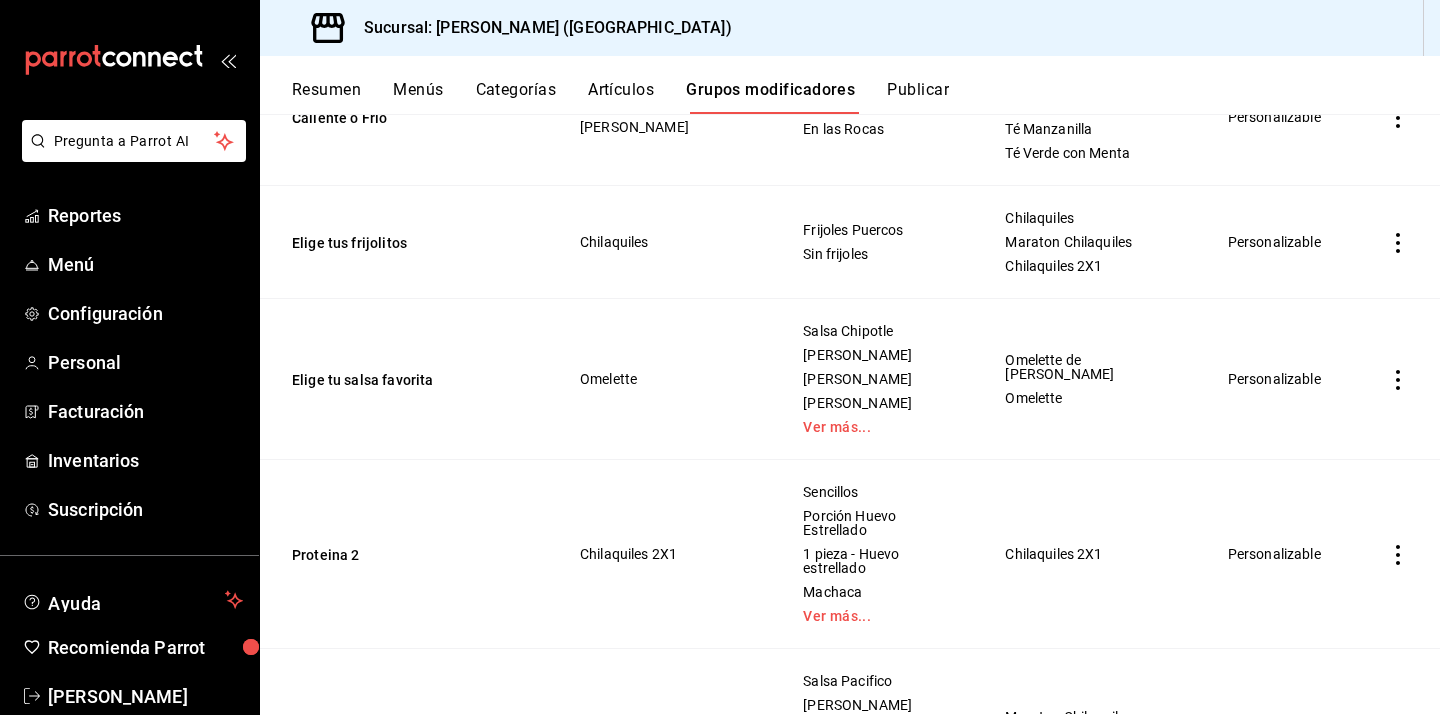 scroll, scrollTop: 1360, scrollLeft: 0, axis: vertical 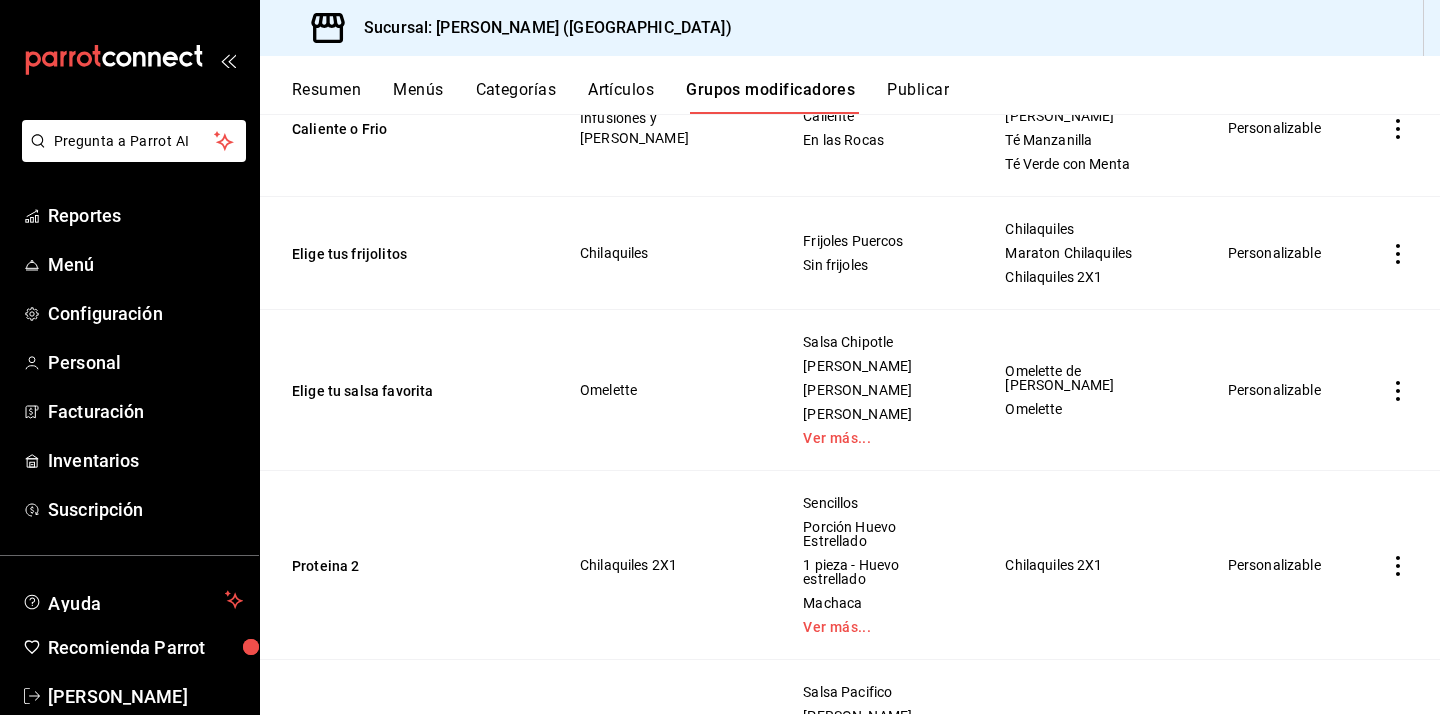 click on "Personalizable" at bounding box center [1280, 390] 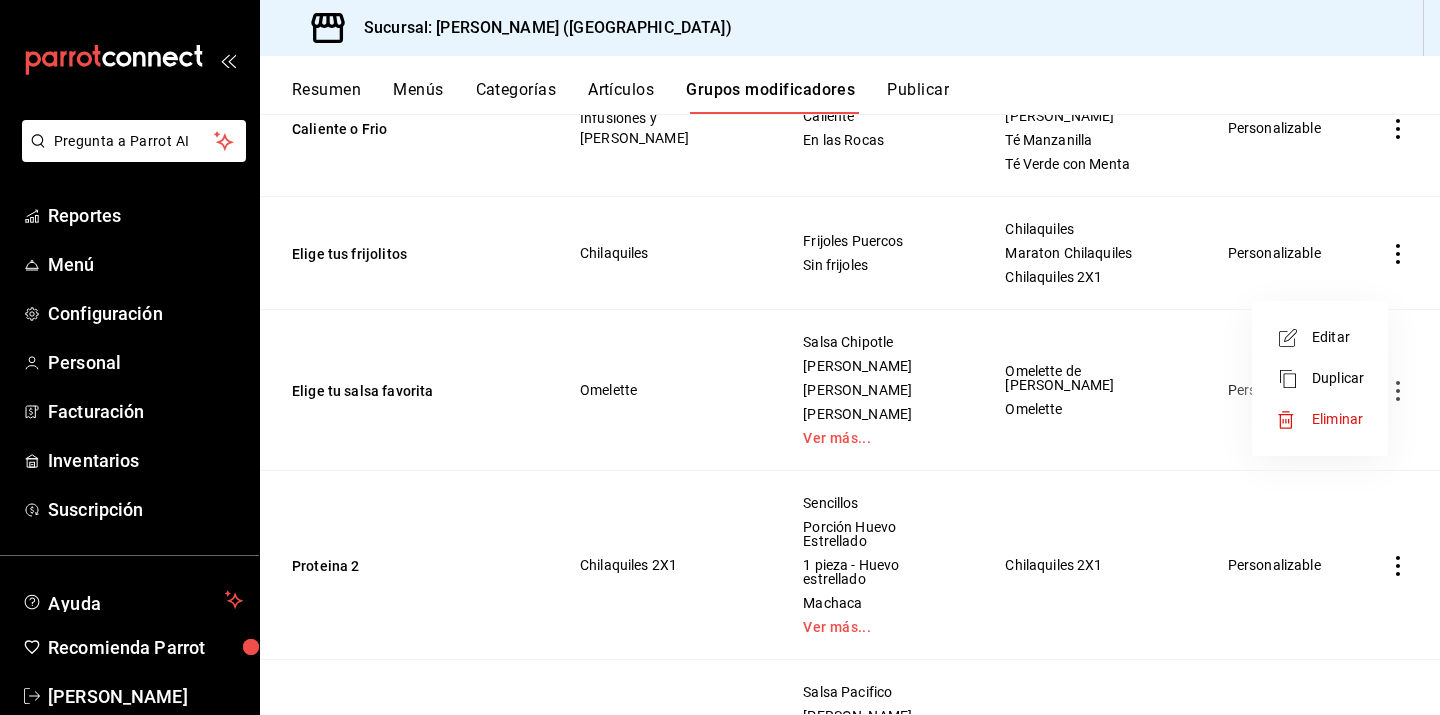 click on "Editar" at bounding box center [1338, 337] 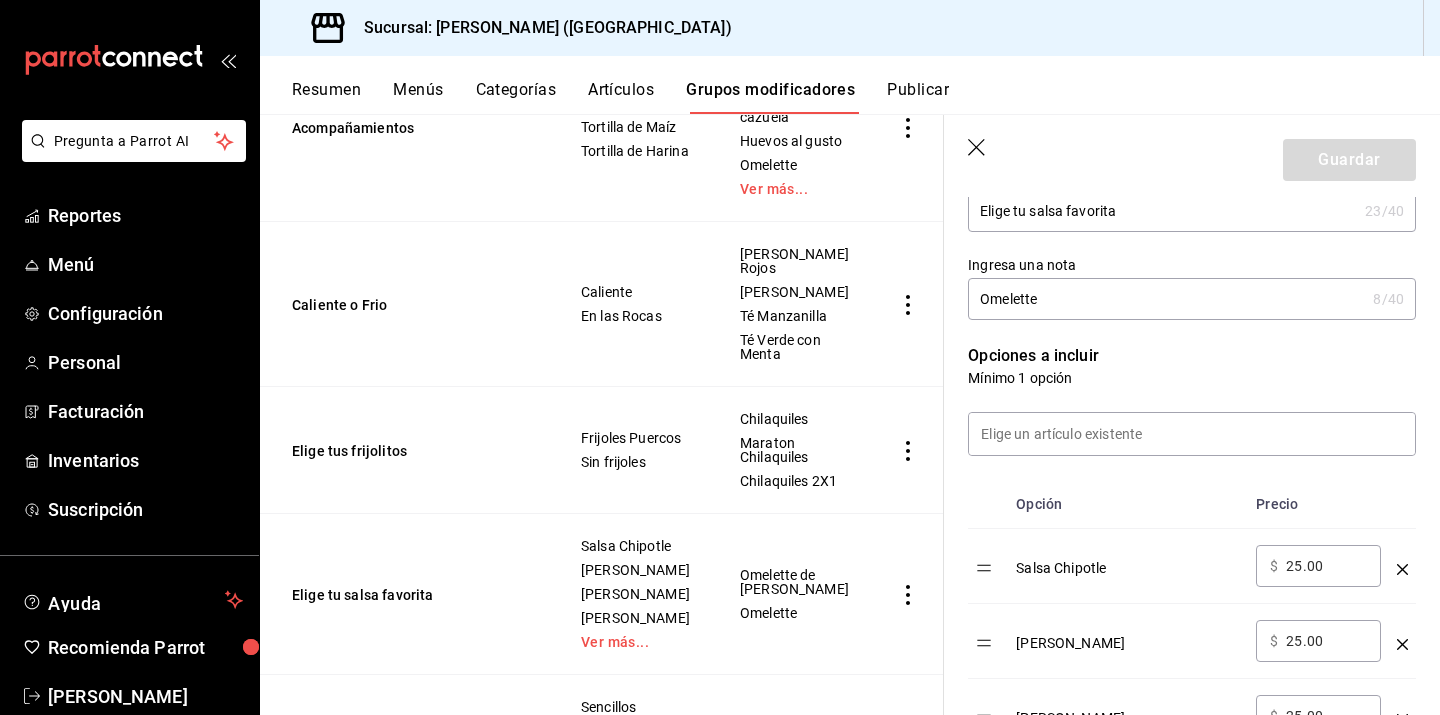 scroll, scrollTop: 370, scrollLeft: 0, axis: vertical 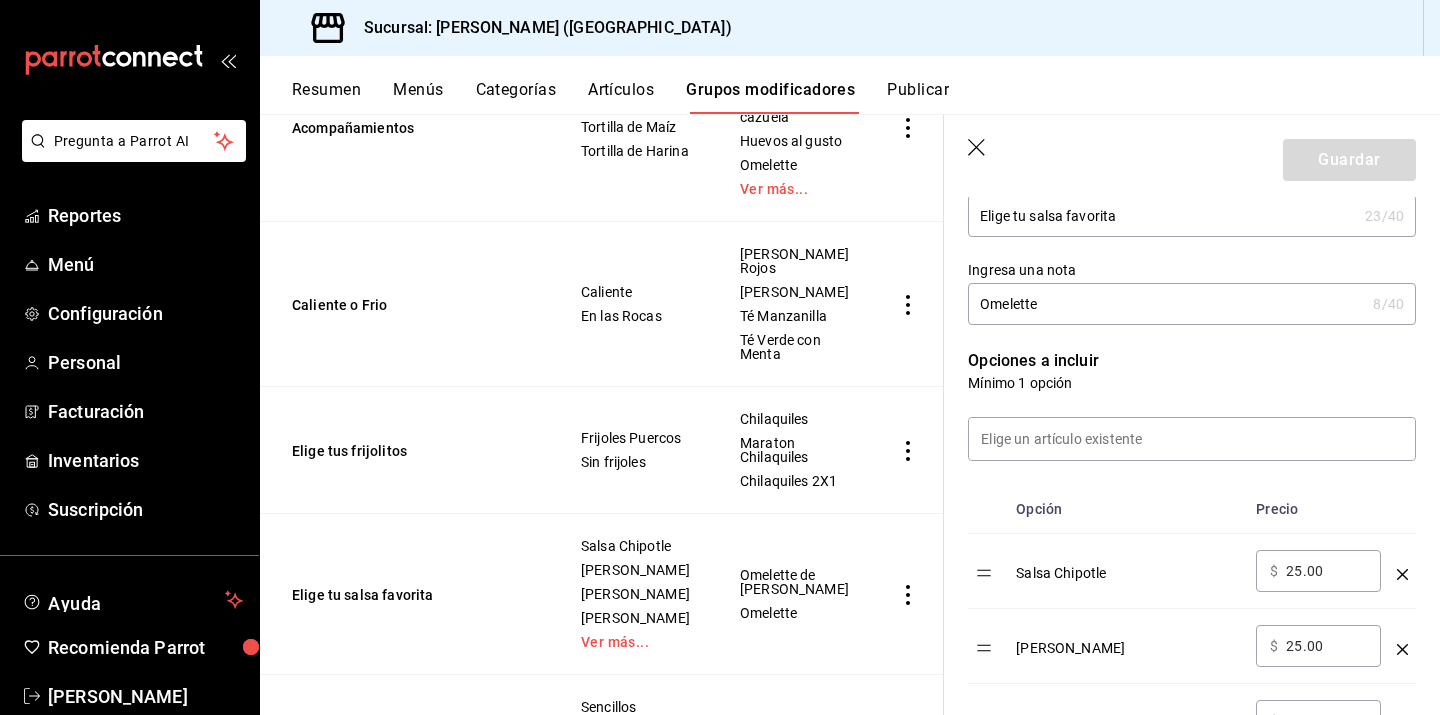 click on "Opciones a incluir" at bounding box center [1192, 361] 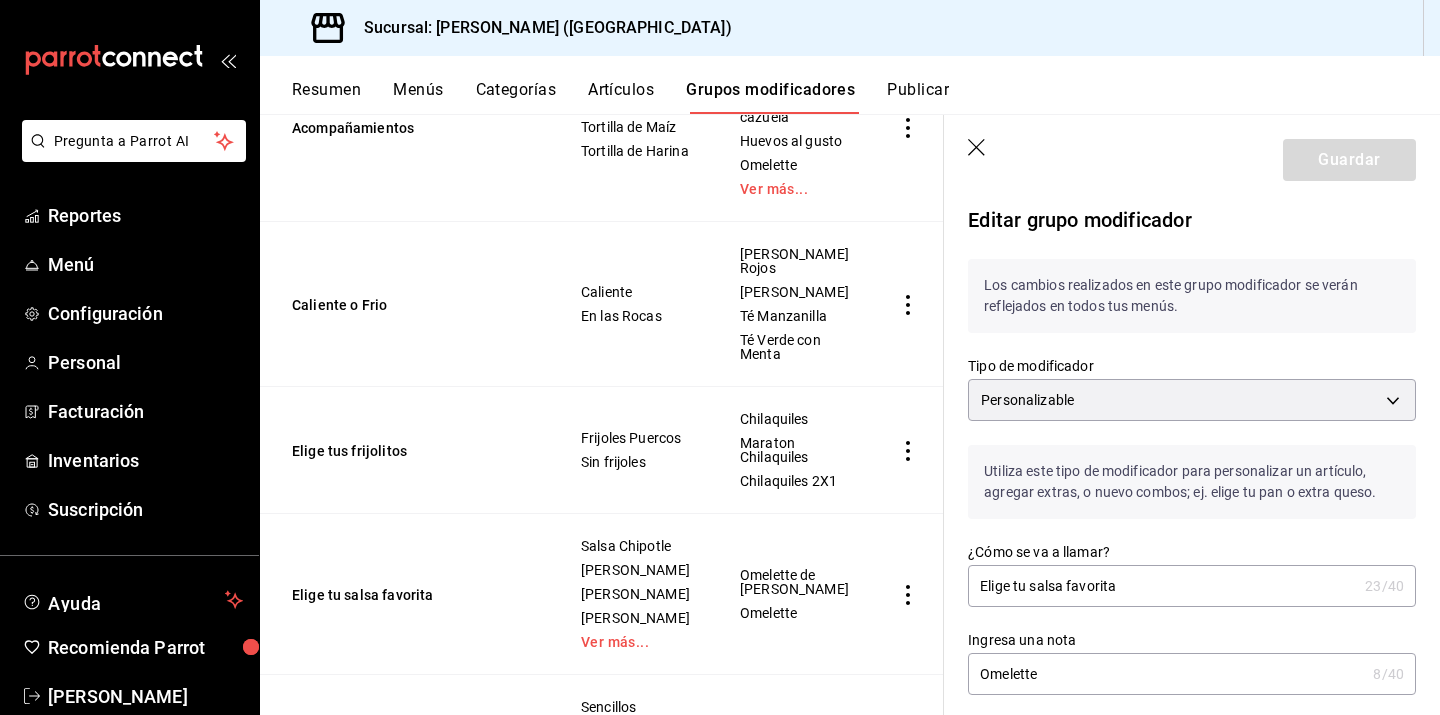 scroll, scrollTop: 0, scrollLeft: 0, axis: both 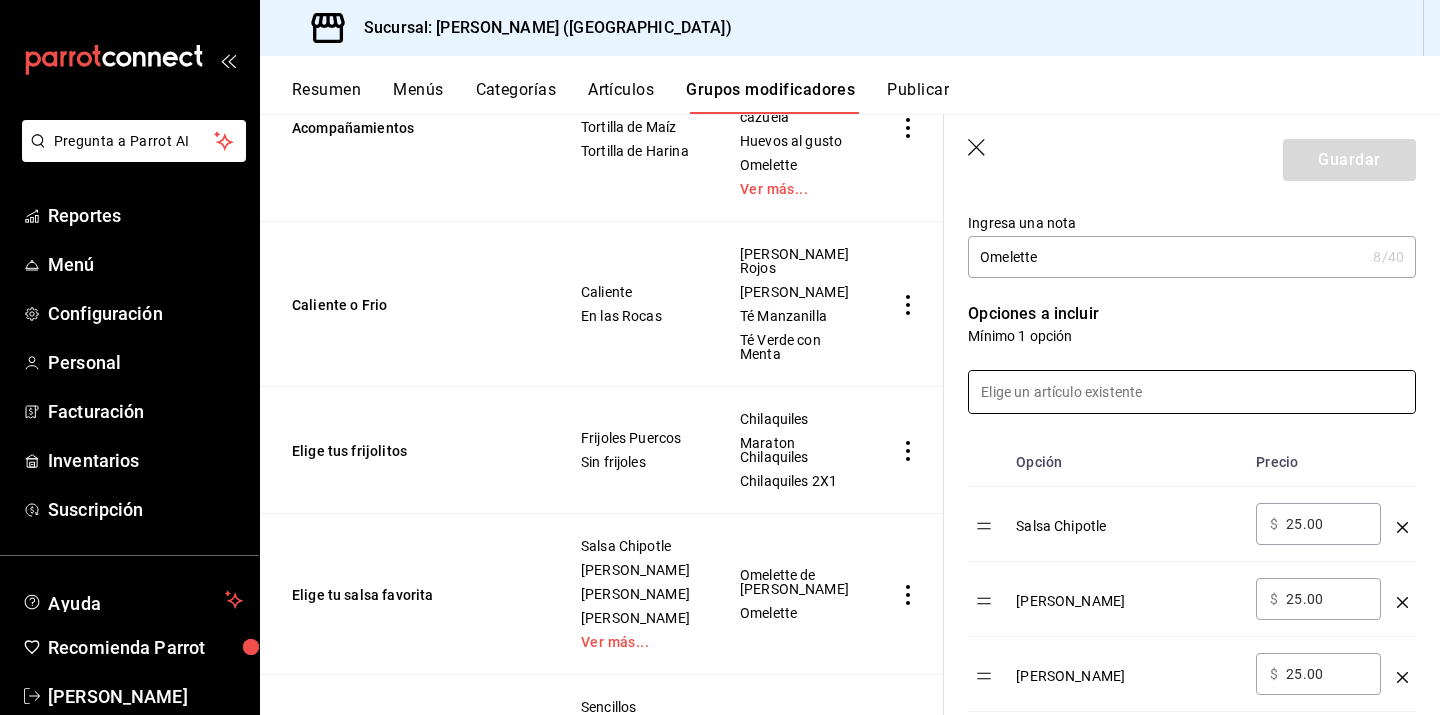 click at bounding box center (1192, 392) 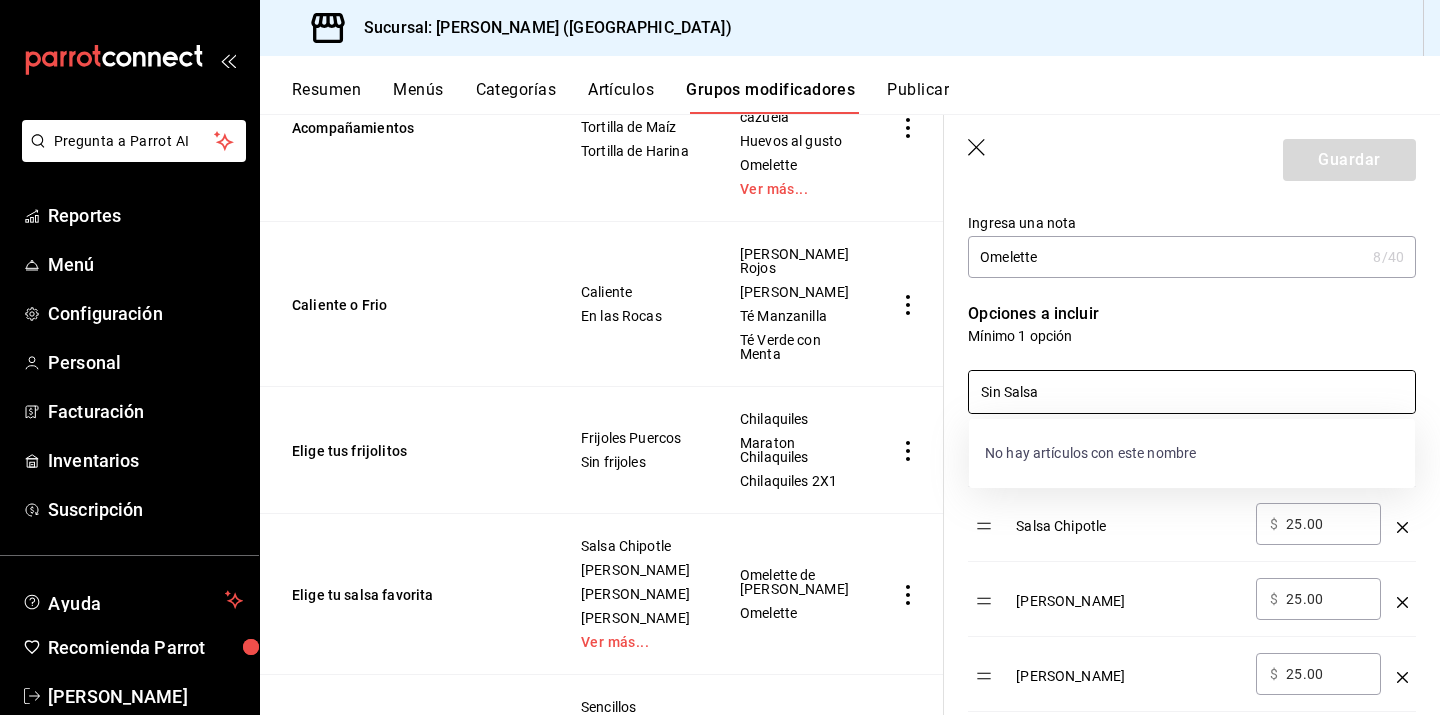 click on "Sin Salsa" at bounding box center [1192, 392] 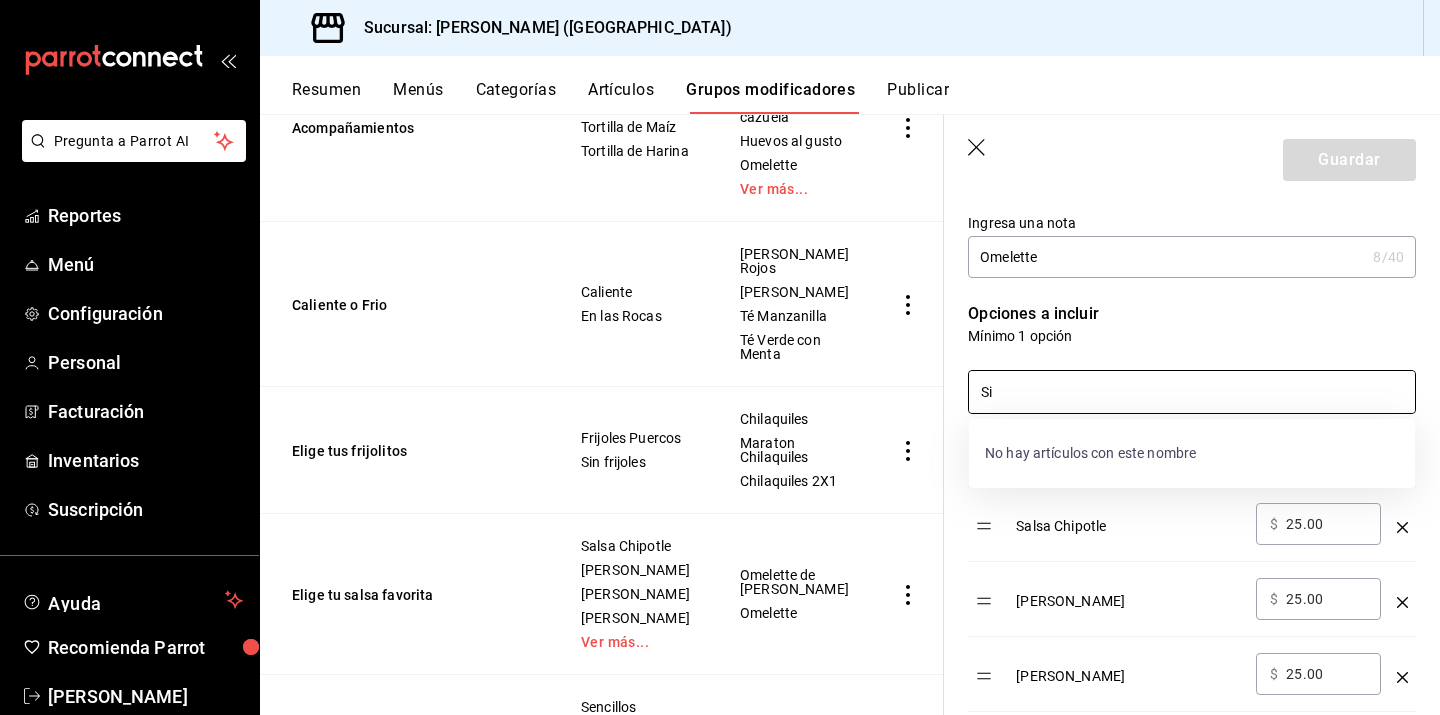 type on "S" 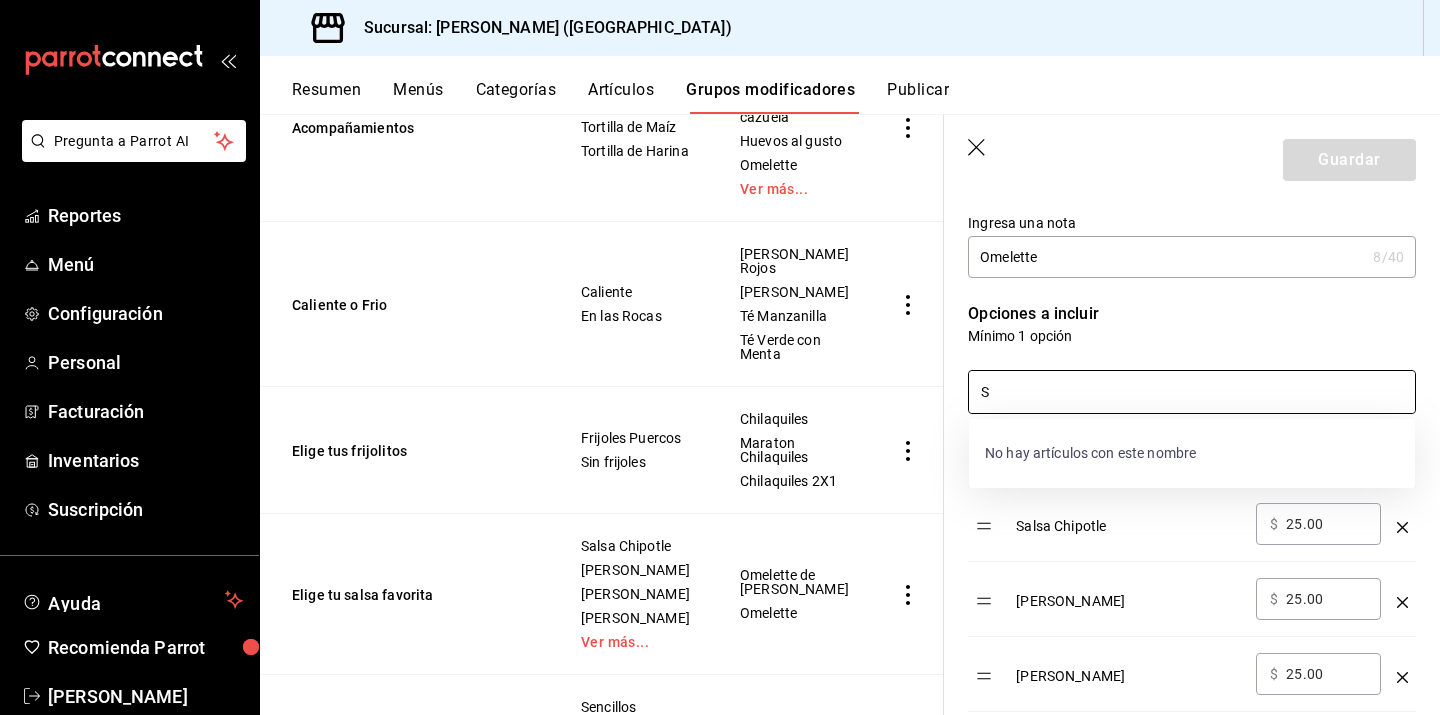 type 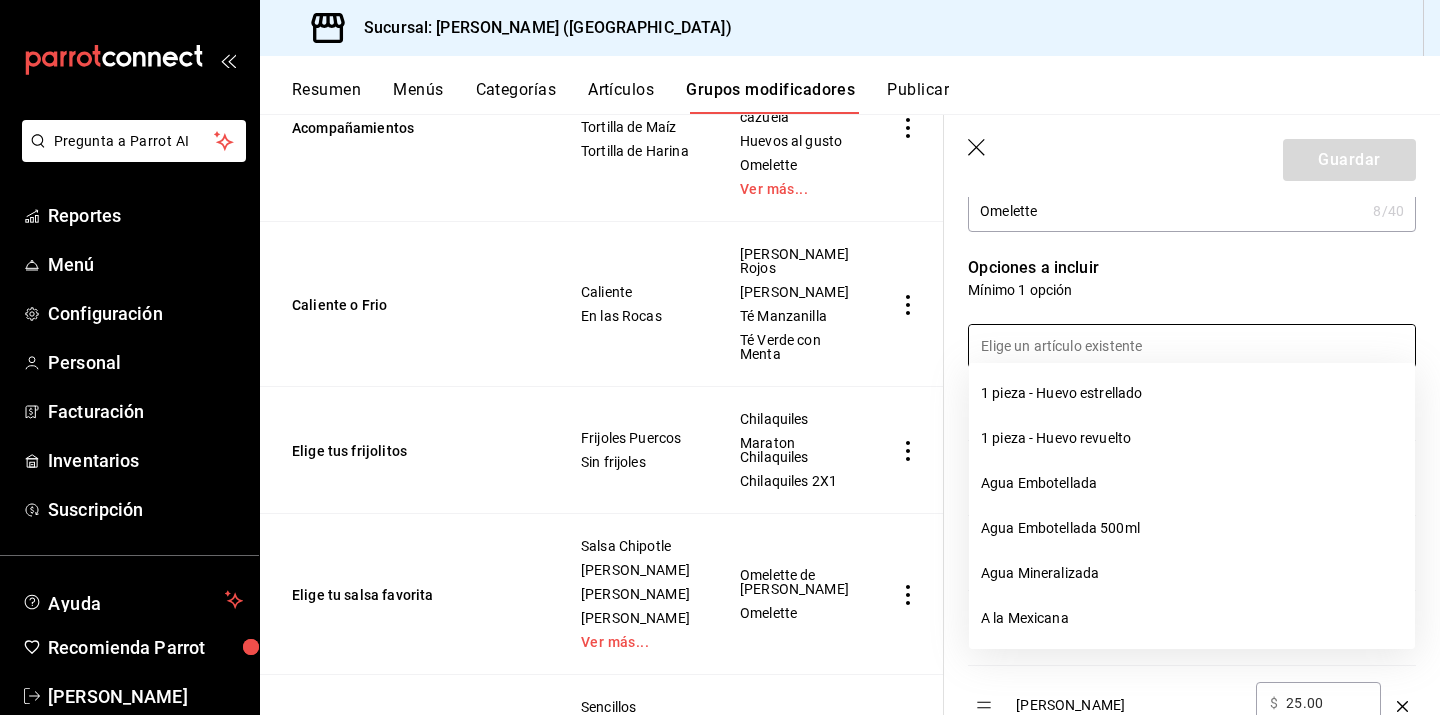 scroll, scrollTop: 473, scrollLeft: 0, axis: vertical 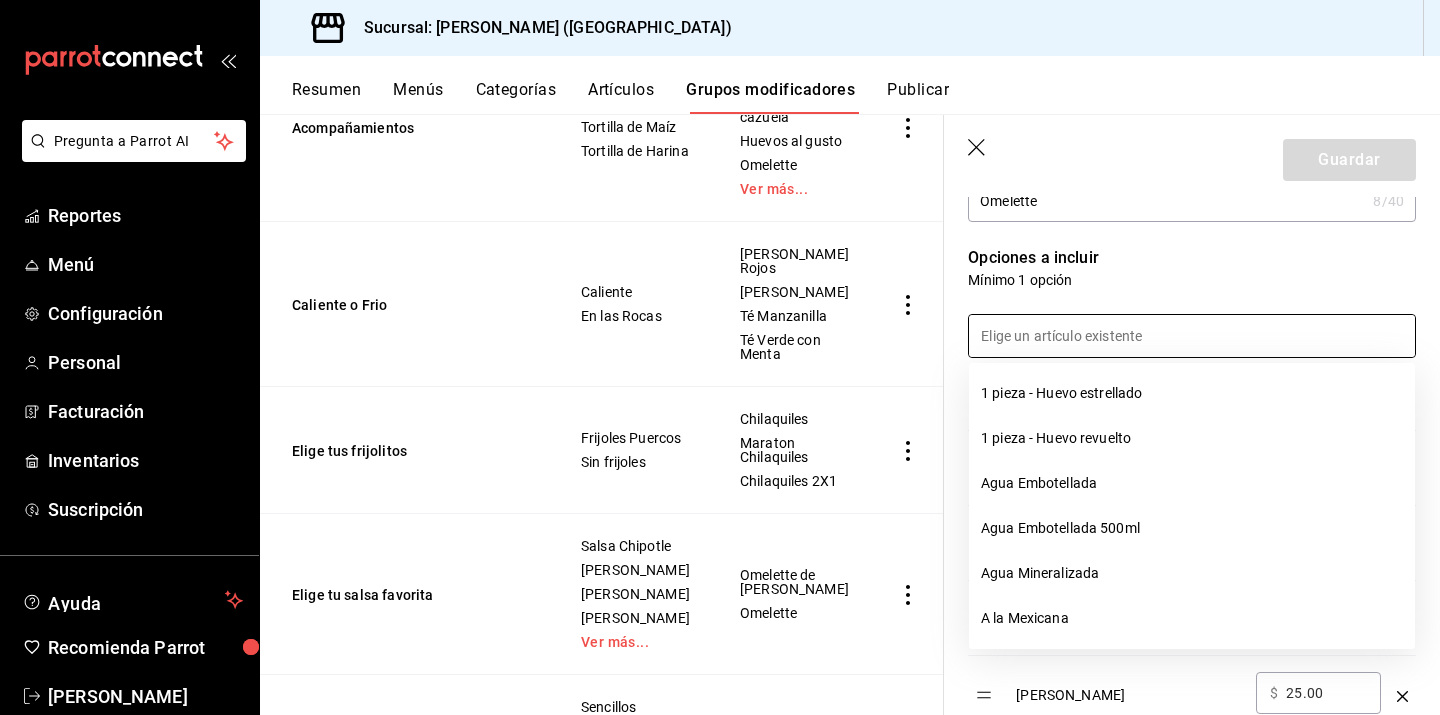 click at bounding box center (1192, 336) 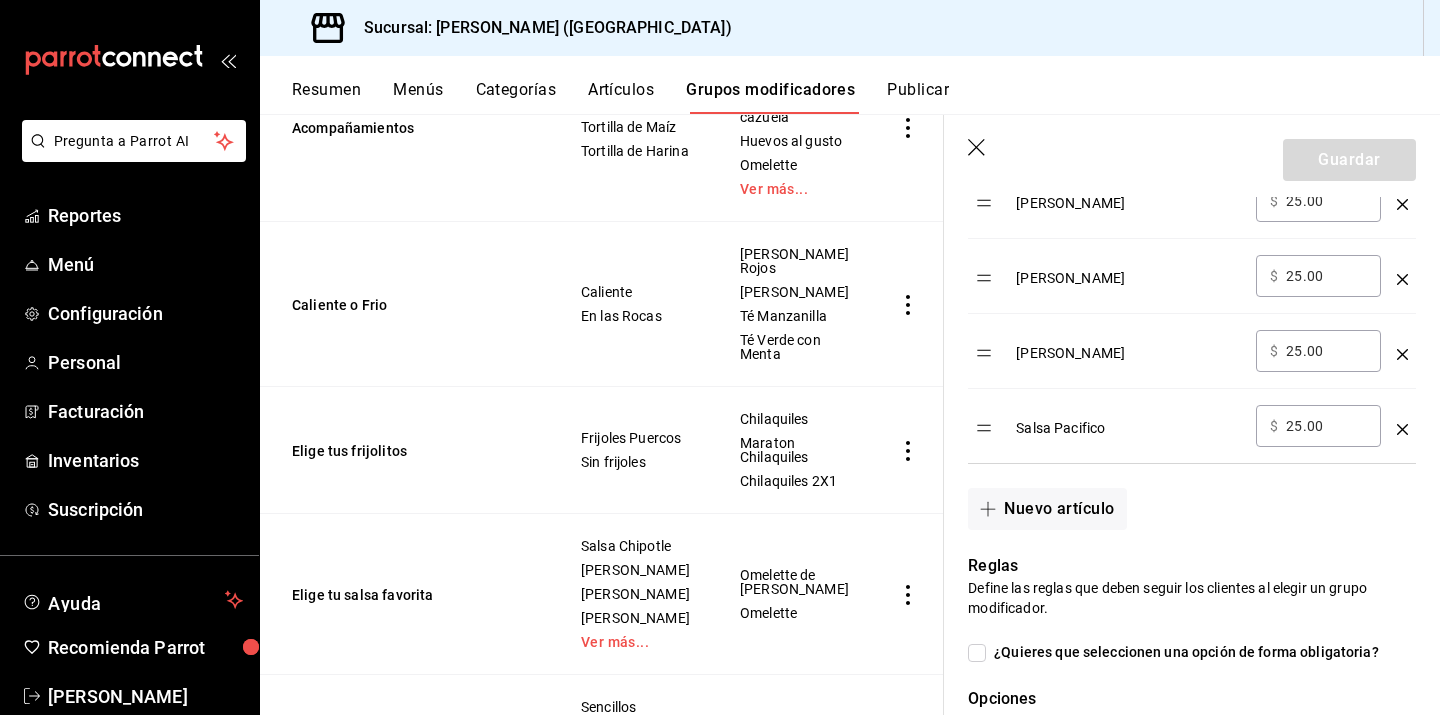 scroll, scrollTop: 819, scrollLeft: 0, axis: vertical 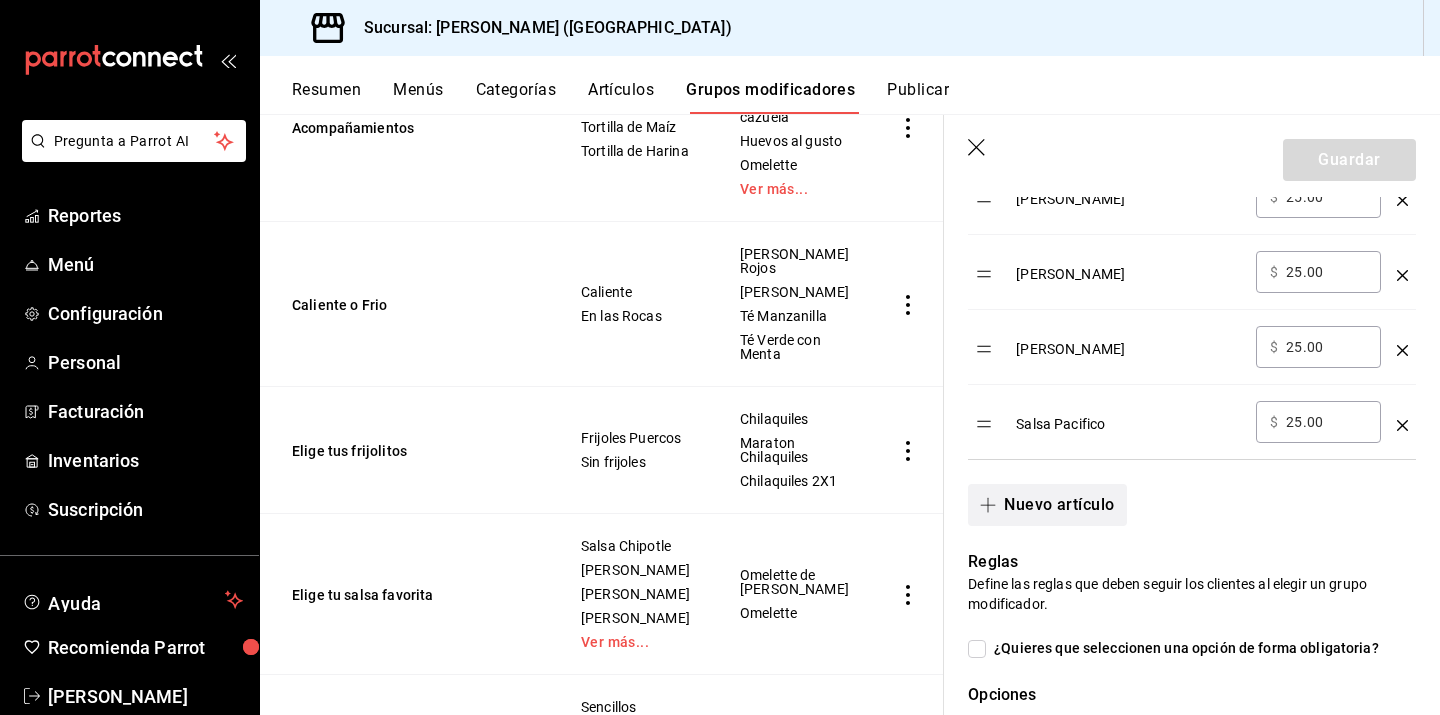 click on "Nuevo artículo" at bounding box center [1047, 505] 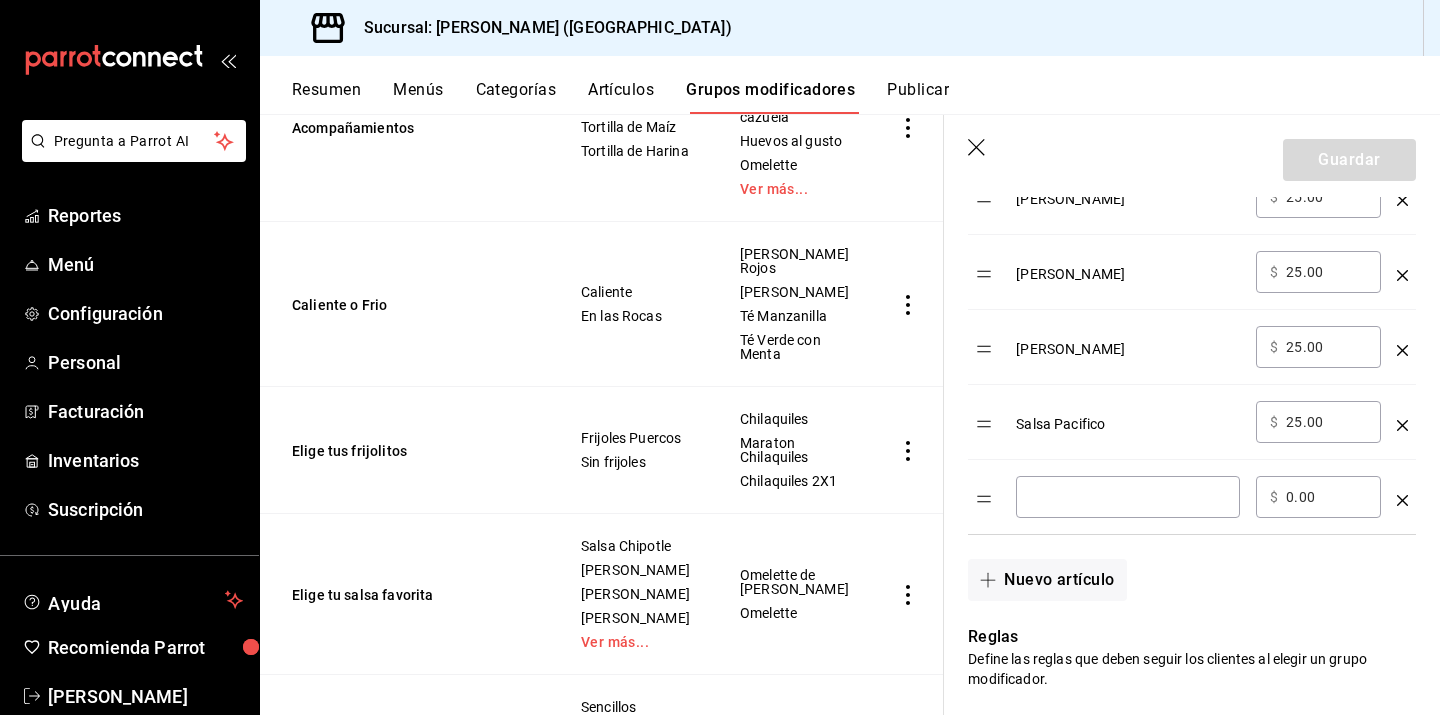 click at bounding box center [1128, 497] 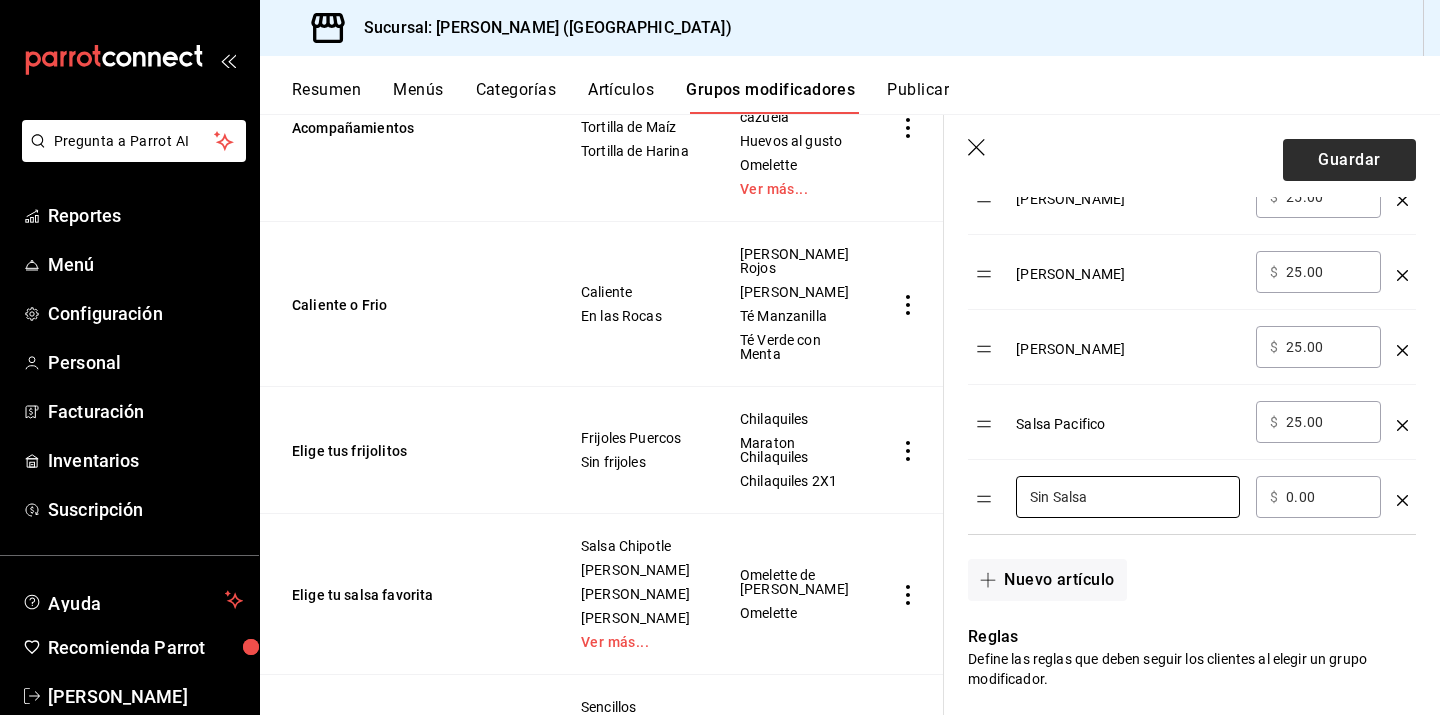 type on "Sin Salsa" 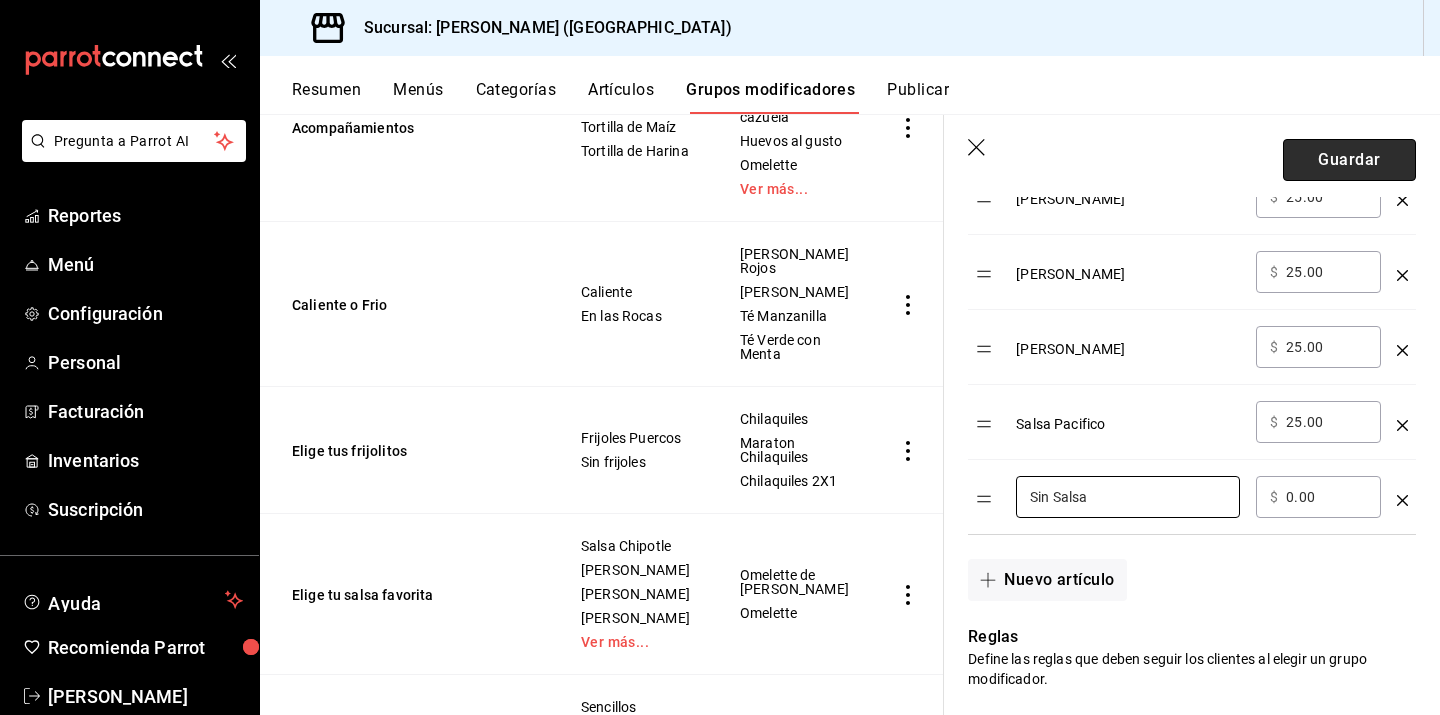 click on "Guardar" at bounding box center [1349, 160] 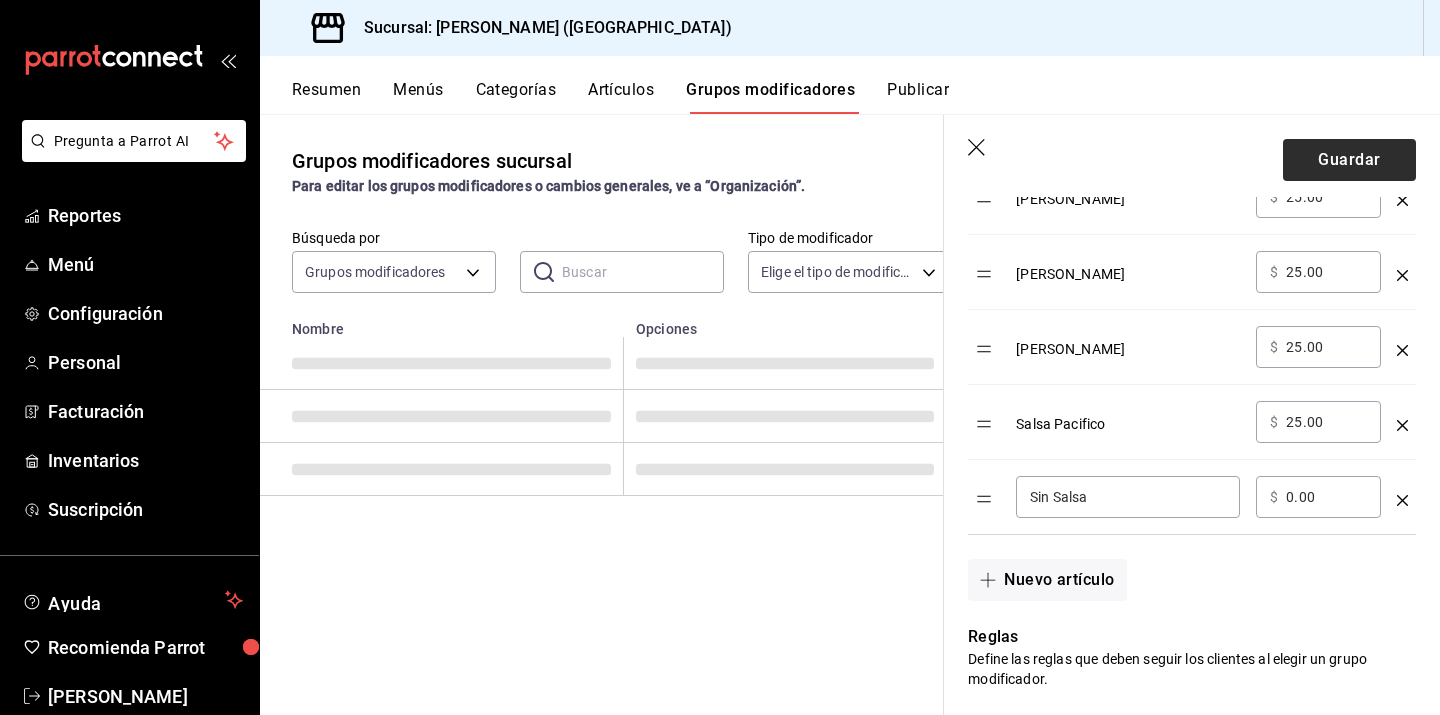 scroll, scrollTop: 0, scrollLeft: 0, axis: both 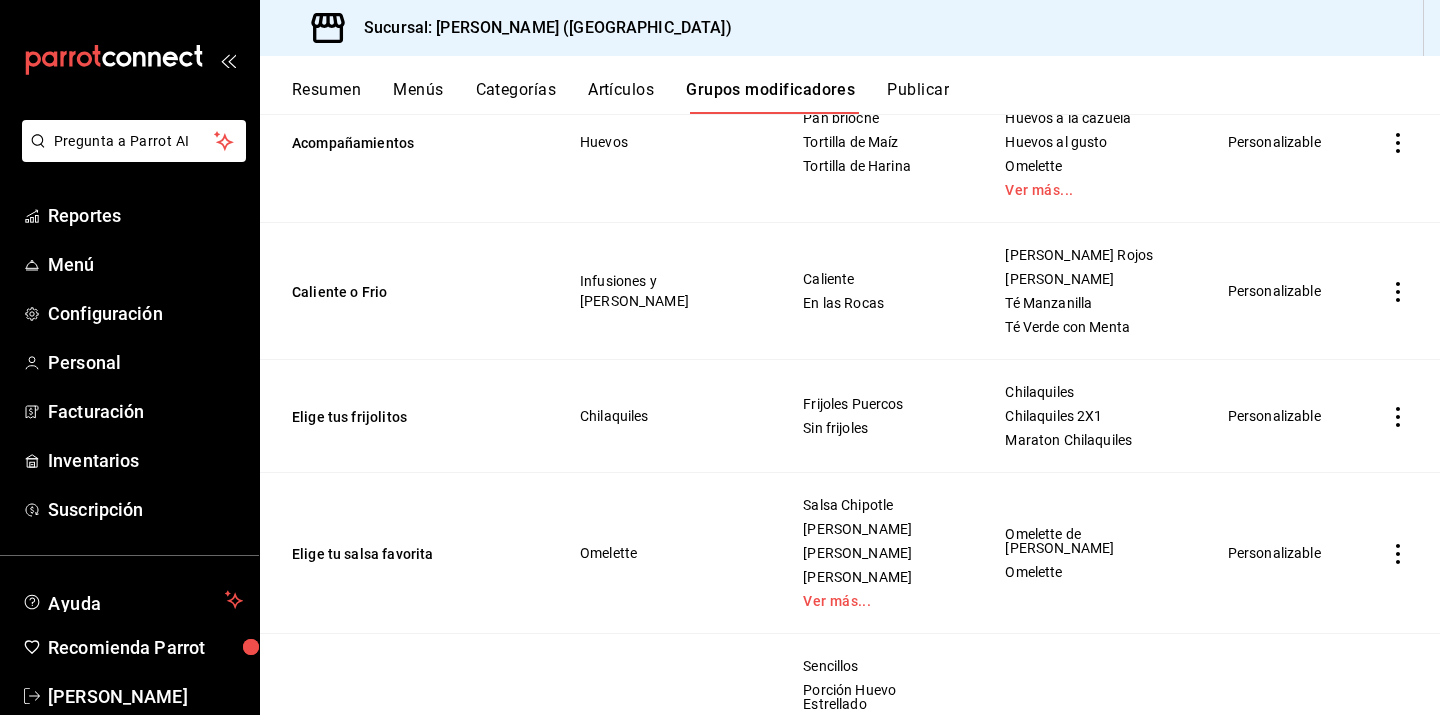 click 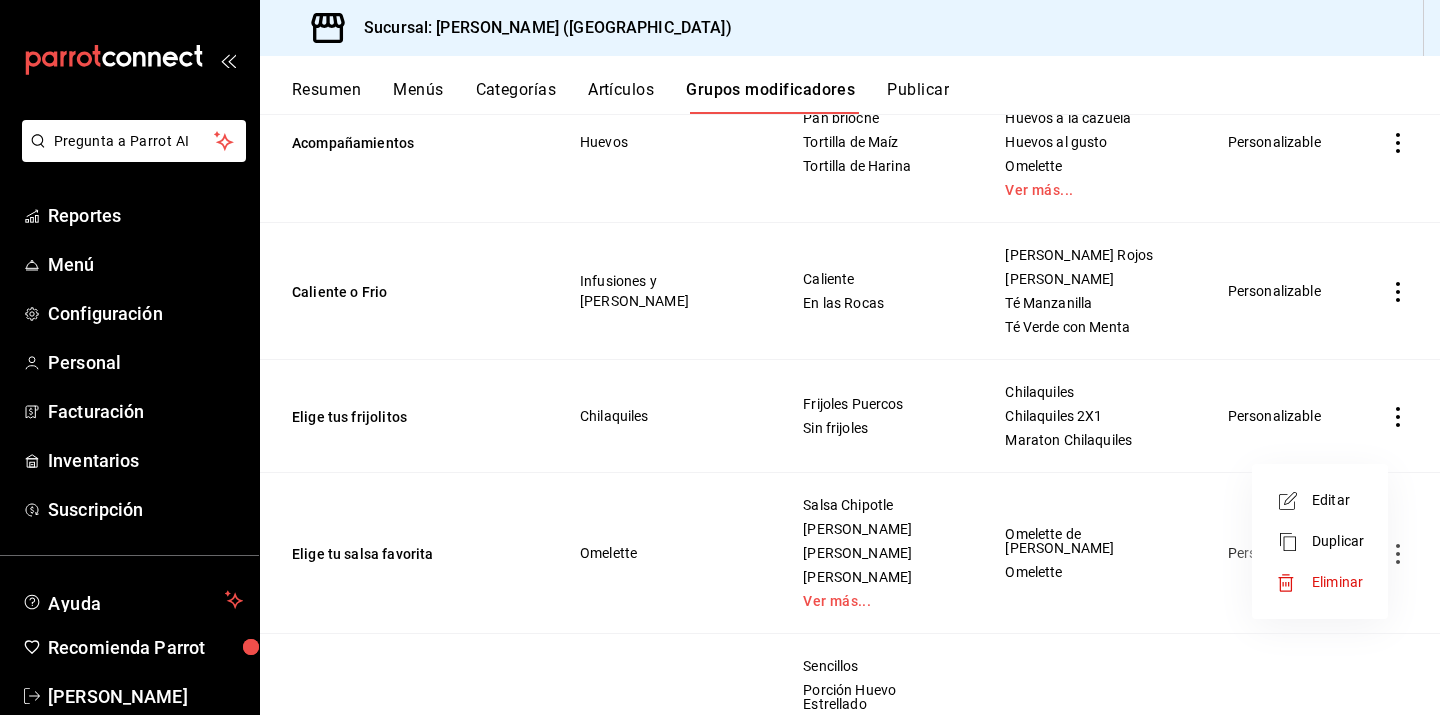 click on "Editar" at bounding box center (1338, 500) 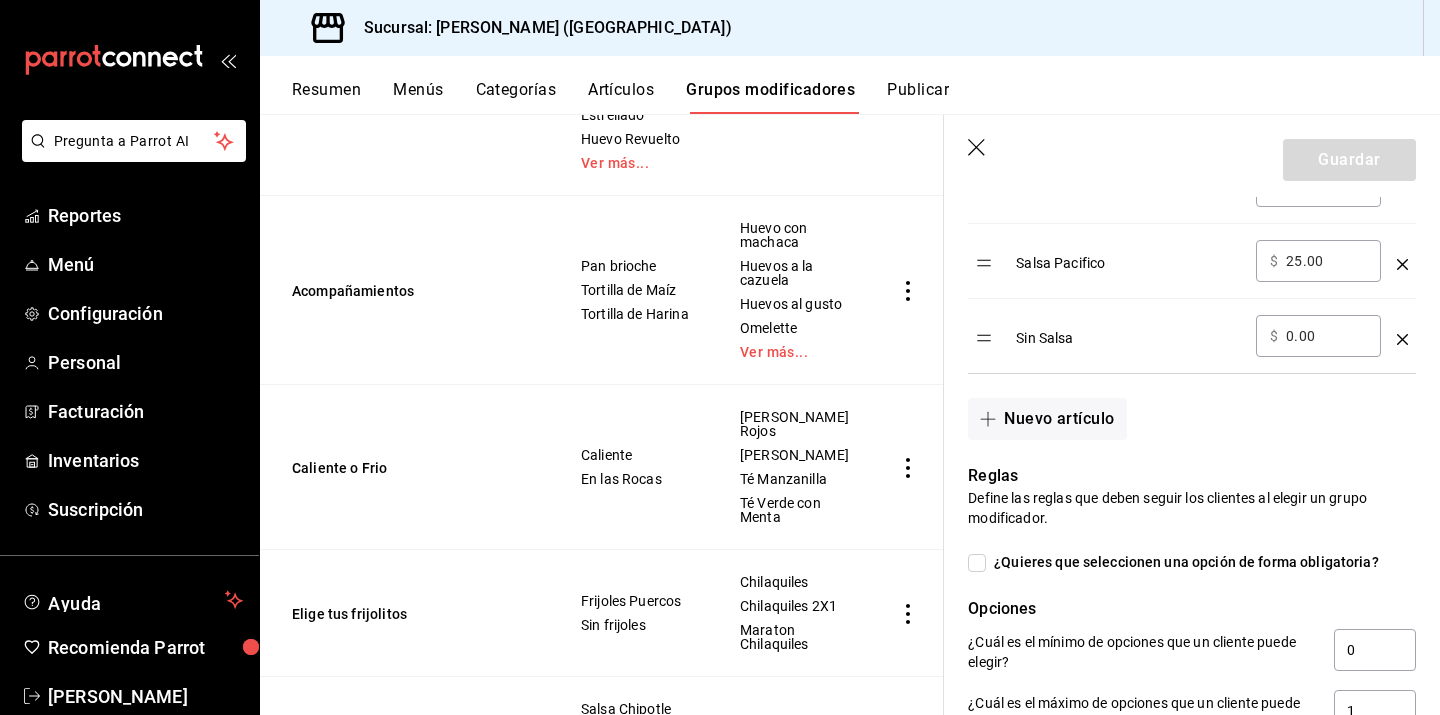 scroll, scrollTop: 988, scrollLeft: 0, axis: vertical 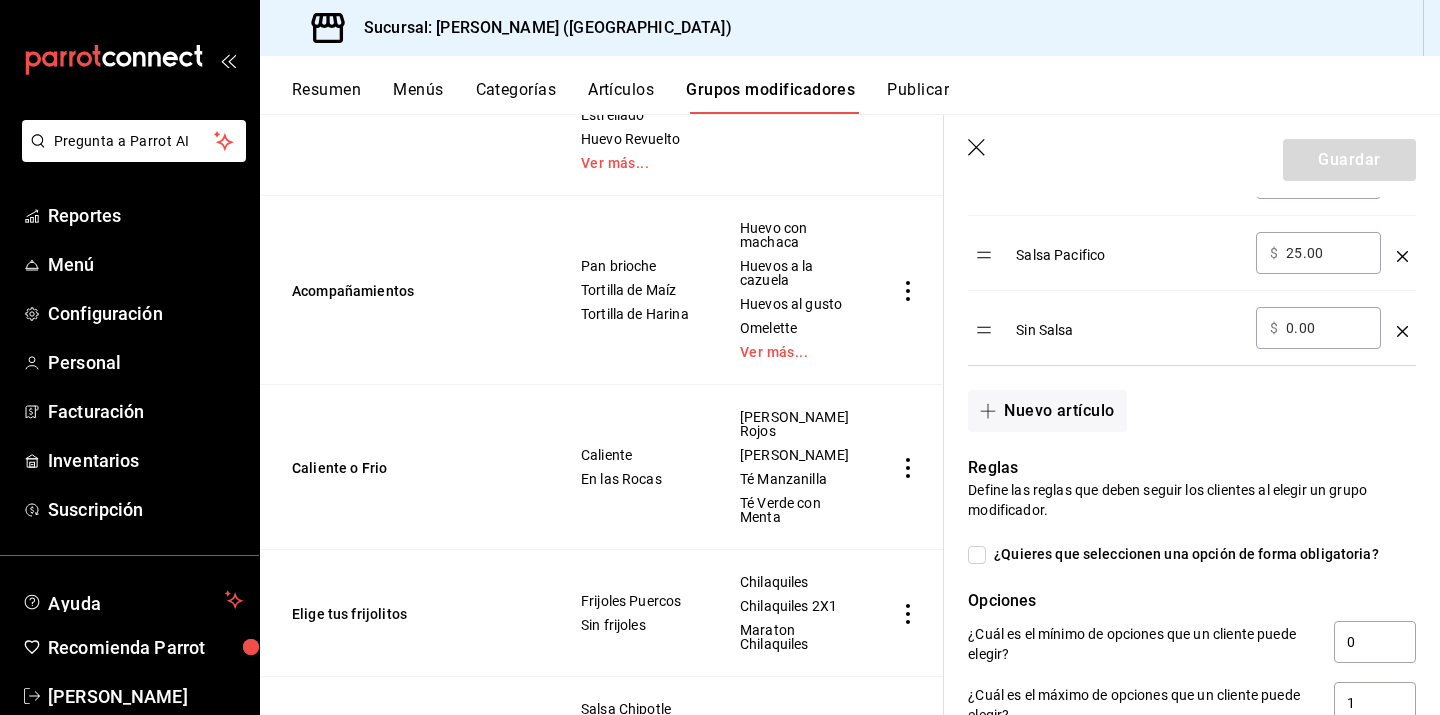 click 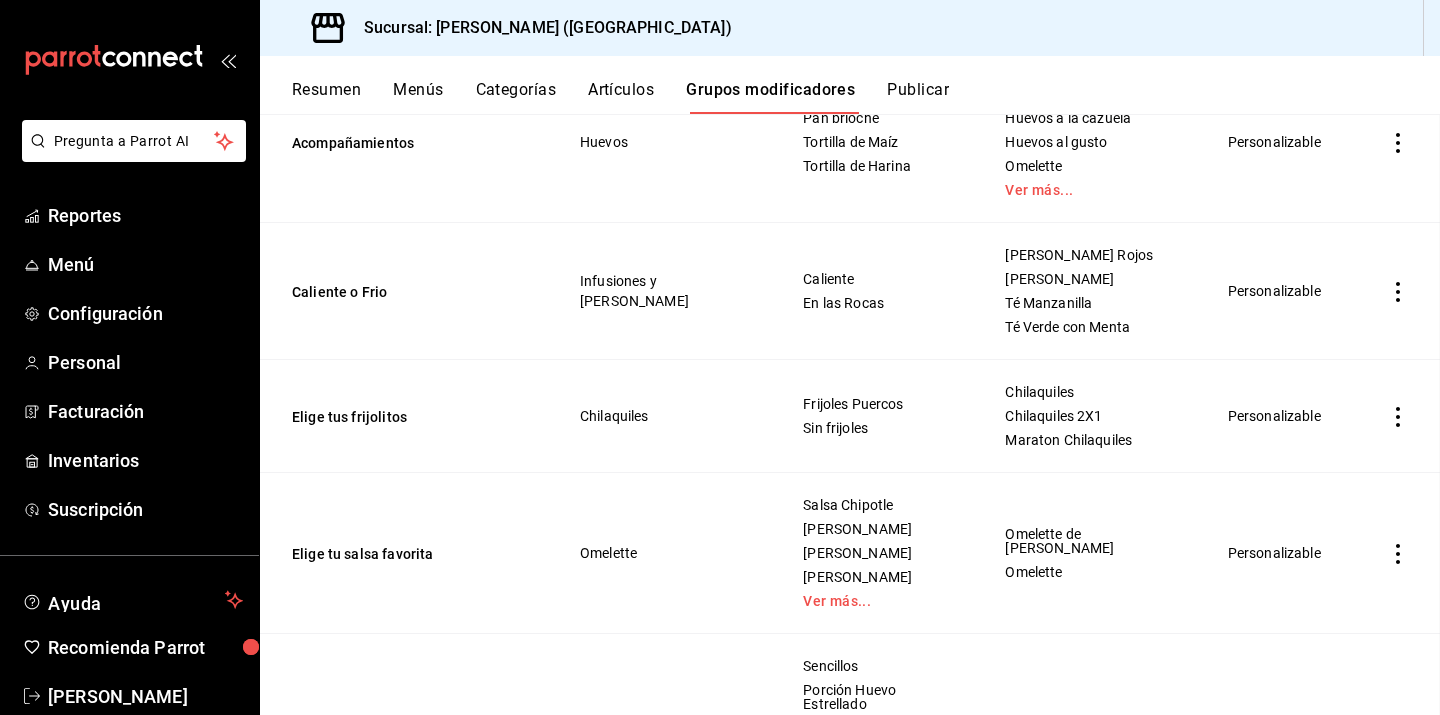 scroll, scrollTop: 0, scrollLeft: 0, axis: both 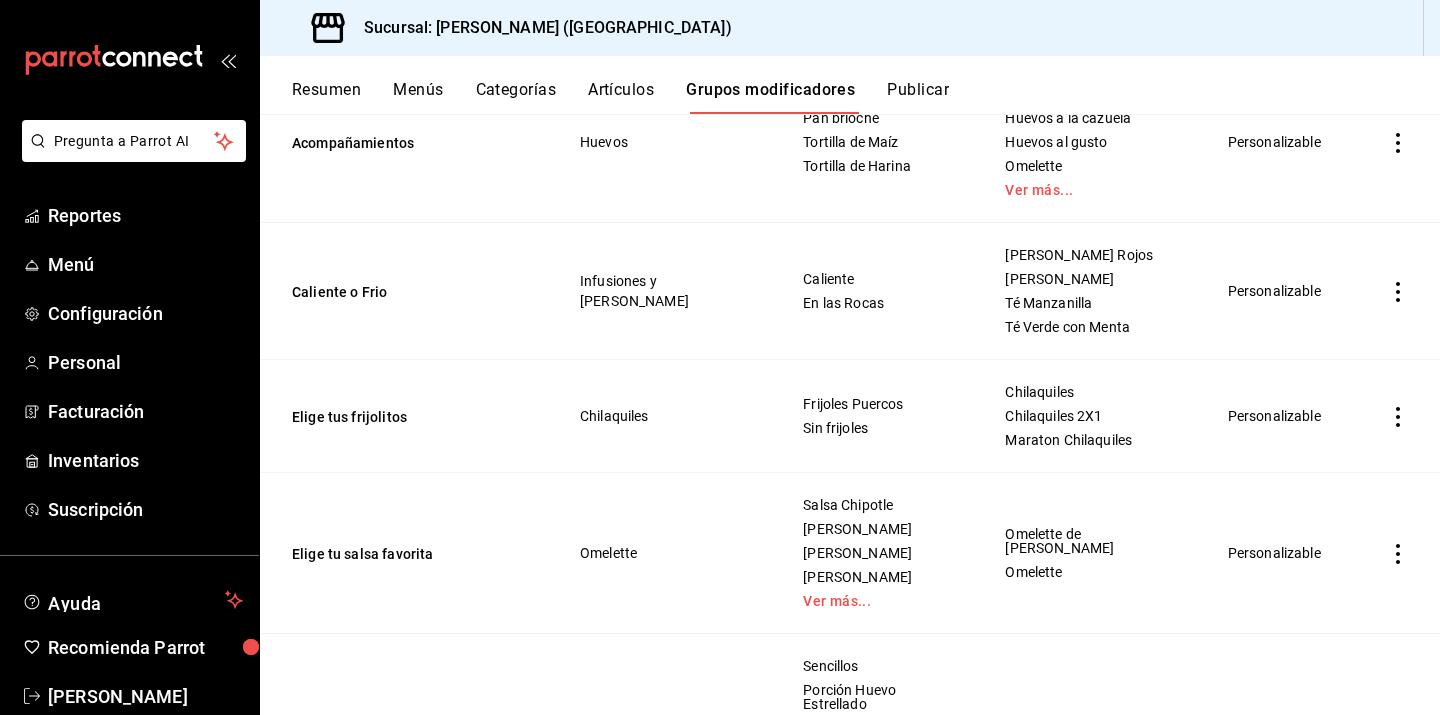 click on "Artículos" at bounding box center (621, 97) 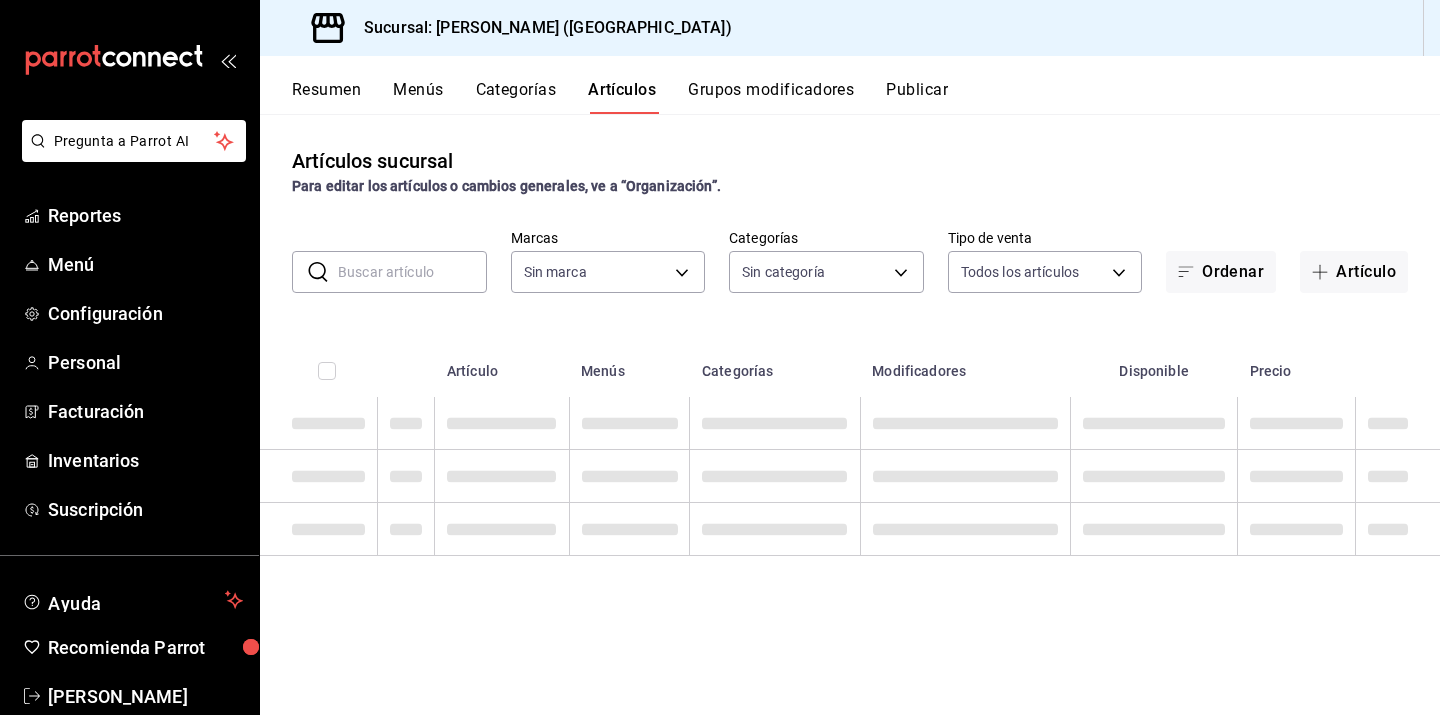 type on "c6389cee-ca6a-4138-9e01-8a110889ffb5" 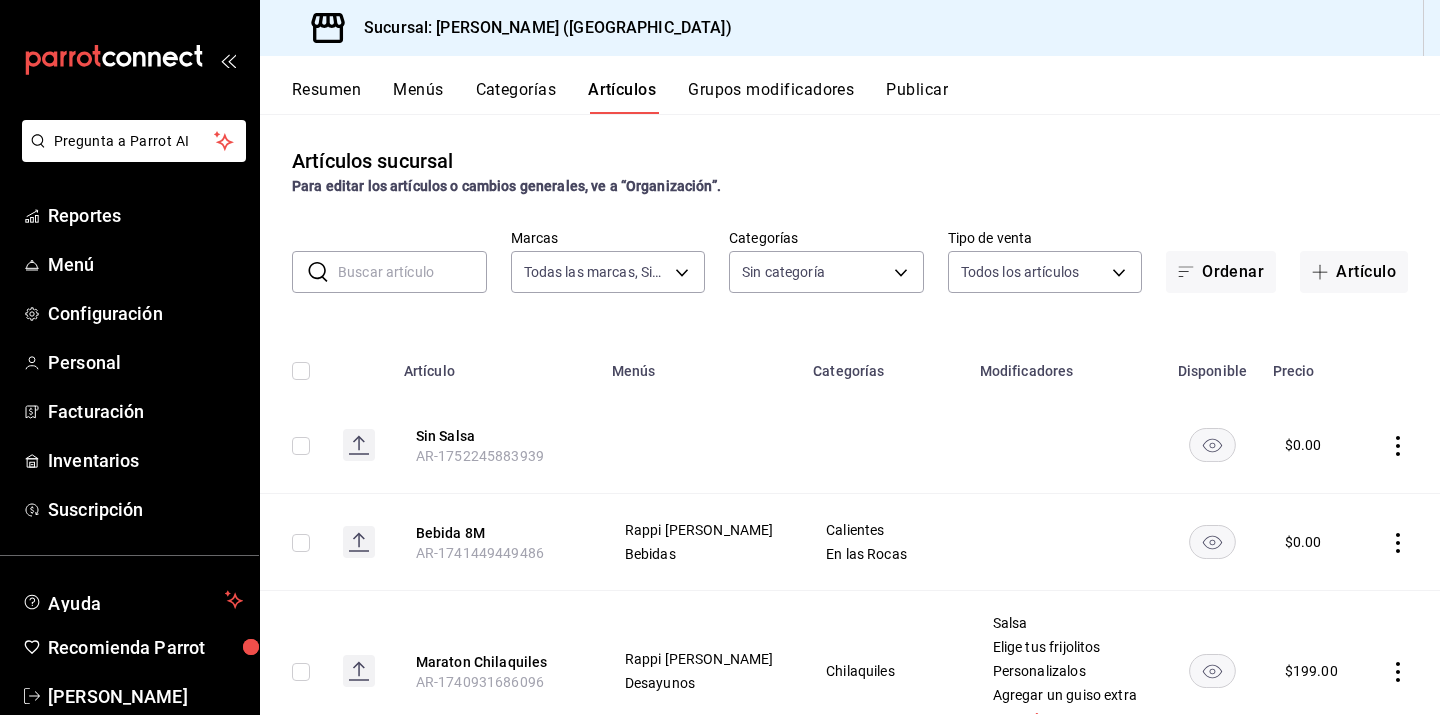 type on "33e724c7-1db9-481a-b00c-2bf778864d0a,f45163f4-ff31-492a-afd6-4520dbe13404,1a548caf-028a-423f-b8e2-9c57dbc42b4f,d45b80bb-4d88-4356-b2e5-13260bffea64,554068e9-7009-4dd6-8a3b-32a98d33b6d3,e3a0598f-bb81-4f43-9853-21766cdf4443,aa5adb86-de61-4df5-8dbb-7dd68d4a4d52,5035d84e-e9b3-41da-bfad-6a29b6a9951c,4f5c22c6-5c07-4b8b-8617-1c60ee1aeed5,08416b87-dd71-4df7-b0f3-97d79a524afe,5eaa596d-11bb-4ad3-ae49-28fd683153b8,40ac951e-dbcb-4f42-8e72-60ee5c2e62dd,b55542b8-2cdb-4ed9-bb67-58b10489c2ce,a275974b-af38-4beb-9b3f-7294f1bab290,c9fdc95f-1d3c-4ca1-92ad-273b4dfa82bc,5c072ef6-e7a3-496b-84d5-3711a6fca448,ee71486c-8366-4ca2-ba56-707a6808503d,6fac9b2b-6185-4bdb-bbc0-a602b9a86d9d,374d9c6d-248e-4c8e-9c8e-72f5328c5fa1,3150d8f8-20e6-4fbd-835e-f8b895670347,bd1226d0-beb3-401e-b49f-cb80c042c15d,2626cf95-9f46-4e71-bc14-96efebddc2a8" 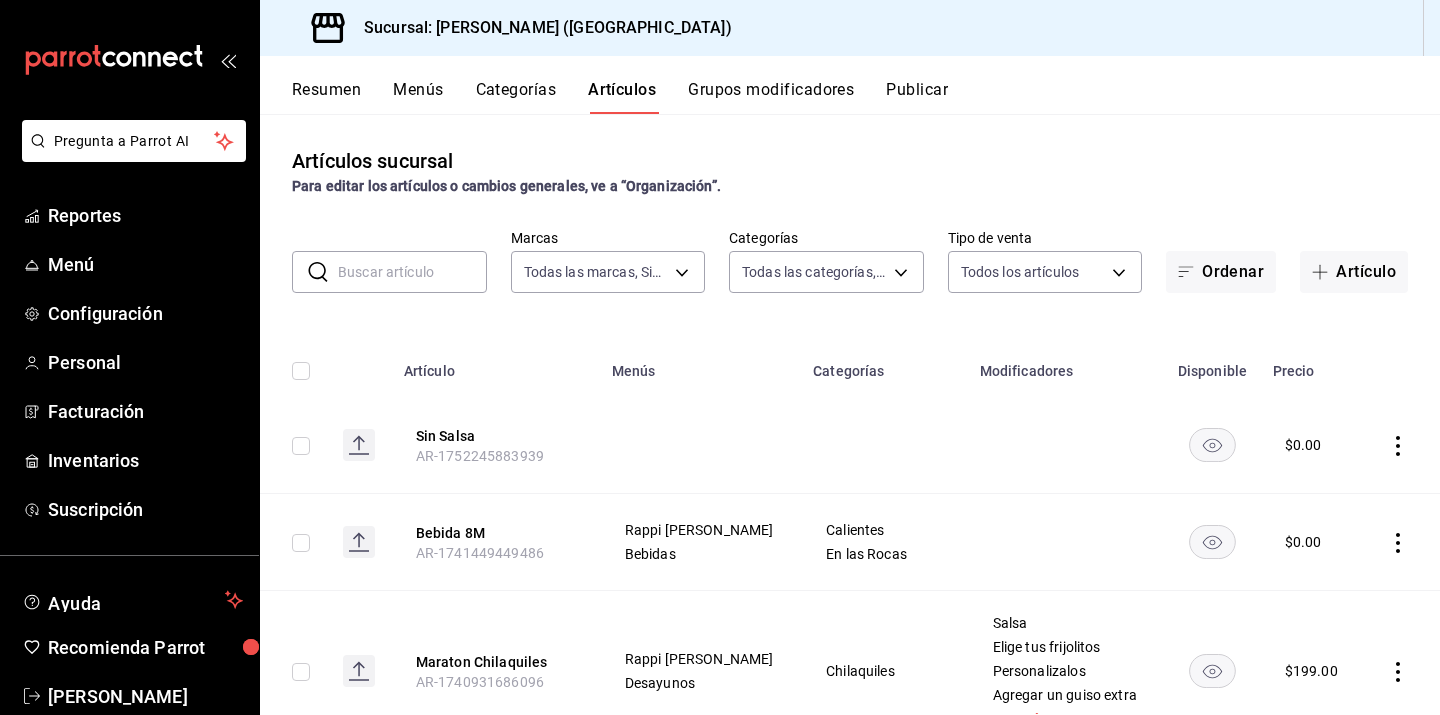 click on "Resumen" at bounding box center (326, 97) 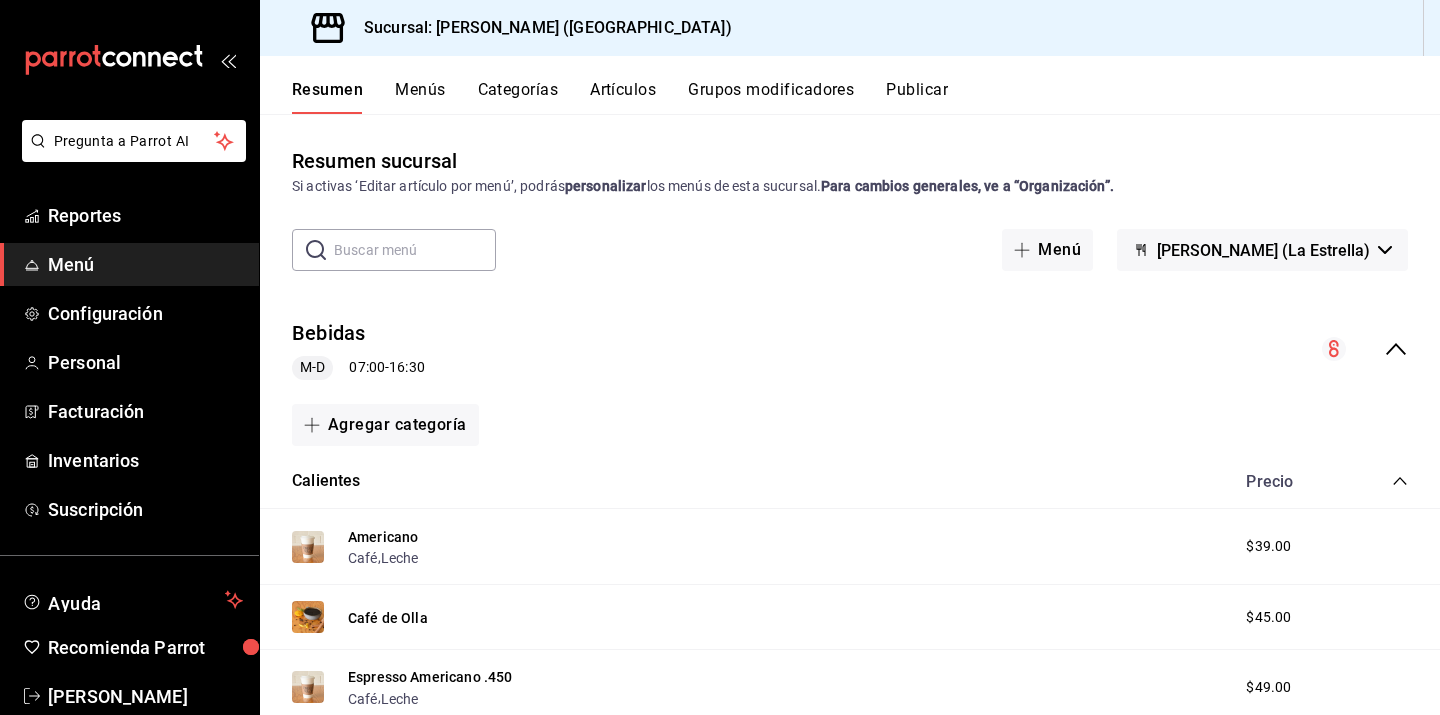 click on "Menús" at bounding box center (420, 97) 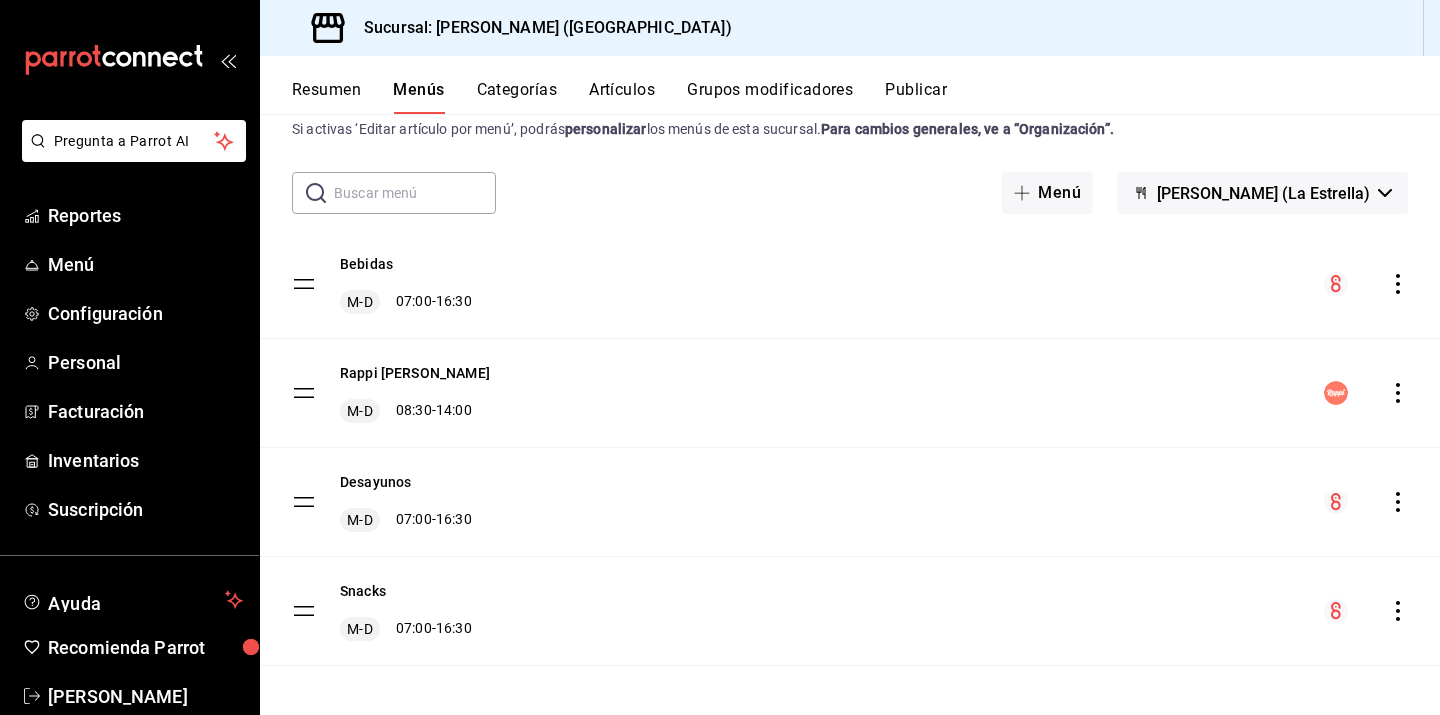 scroll, scrollTop: 63, scrollLeft: 0, axis: vertical 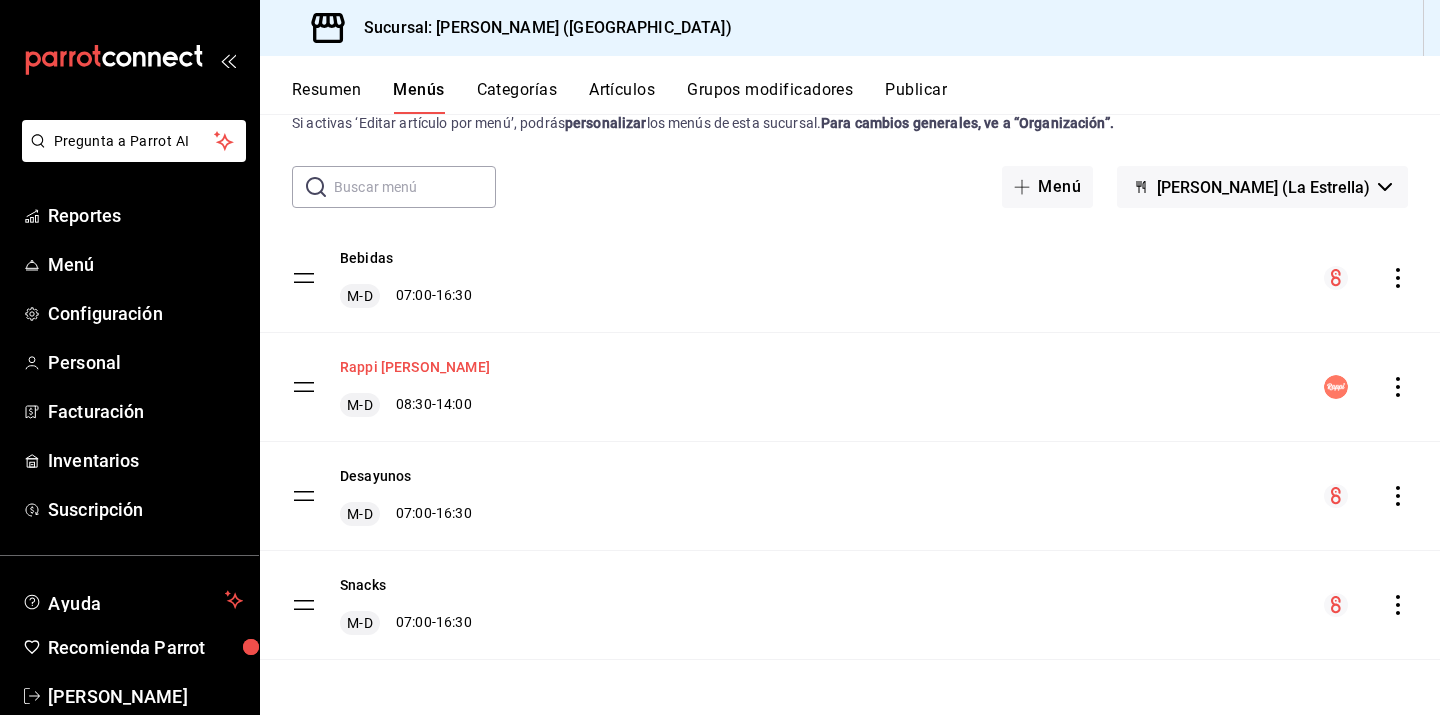 click on "Rappi [PERSON_NAME]" at bounding box center (415, 367) 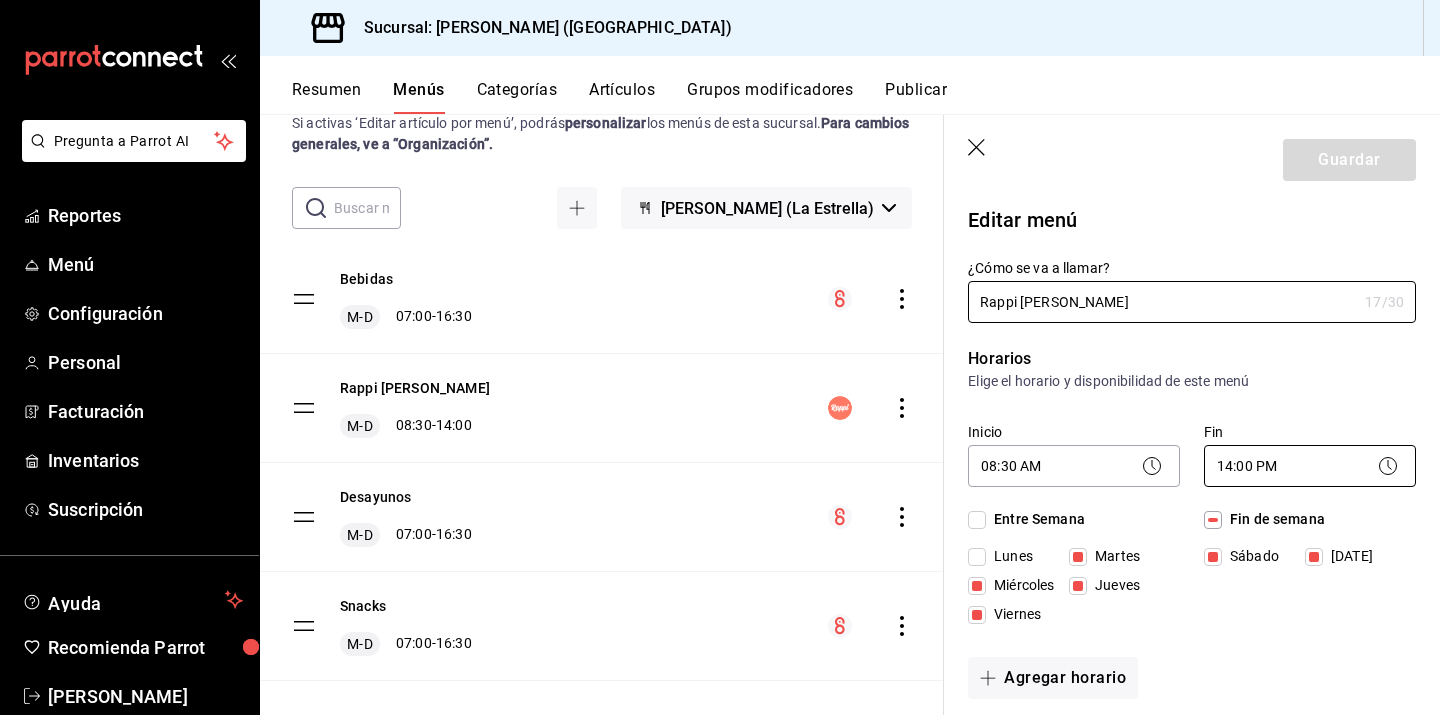 click on "Pregunta a Parrot AI Reportes   Menú   Configuración   Personal   Facturación   Inventarios   Suscripción   Ayuda Recomienda Parrot   Viridiana Rangel   Sugerir nueva función   Sucursal: Romero Nuez (Coahuila) Resumen Menús Categorías Artículos Grupos modificadores Publicar Menú sucursal Si activas ‘Editar artículo por menú’, podrás  personalizar  los menús de esta sucursal.  Para cambios generales, ve a “Organización”. ​ ​ Romero Nuez (La Estrella) Bebidas M-D 07:00  -  16:30 Rappi Romero Nuez M-D 08:30  -  14:00 Desayunos M-D 07:00  -  16:30 Snacks M-D 07:00  -  16:30 Guardar Editar menú ¿Cómo se va a llamar? Rappi Romero Nuez 17 /30 ¿Cómo se va a llamar? Horarios Elige el horario y disponibilidad de este menú Inicio 08:30 AM 08:30 Fin 14:00 PM 14:00 Entre Semana Lunes Martes Miércoles Jueves Viernes Fin de semana Sábado Domingo Agregar horario Categorías Selecciona una categoría existente Postres Frutas Huevos Tostas Chilaquiles Sandwich Algo mas... Calientes Frappes Si" at bounding box center [720, 357] 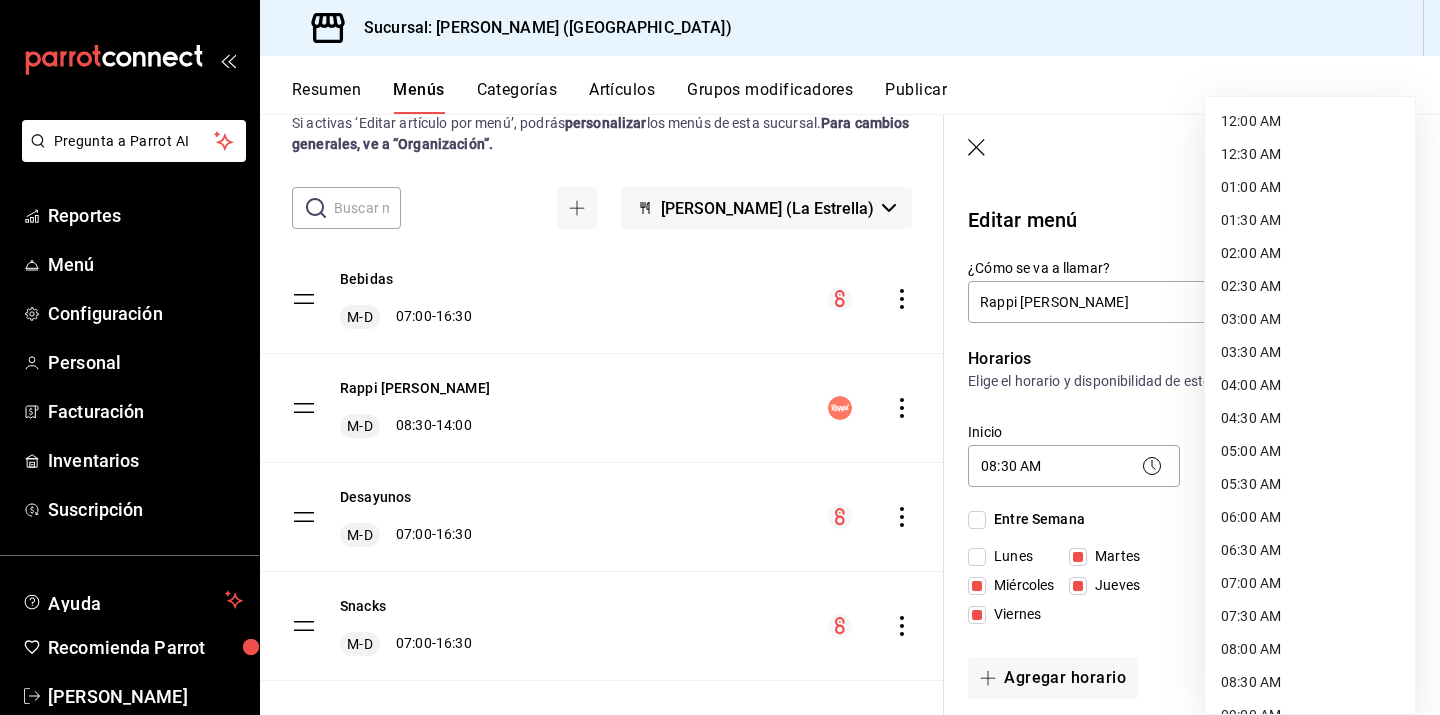 scroll, scrollTop: 640, scrollLeft: 0, axis: vertical 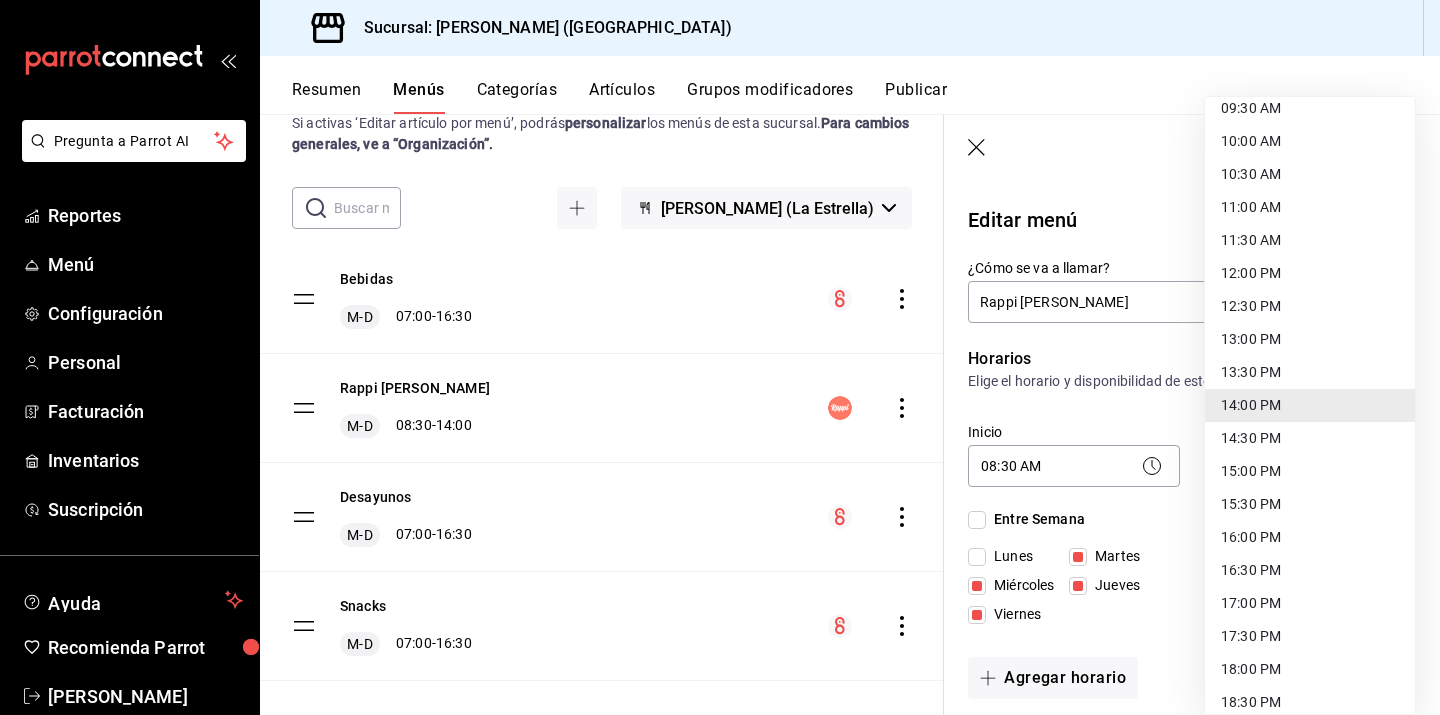 click on "13:30 PM" at bounding box center (1310, 372) 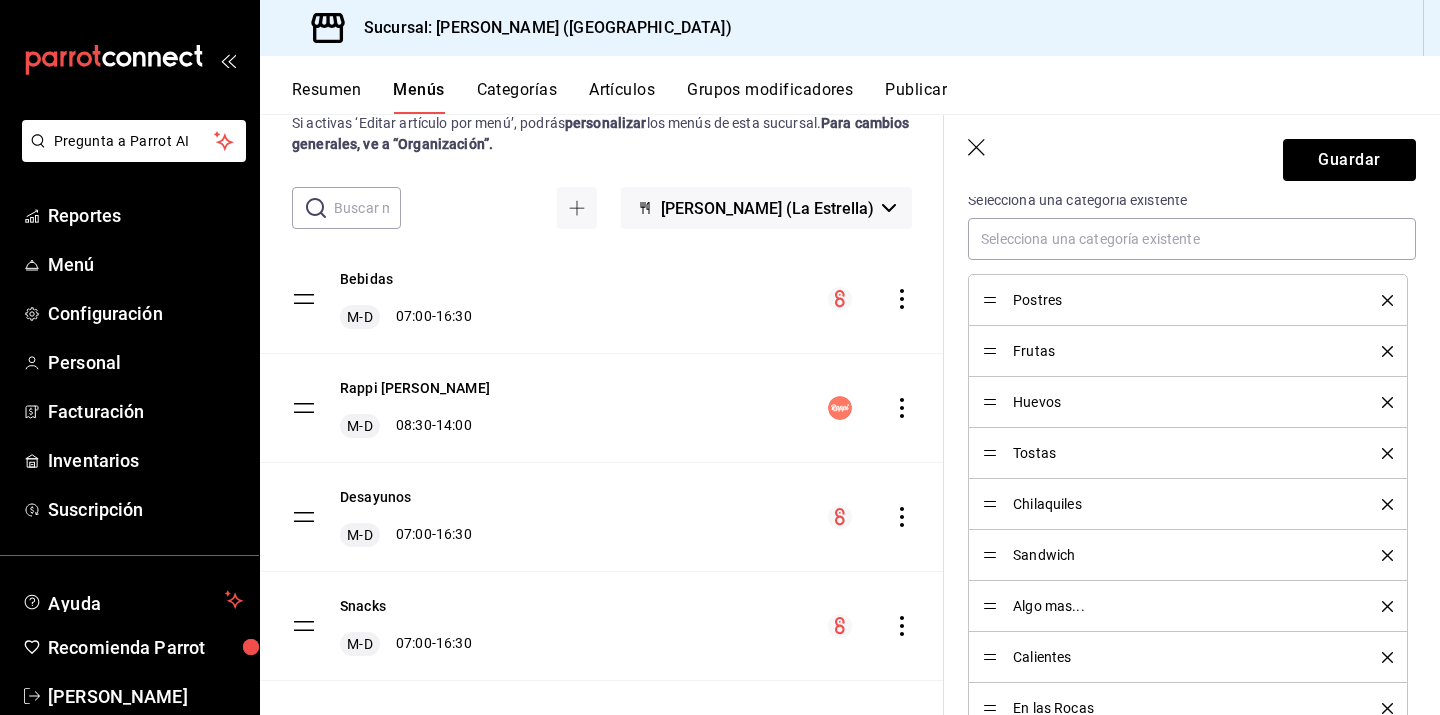 scroll, scrollTop: 552, scrollLeft: 0, axis: vertical 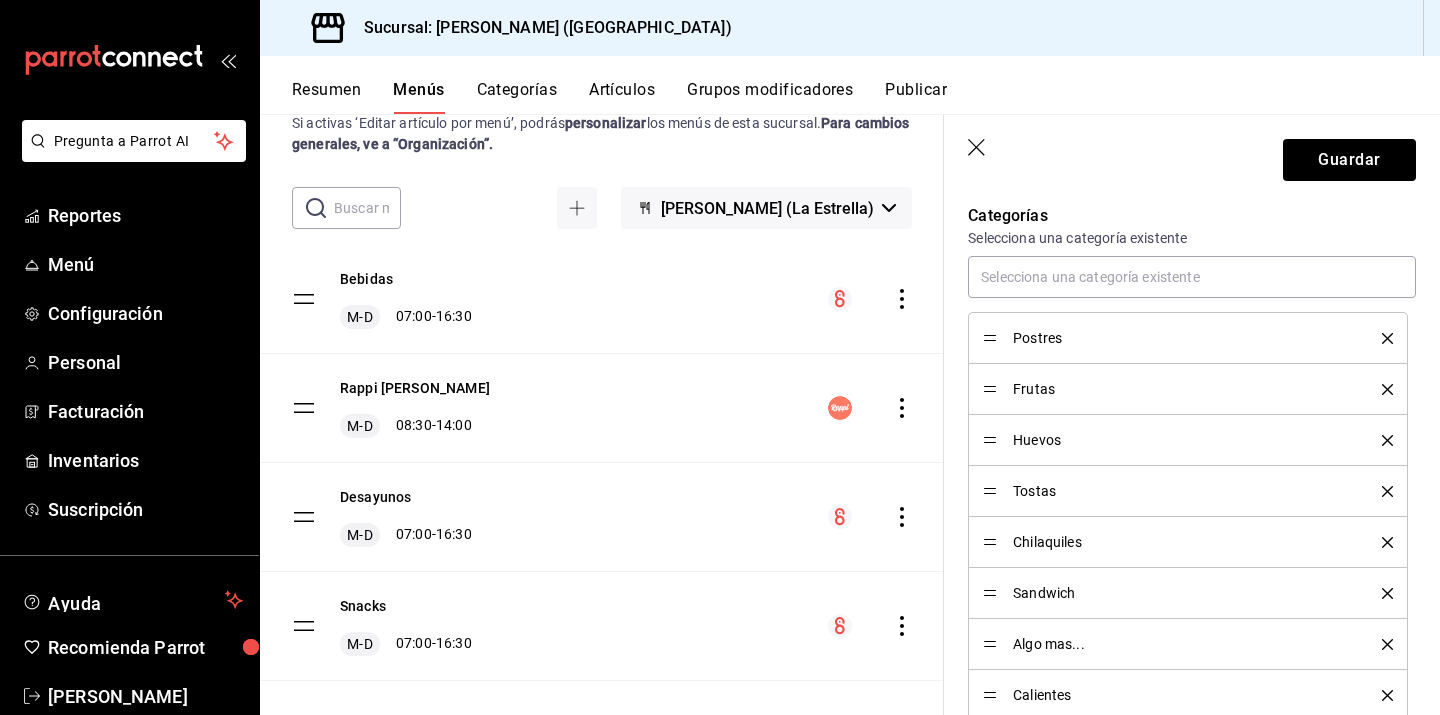 click on "Huevos" at bounding box center (1182, 440) 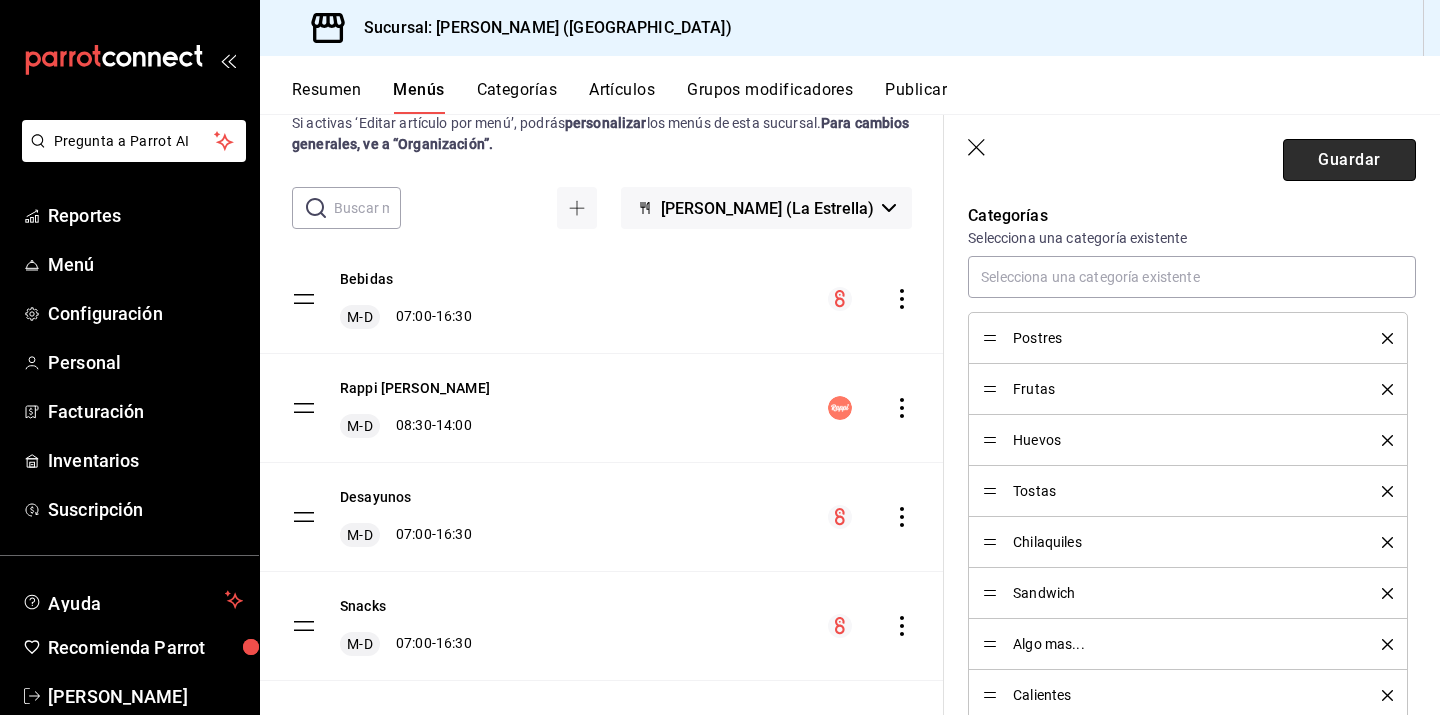 click on "Guardar" at bounding box center [1349, 160] 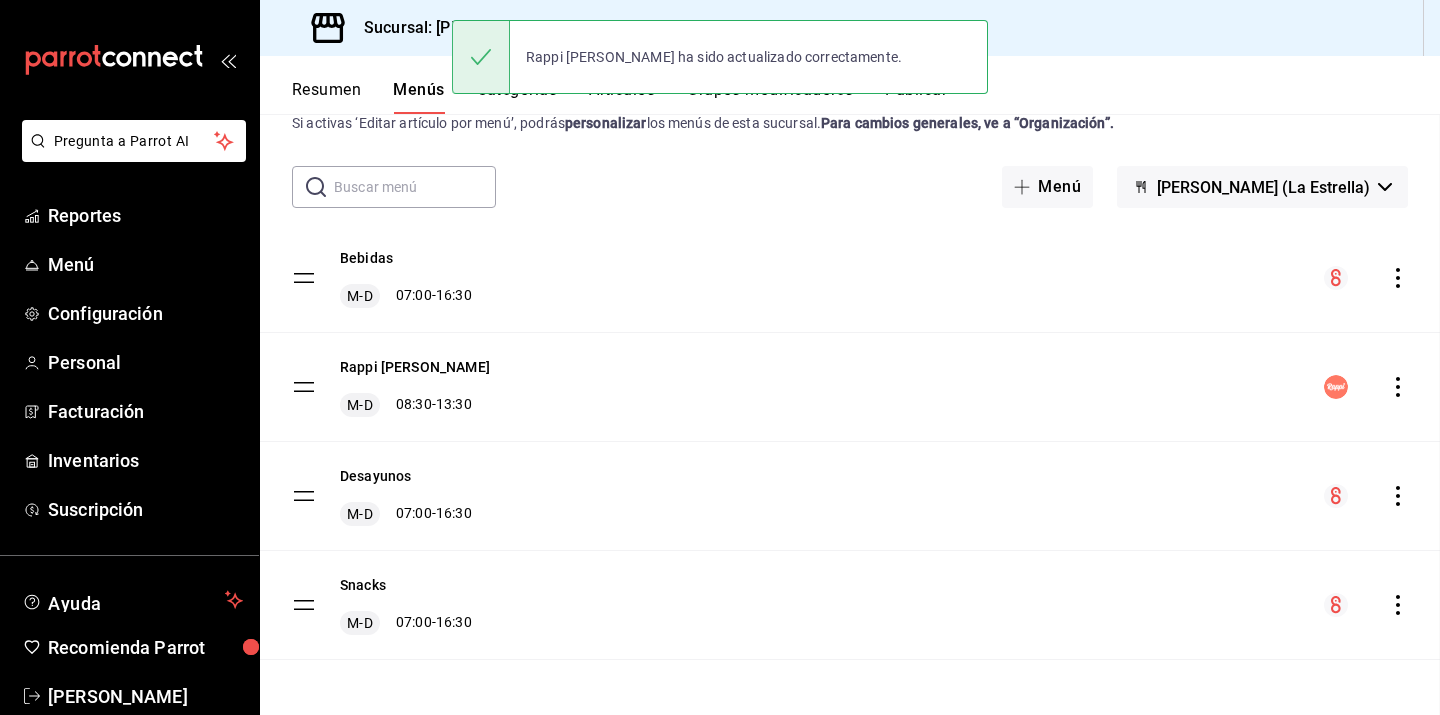 scroll, scrollTop: 0, scrollLeft: 0, axis: both 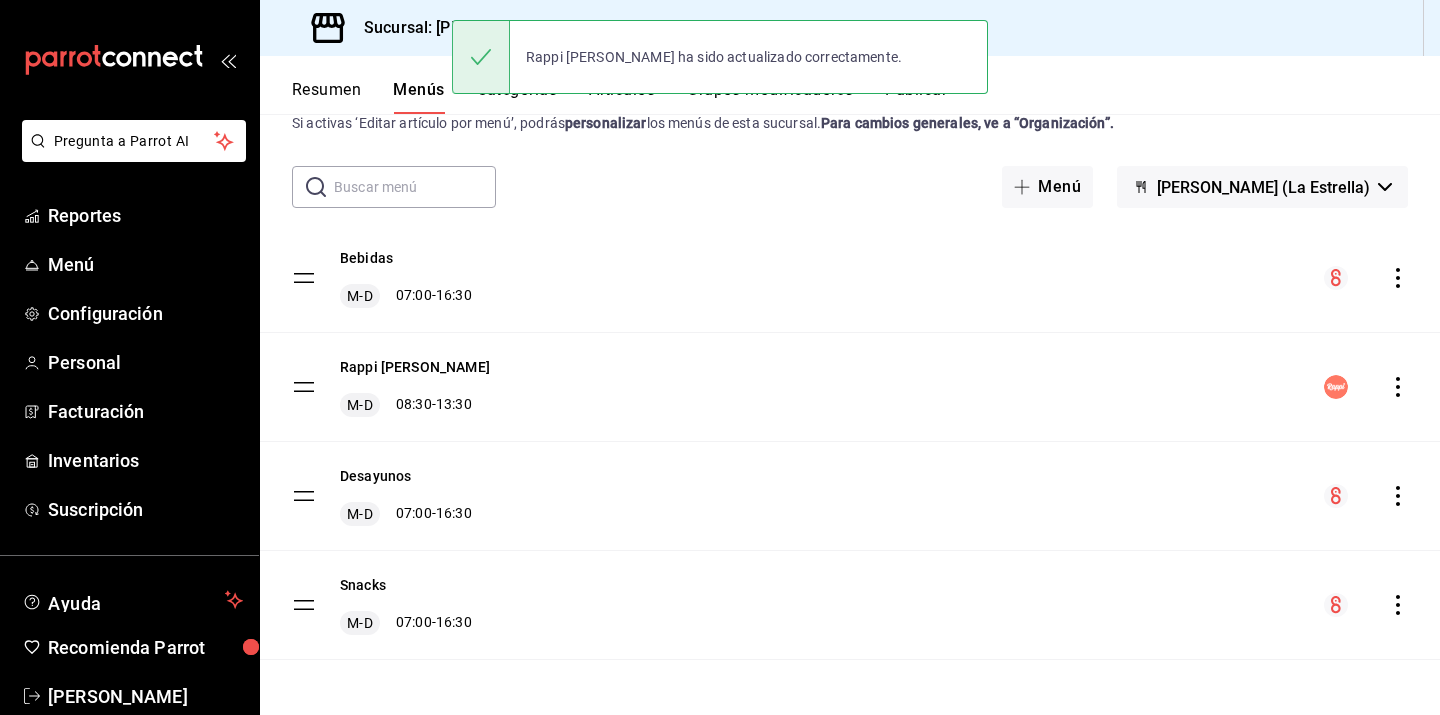 click on "Resumen" at bounding box center [326, 97] 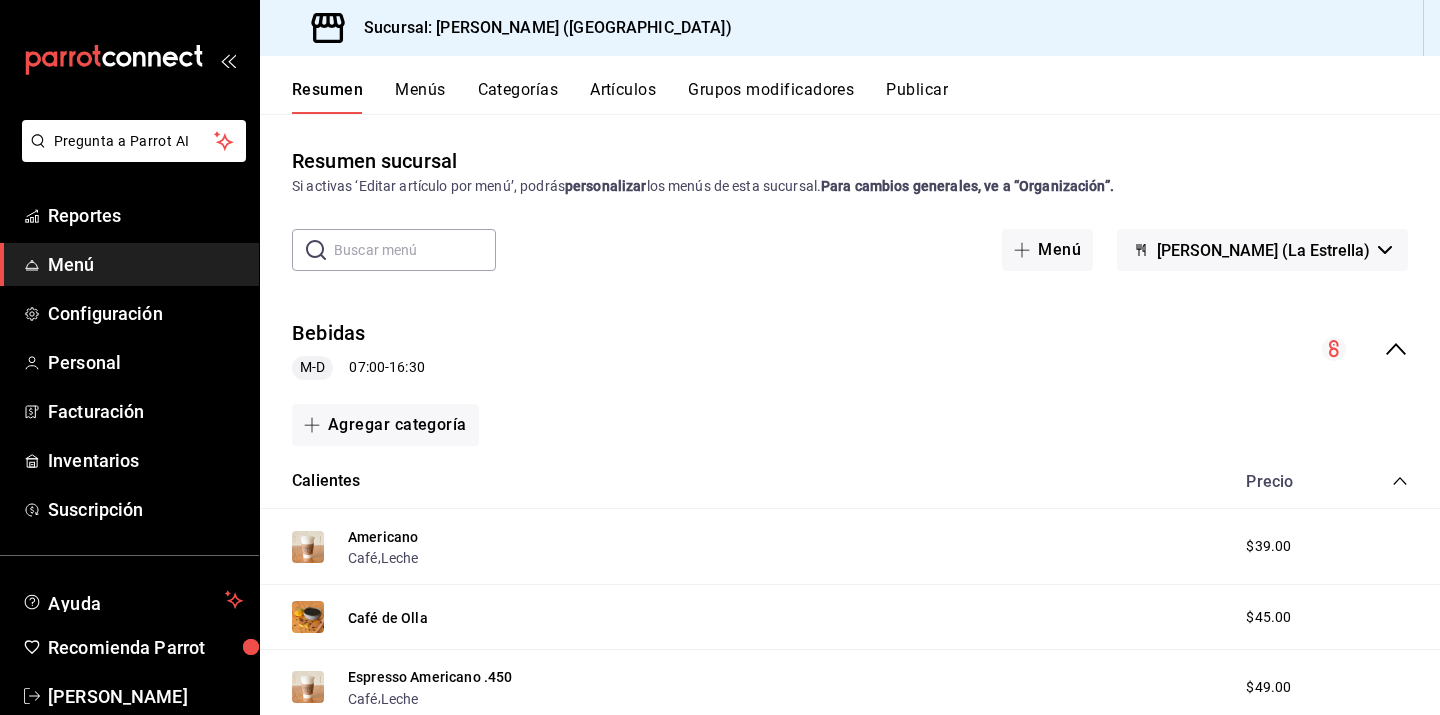 click on "Precio" at bounding box center (1317, 481) 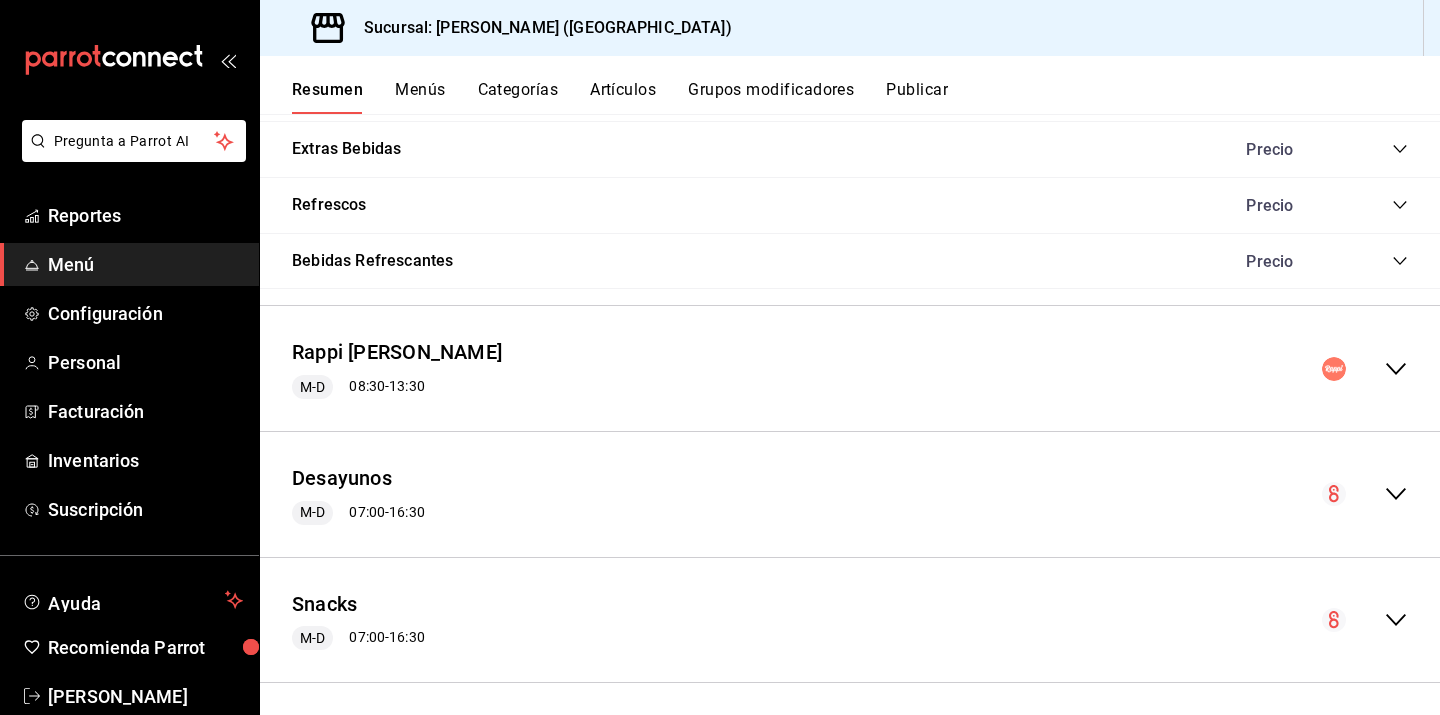scroll, scrollTop: 886, scrollLeft: 0, axis: vertical 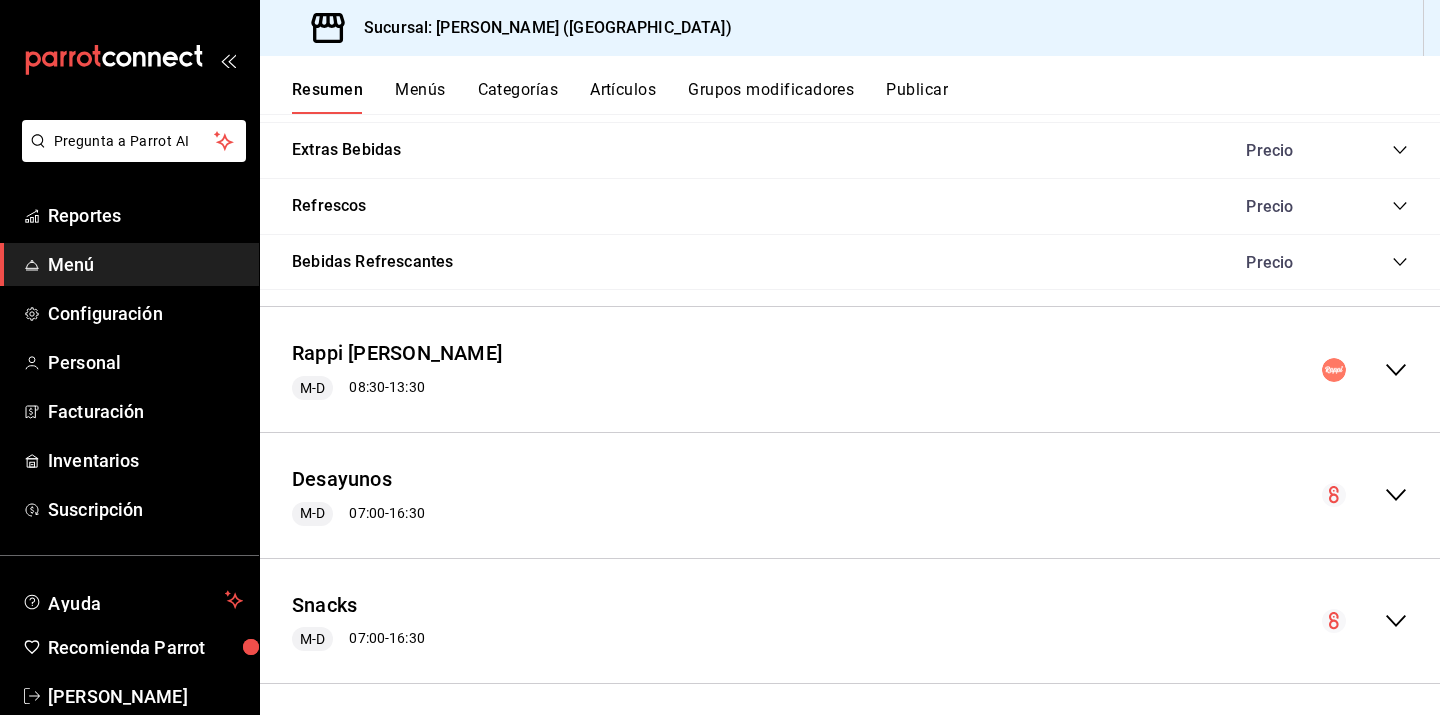 click 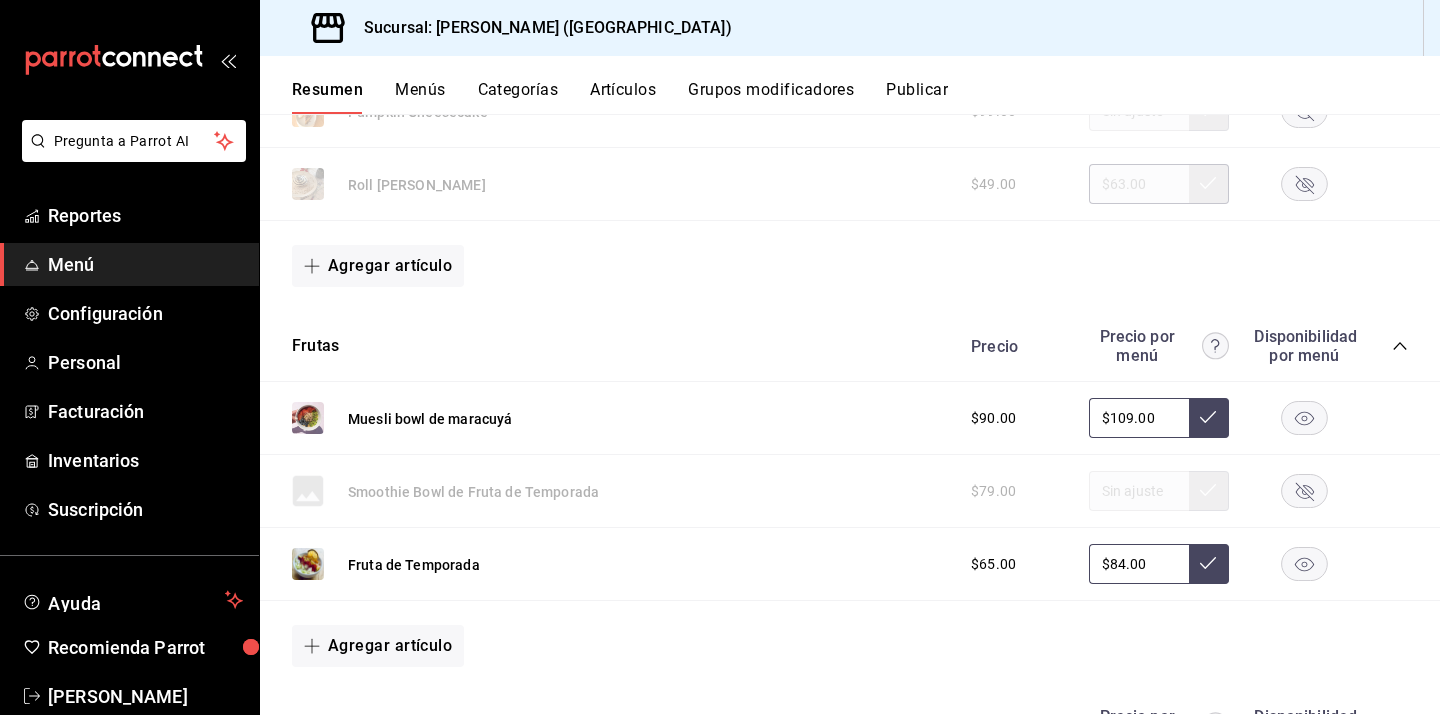 scroll, scrollTop: 2021, scrollLeft: 0, axis: vertical 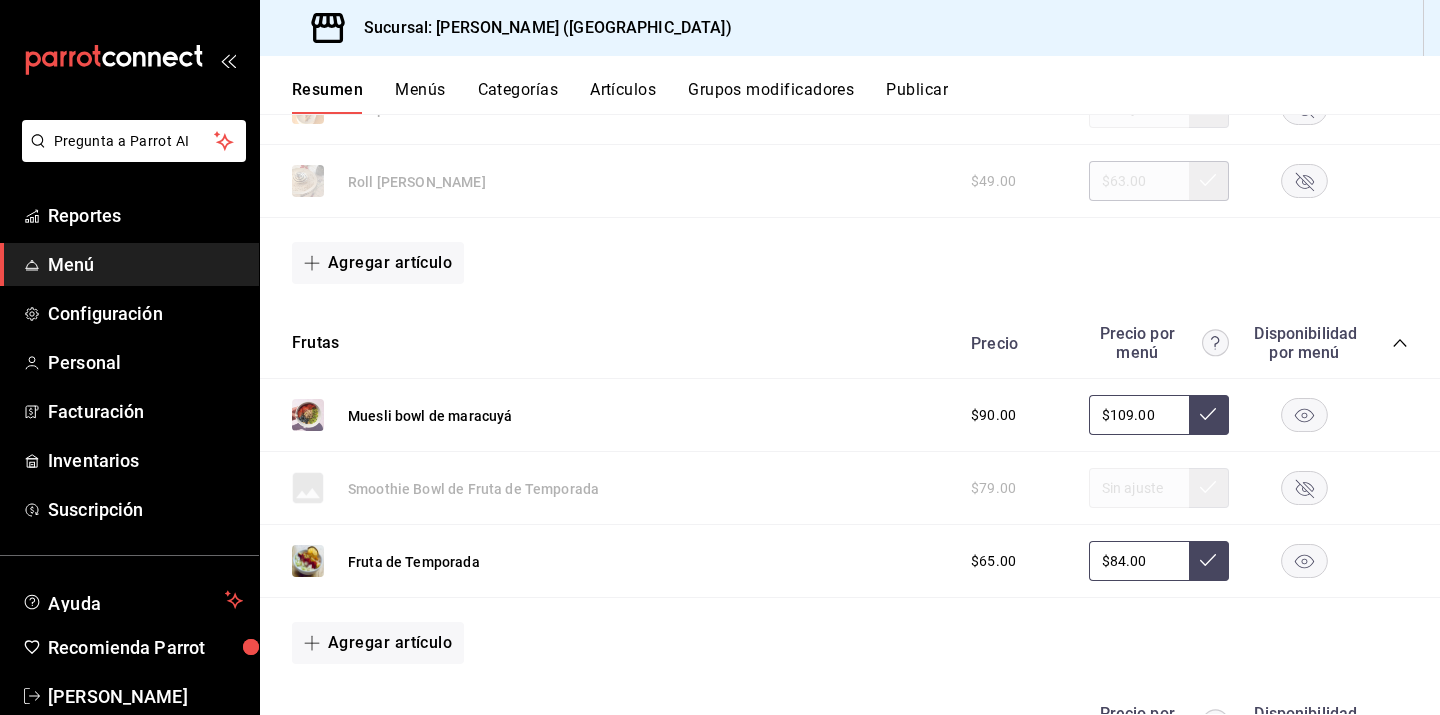 click 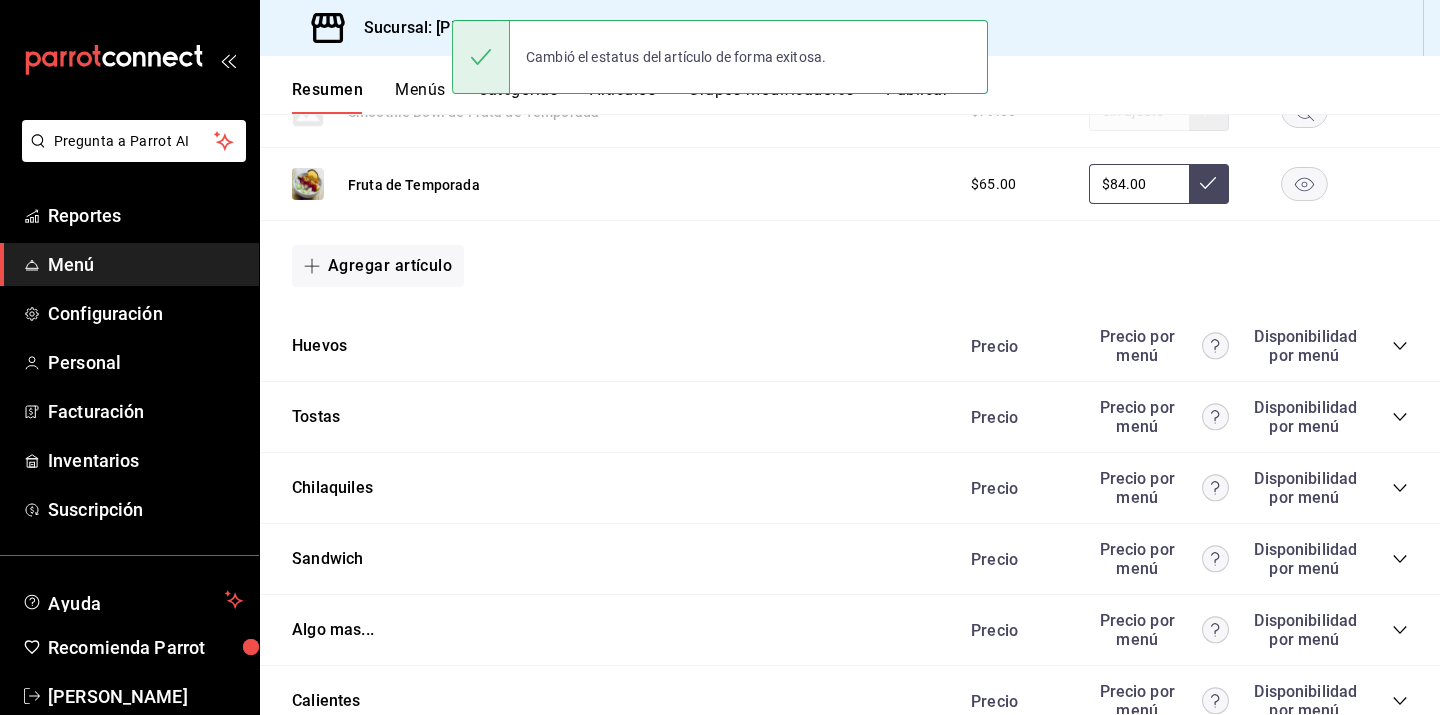 scroll, scrollTop: 2423, scrollLeft: 0, axis: vertical 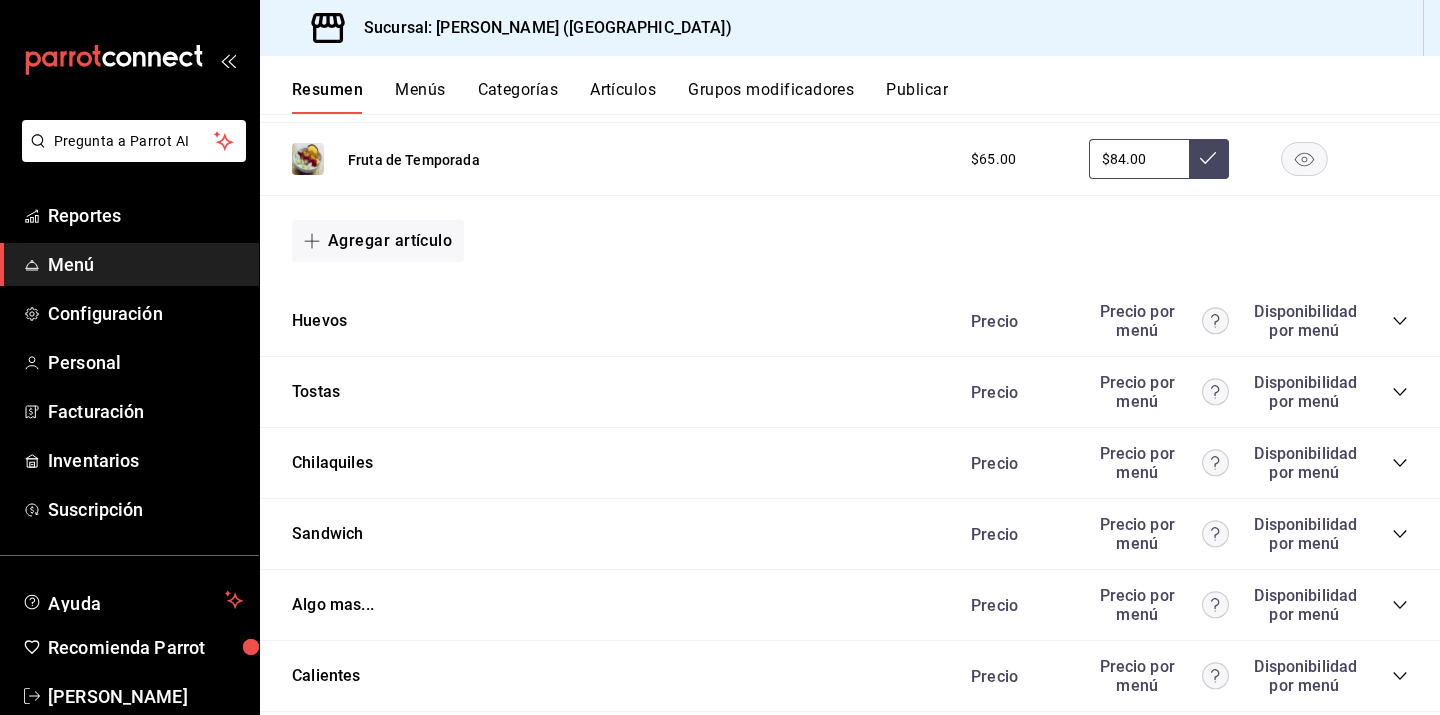 click at bounding box center [1400, 321] 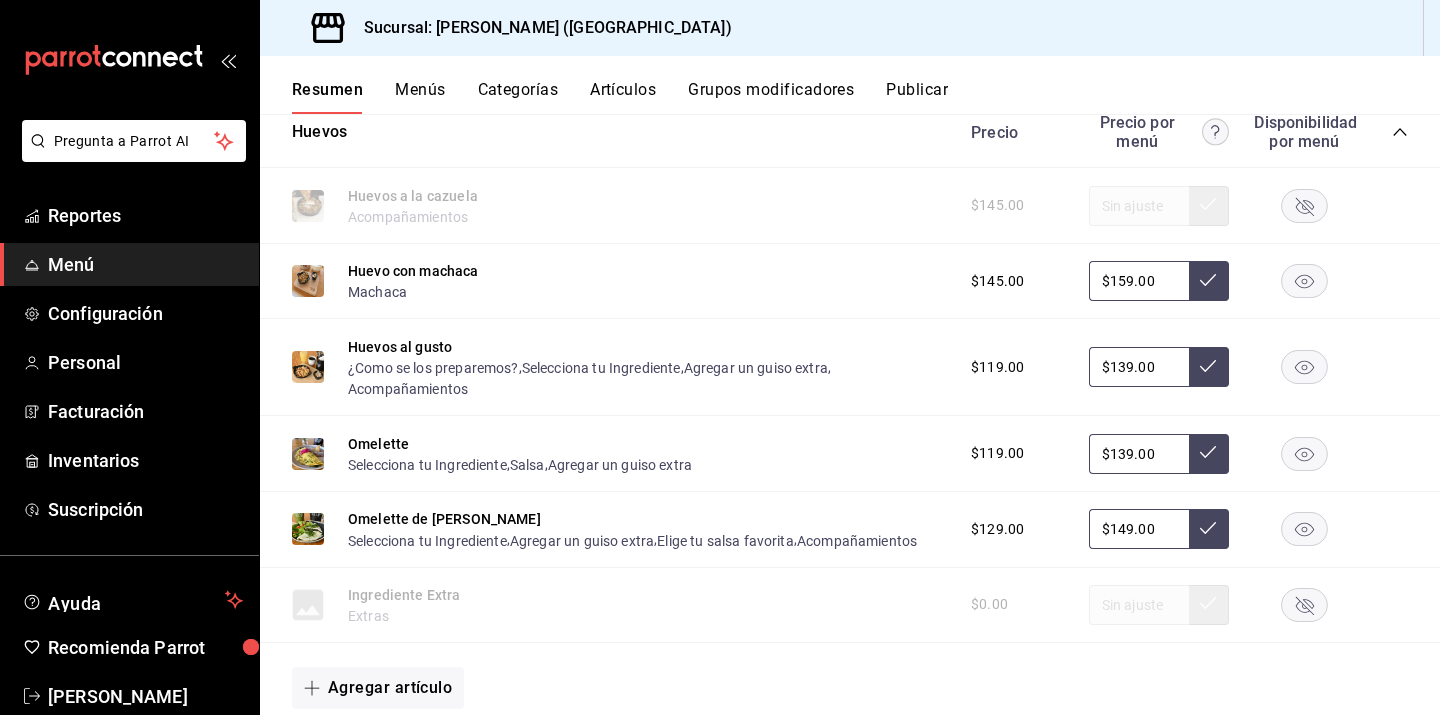 scroll, scrollTop: 2614, scrollLeft: 0, axis: vertical 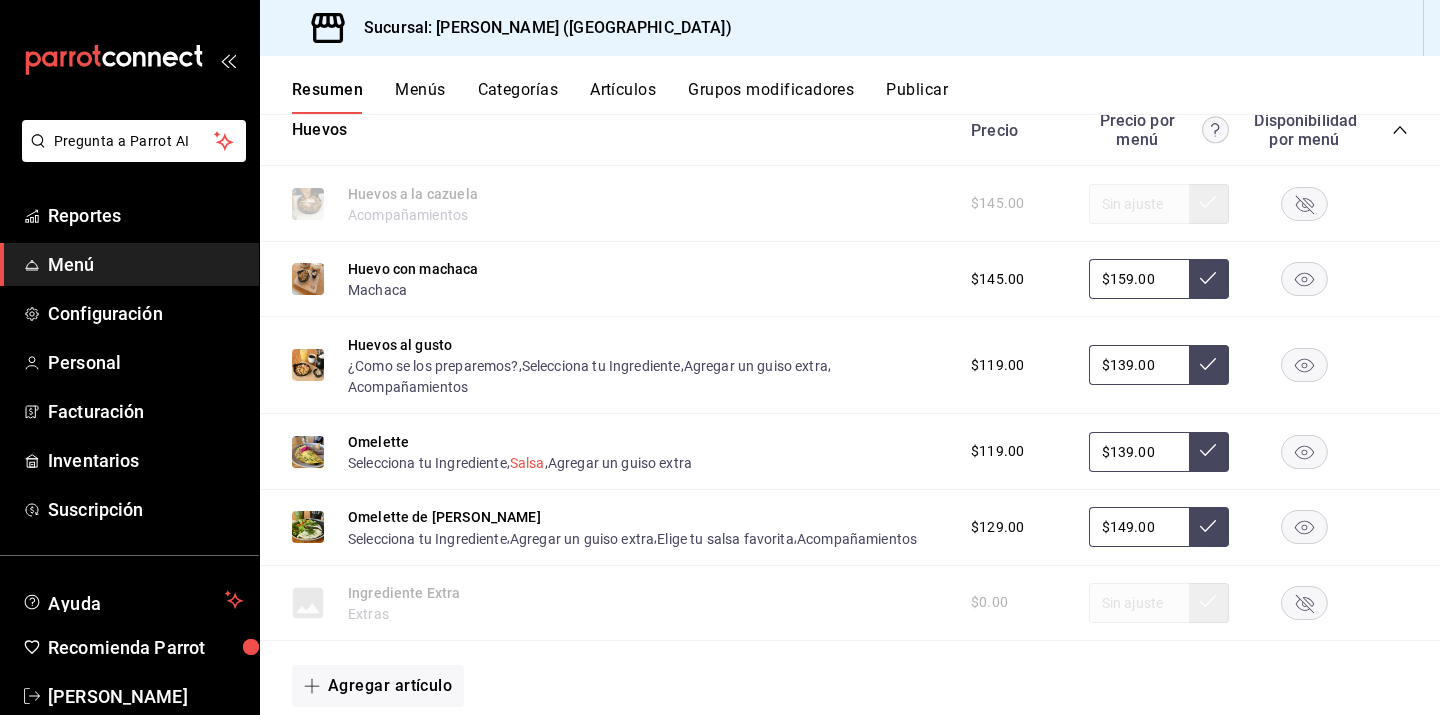click on "Salsa" at bounding box center [527, 463] 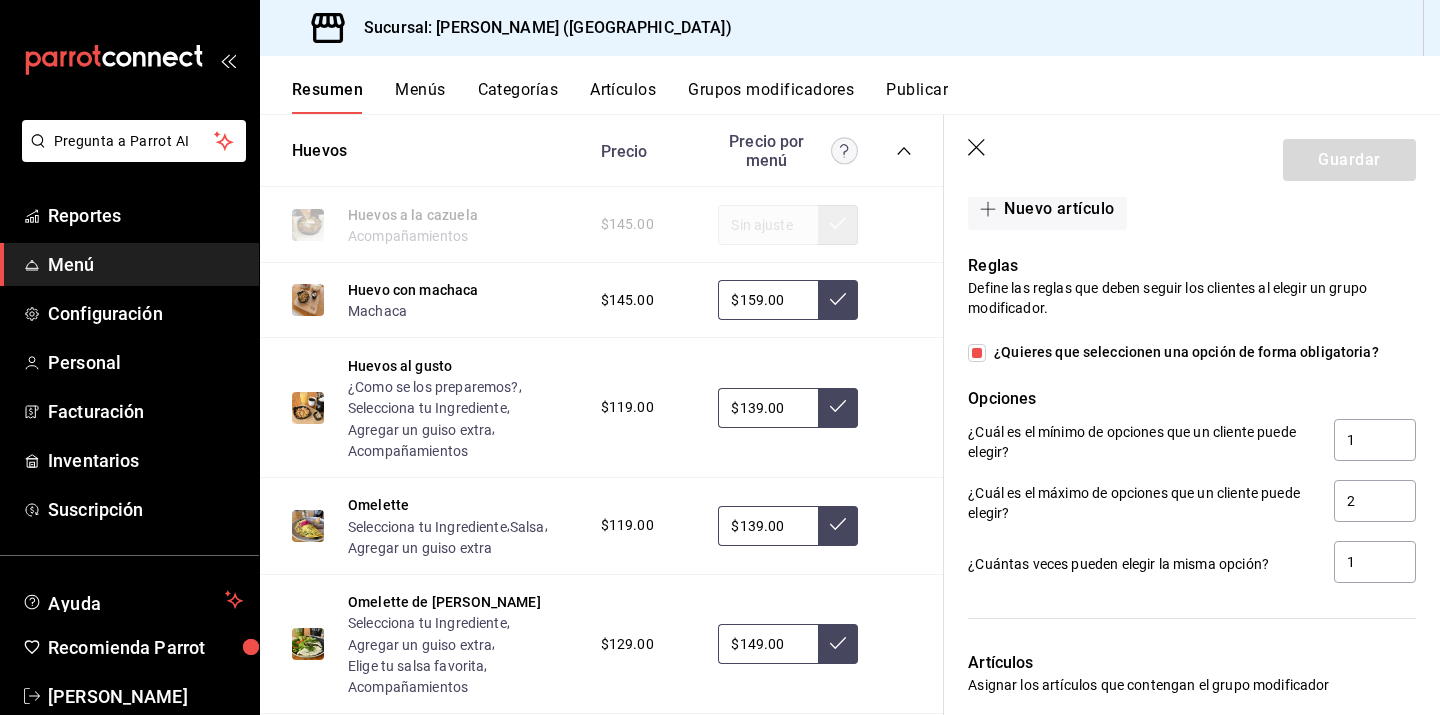 scroll, scrollTop: 1117, scrollLeft: 0, axis: vertical 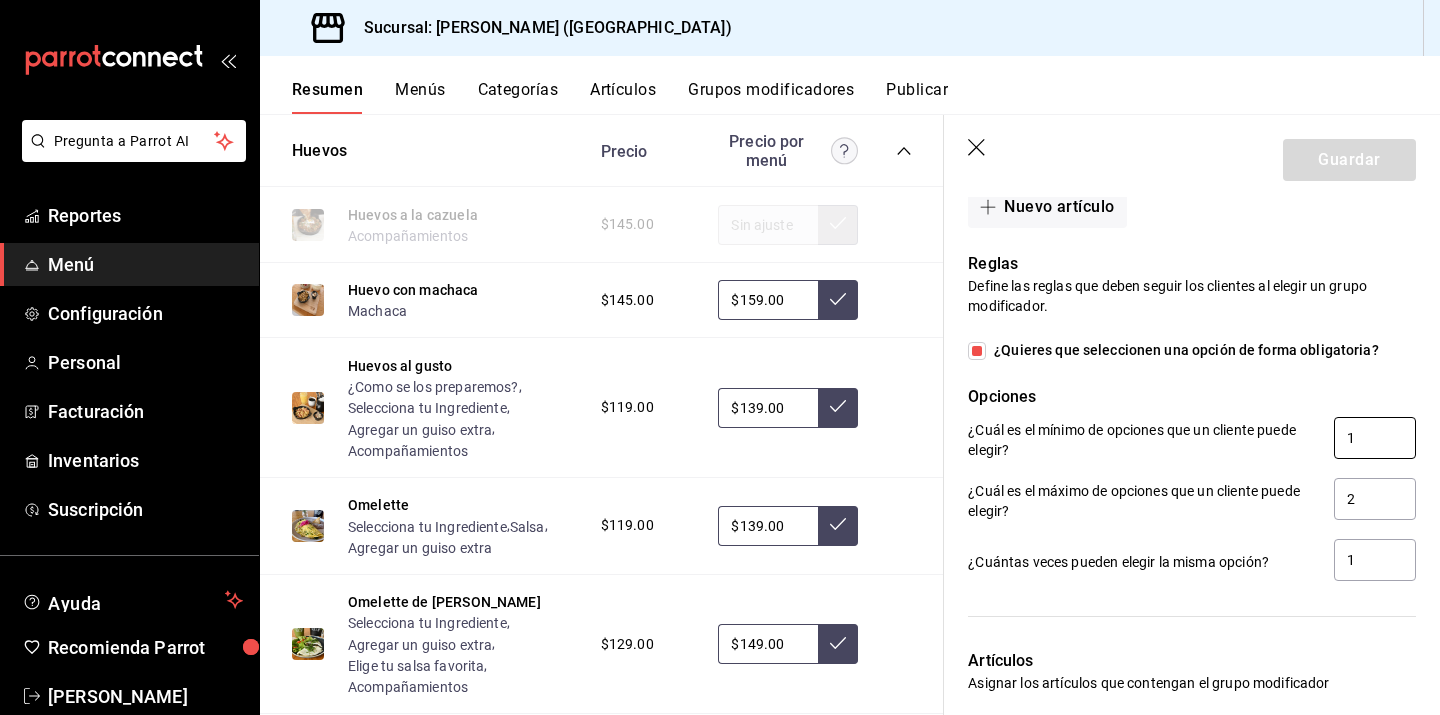 click on "1" at bounding box center [1375, 438] 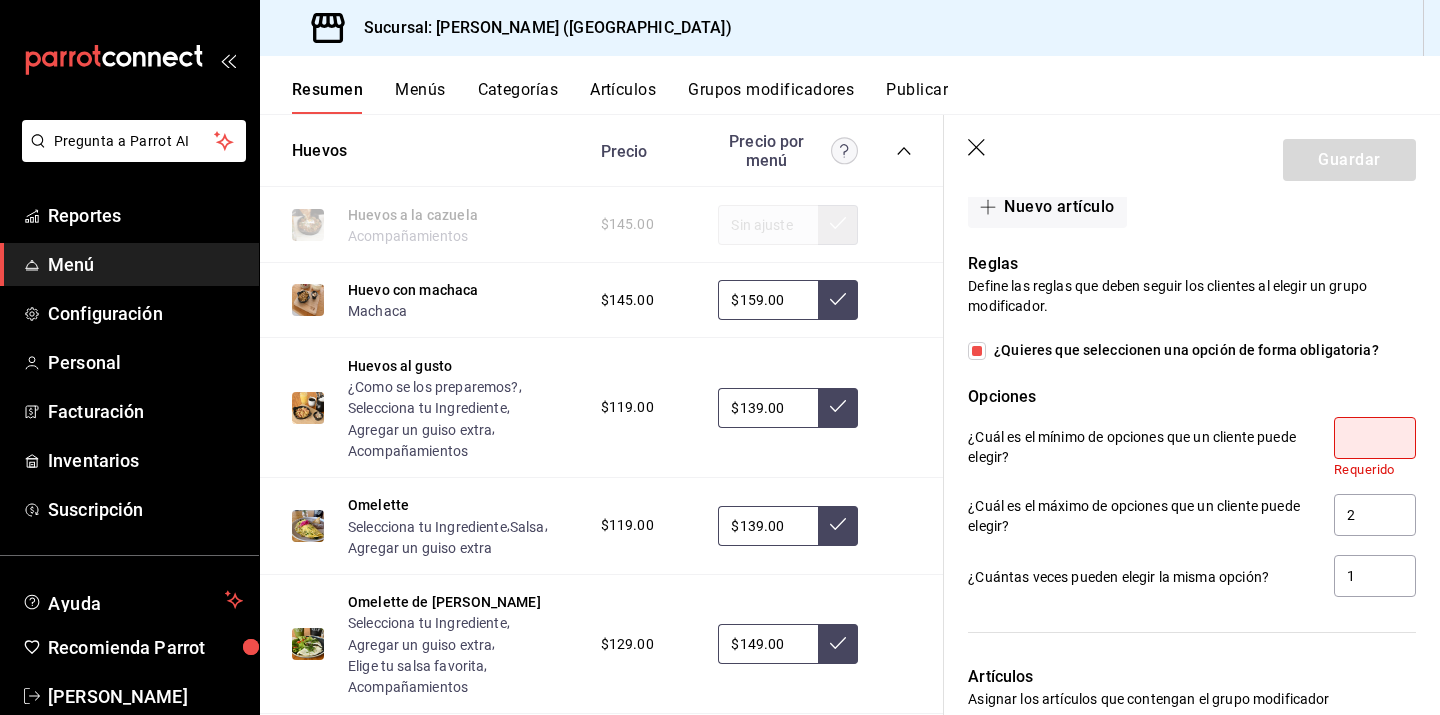 checkbox on "false" 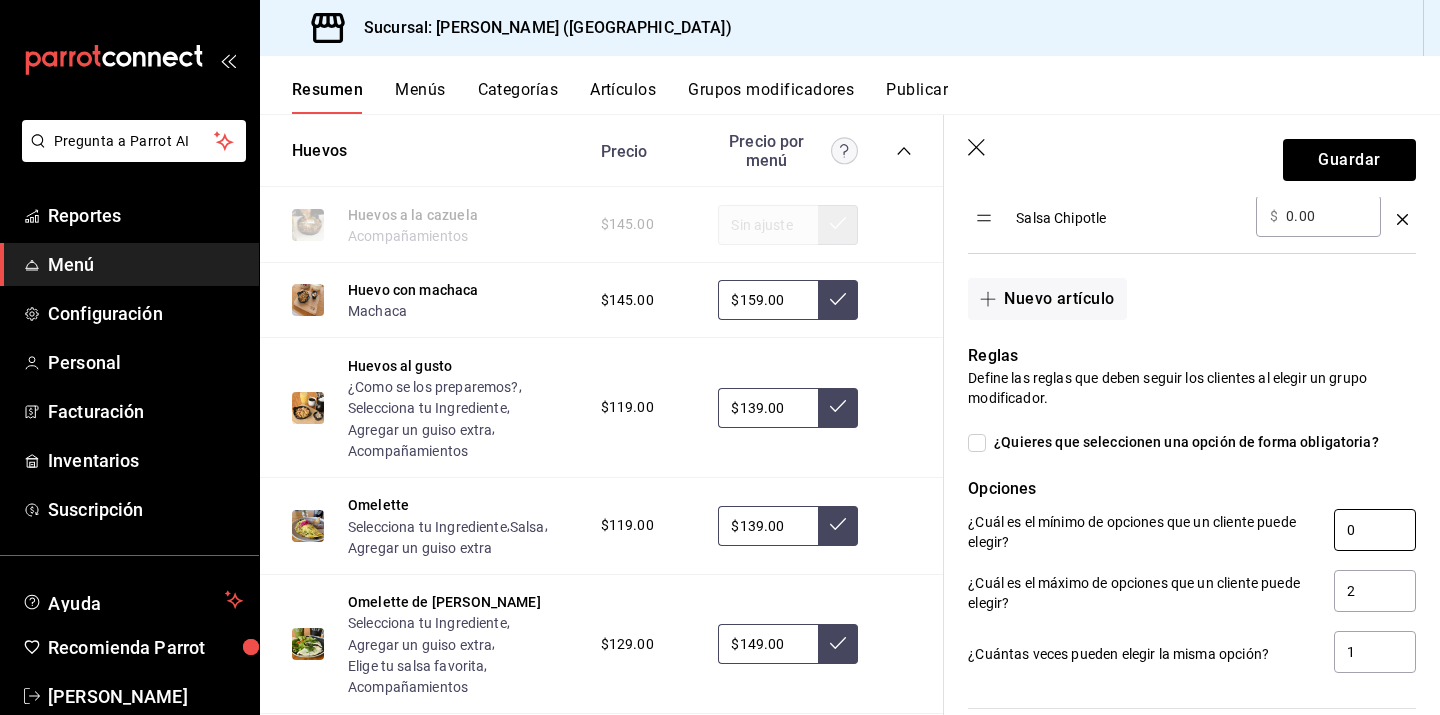 scroll, scrollTop: 1027, scrollLeft: 0, axis: vertical 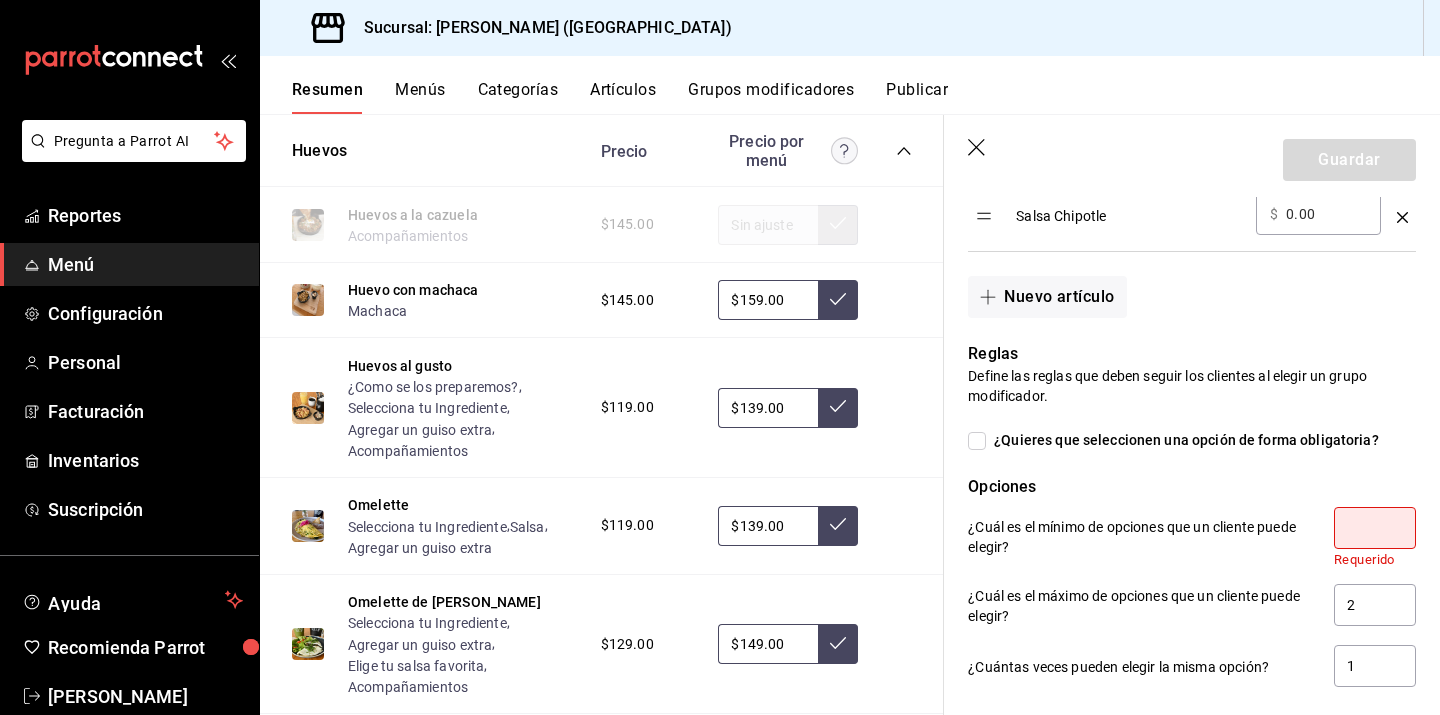 type on "1" 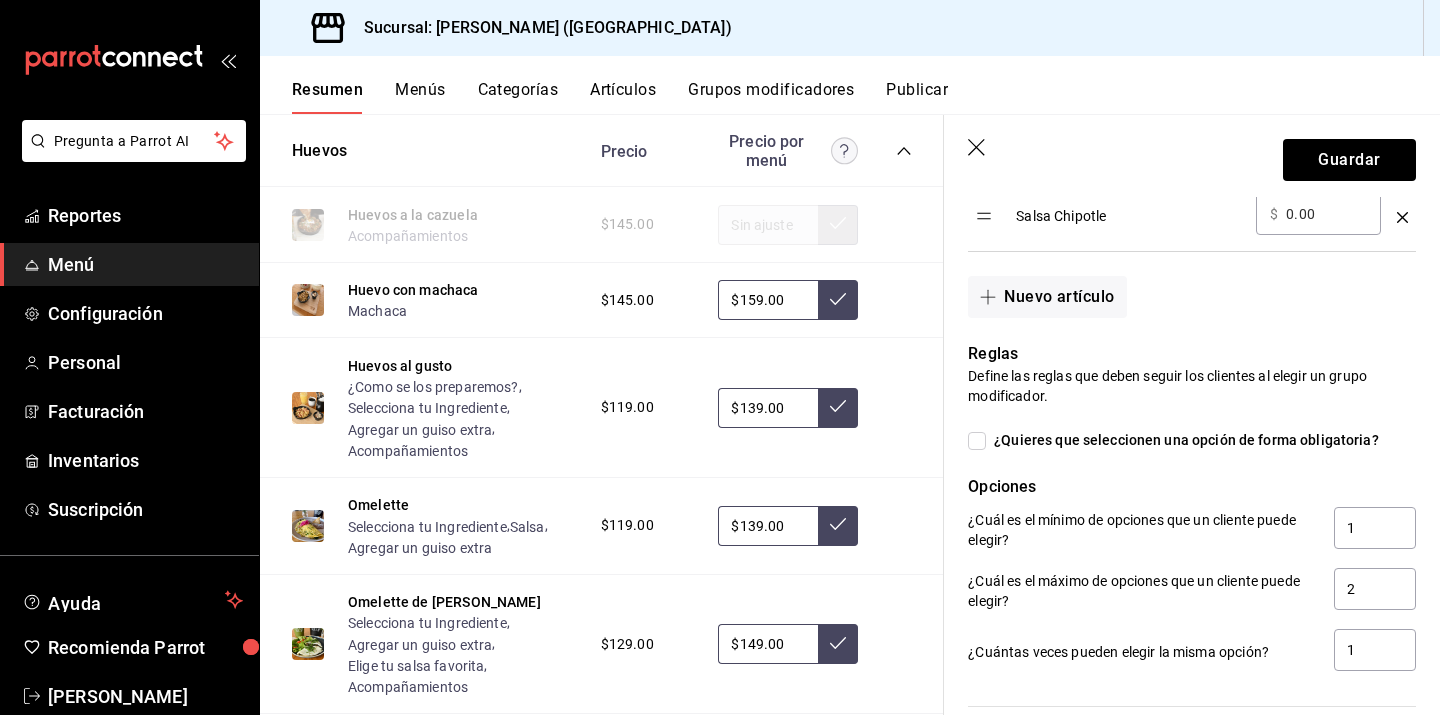click 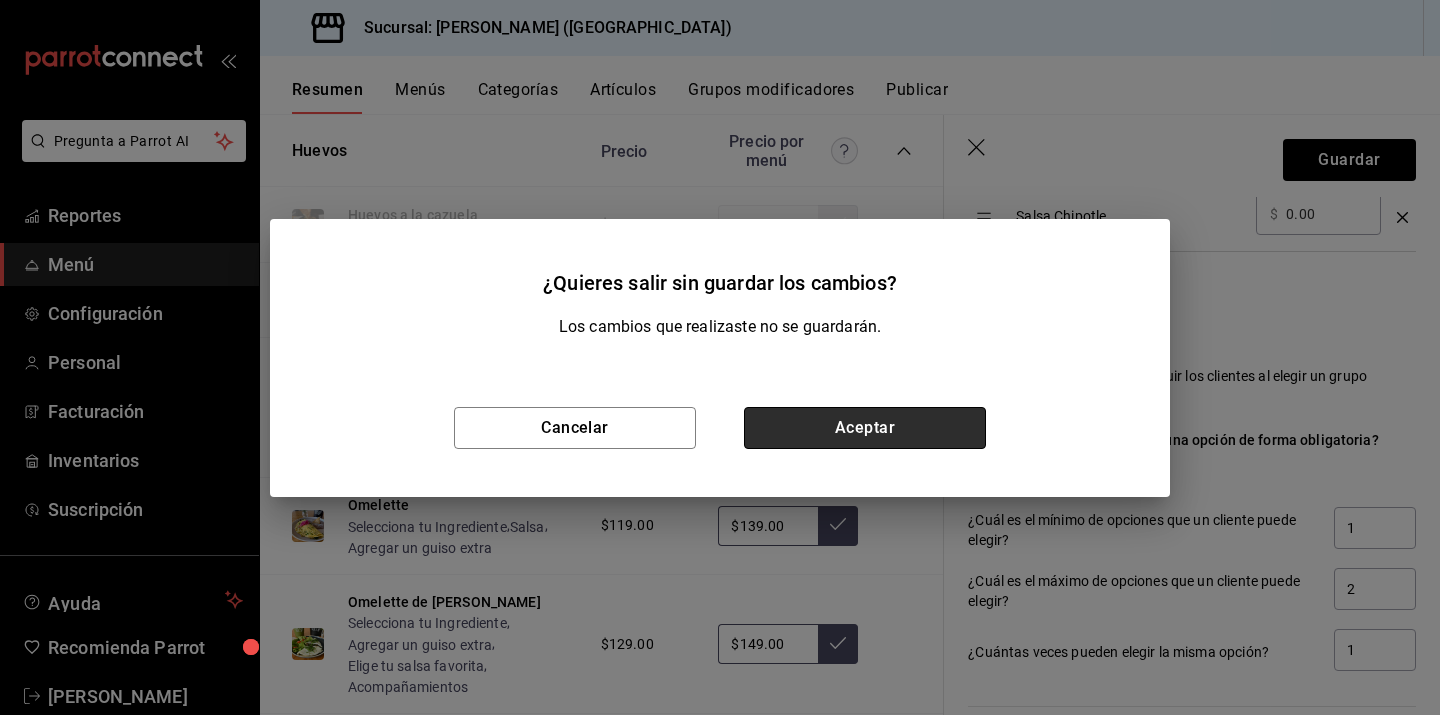 click on "Aceptar" at bounding box center (865, 428) 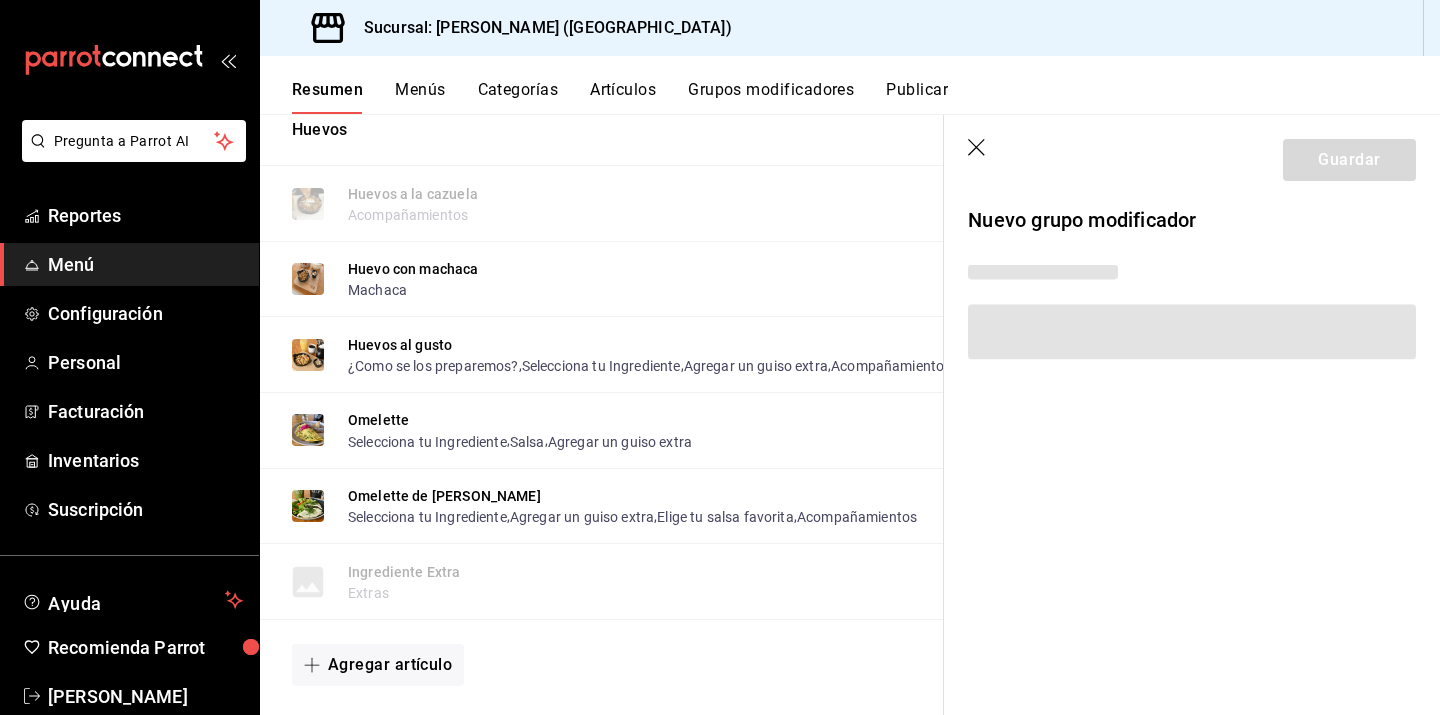 scroll, scrollTop: 0, scrollLeft: 0, axis: both 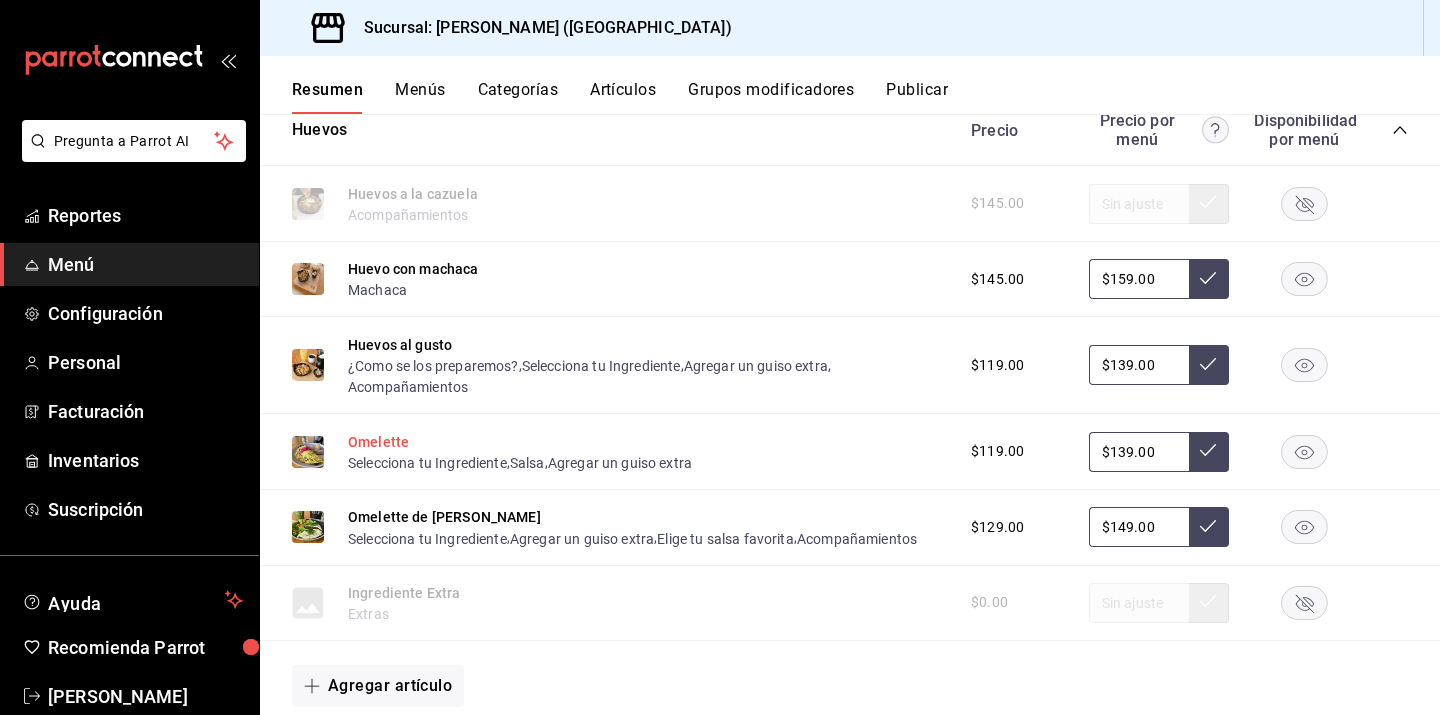 click on "Omelette" at bounding box center (378, 442) 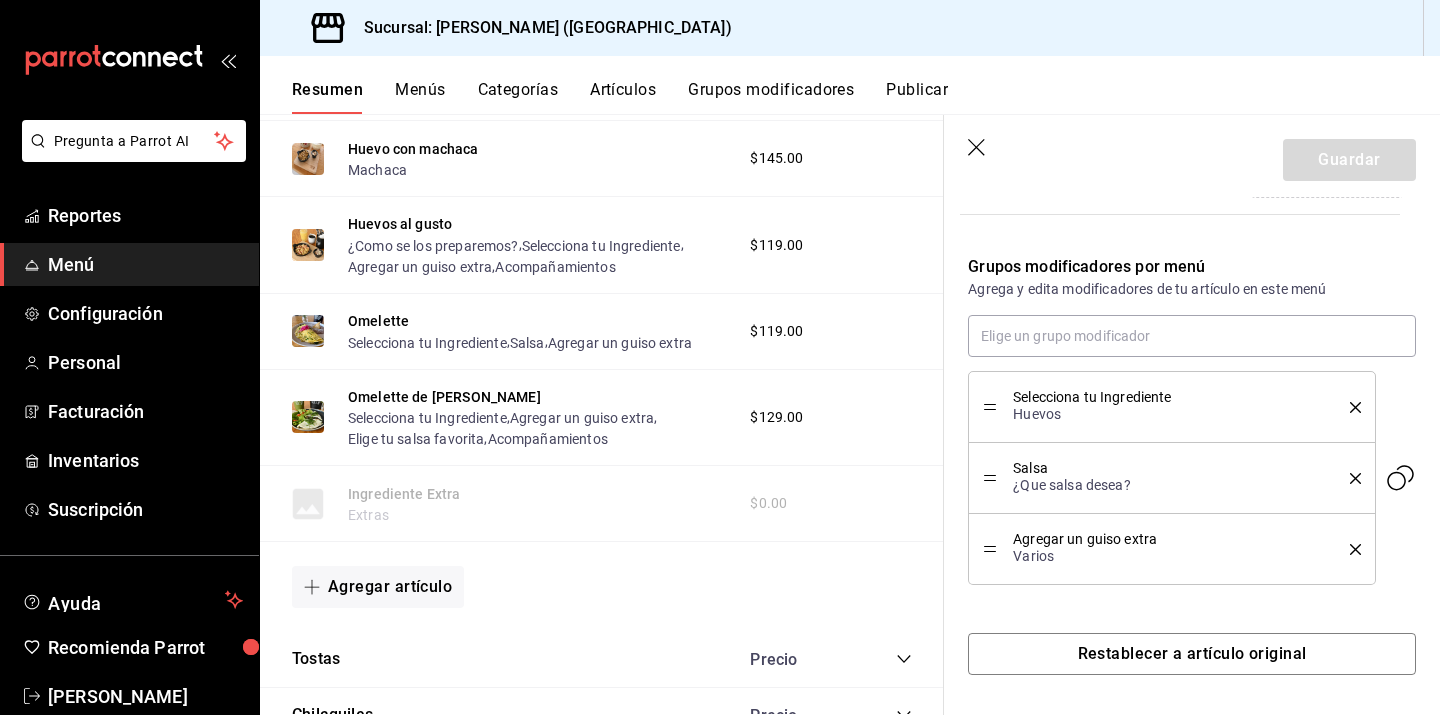 scroll, scrollTop: 597, scrollLeft: 0, axis: vertical 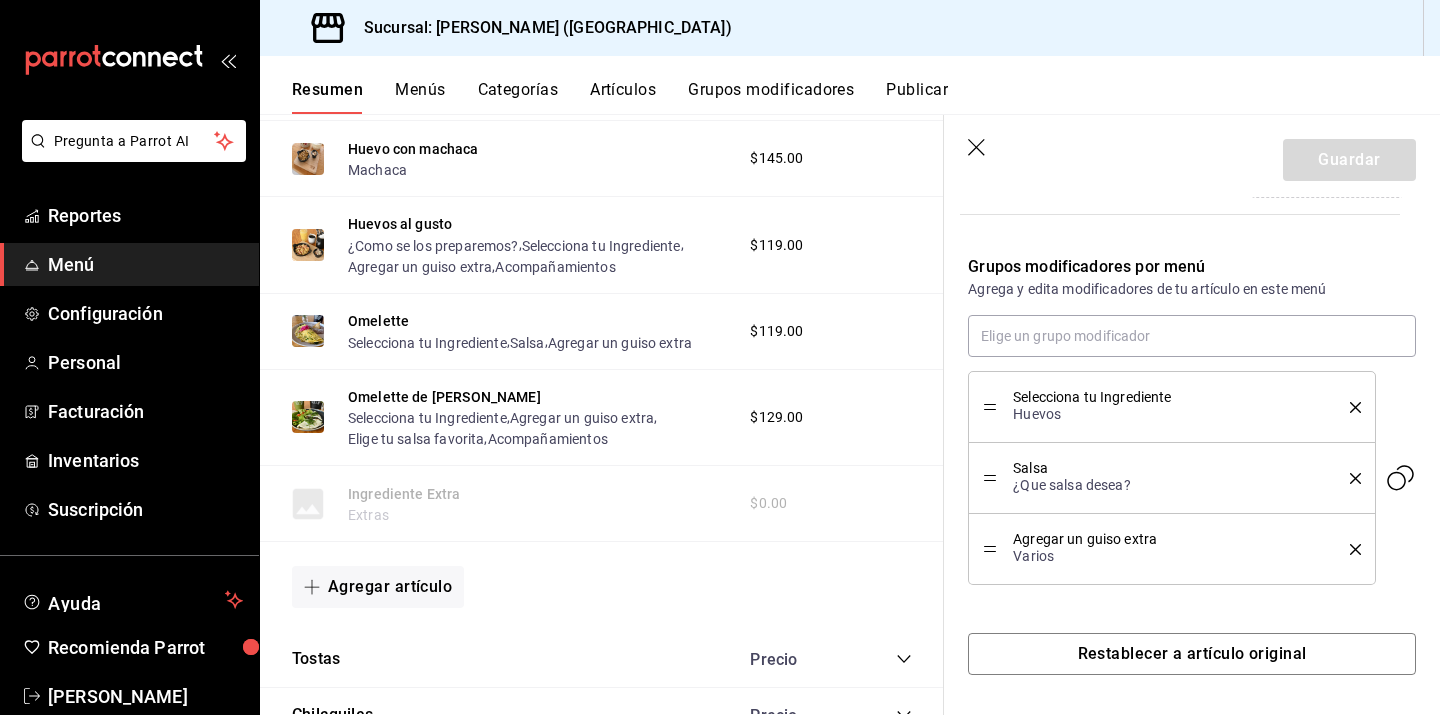 click on "¿Que salsa desea?" at bounding box center (1166, 485) 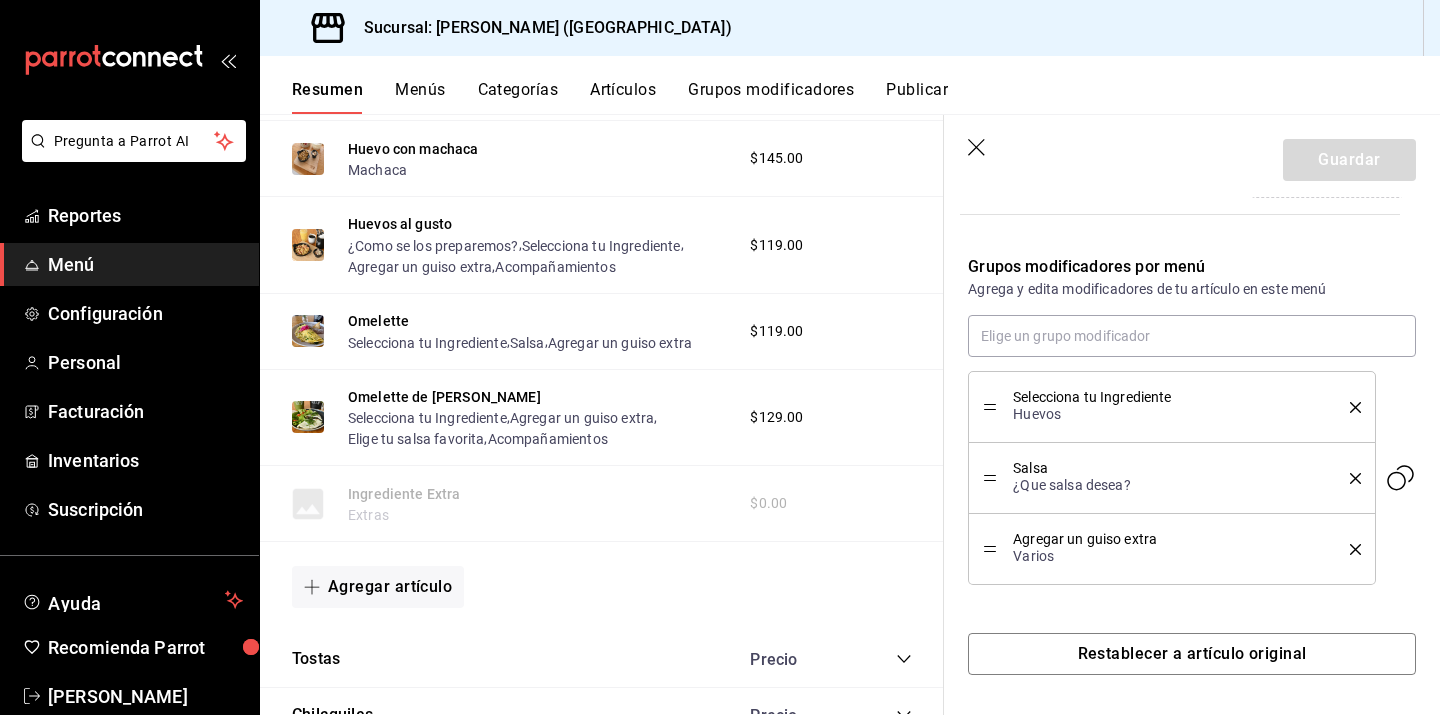 click 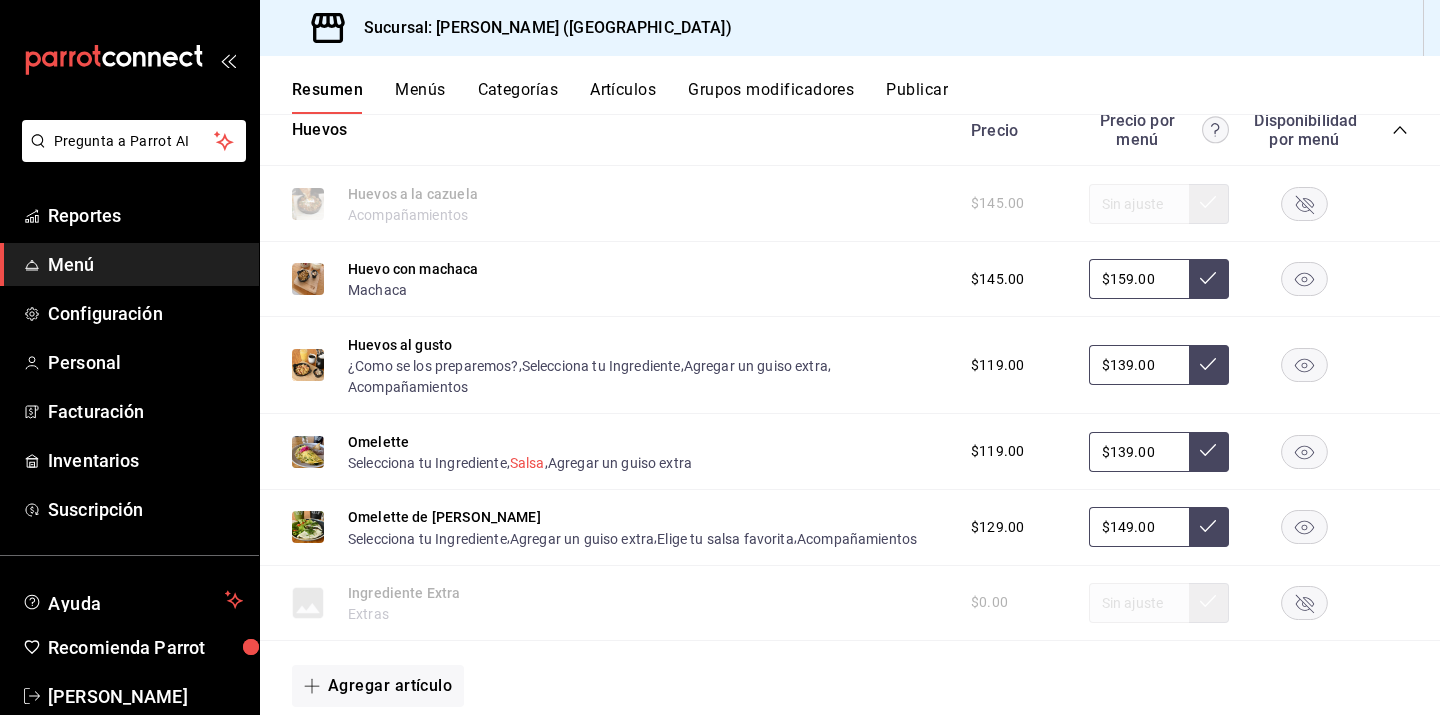 click on "Salsa" at bounding box center (527, 463) 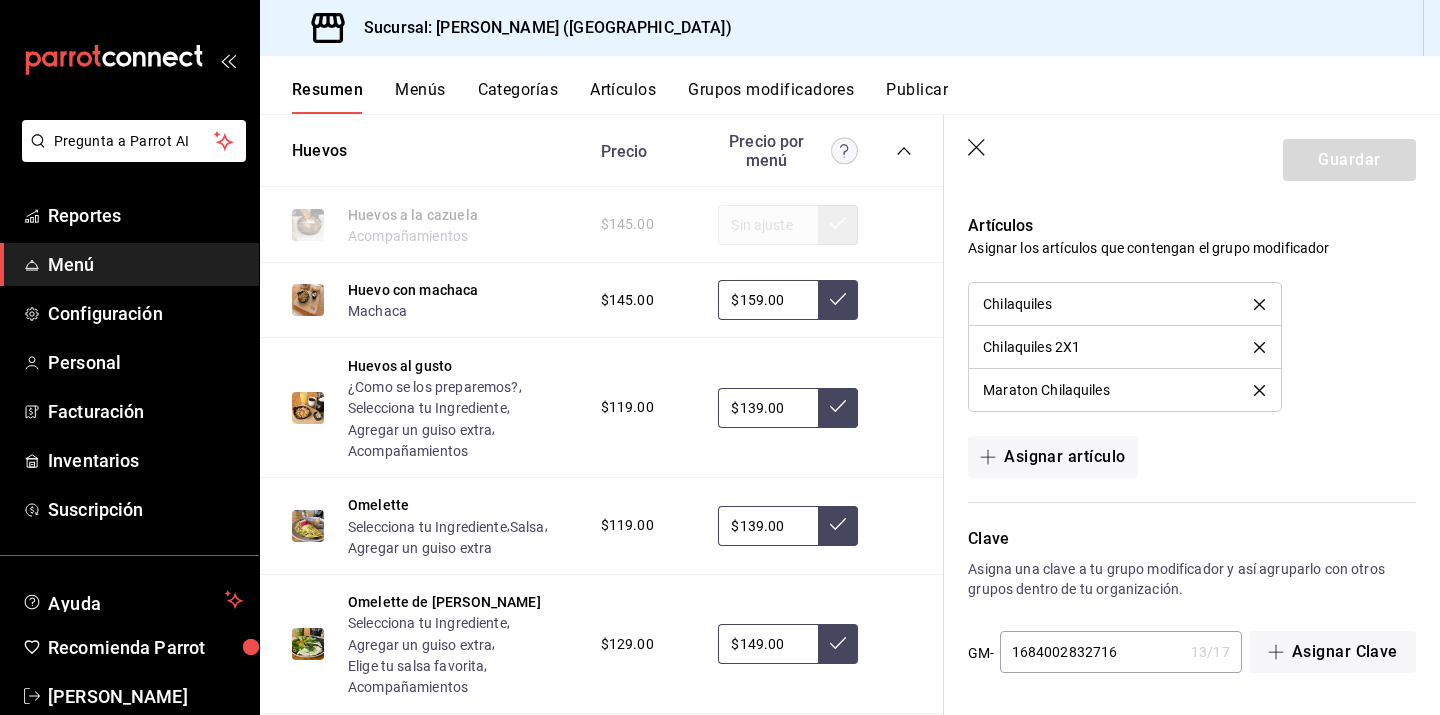 scroll, scrollTop: 1552, scrollLeft: 0, axis: vertical 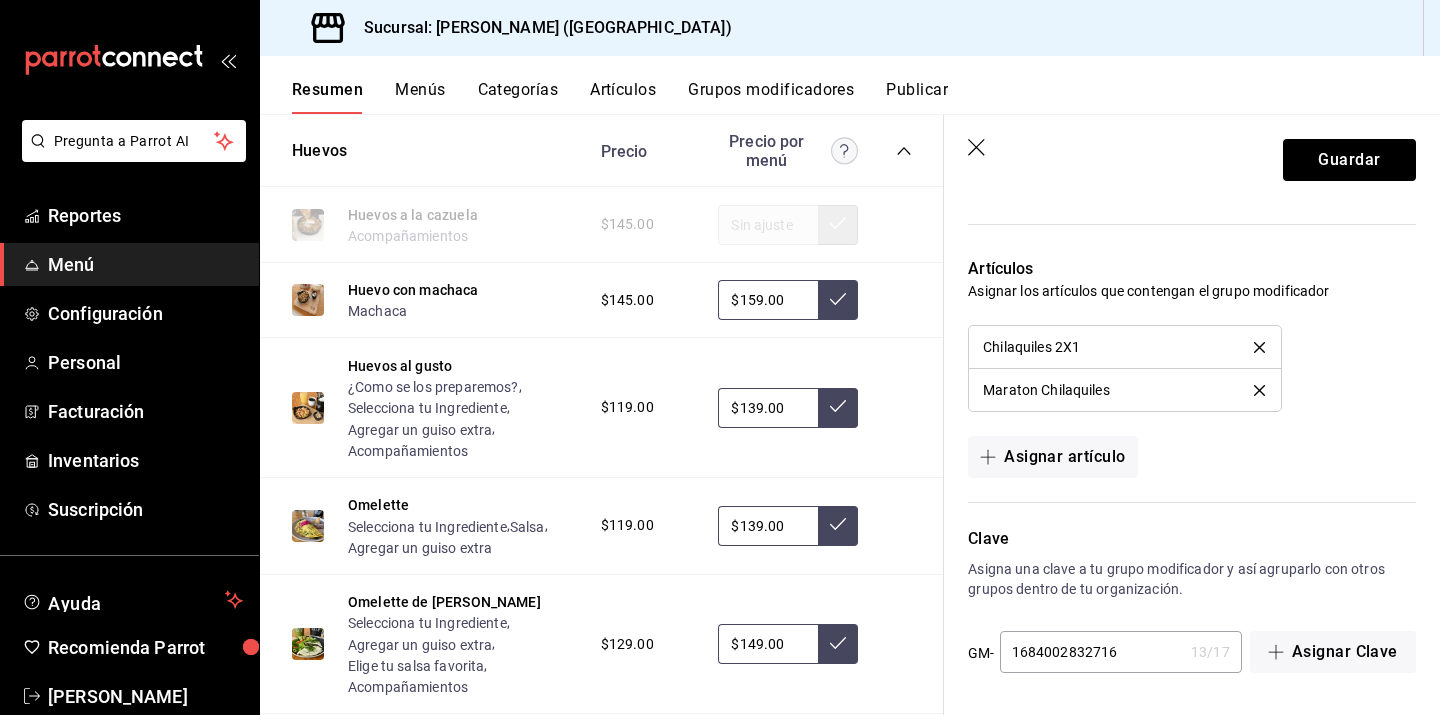 click 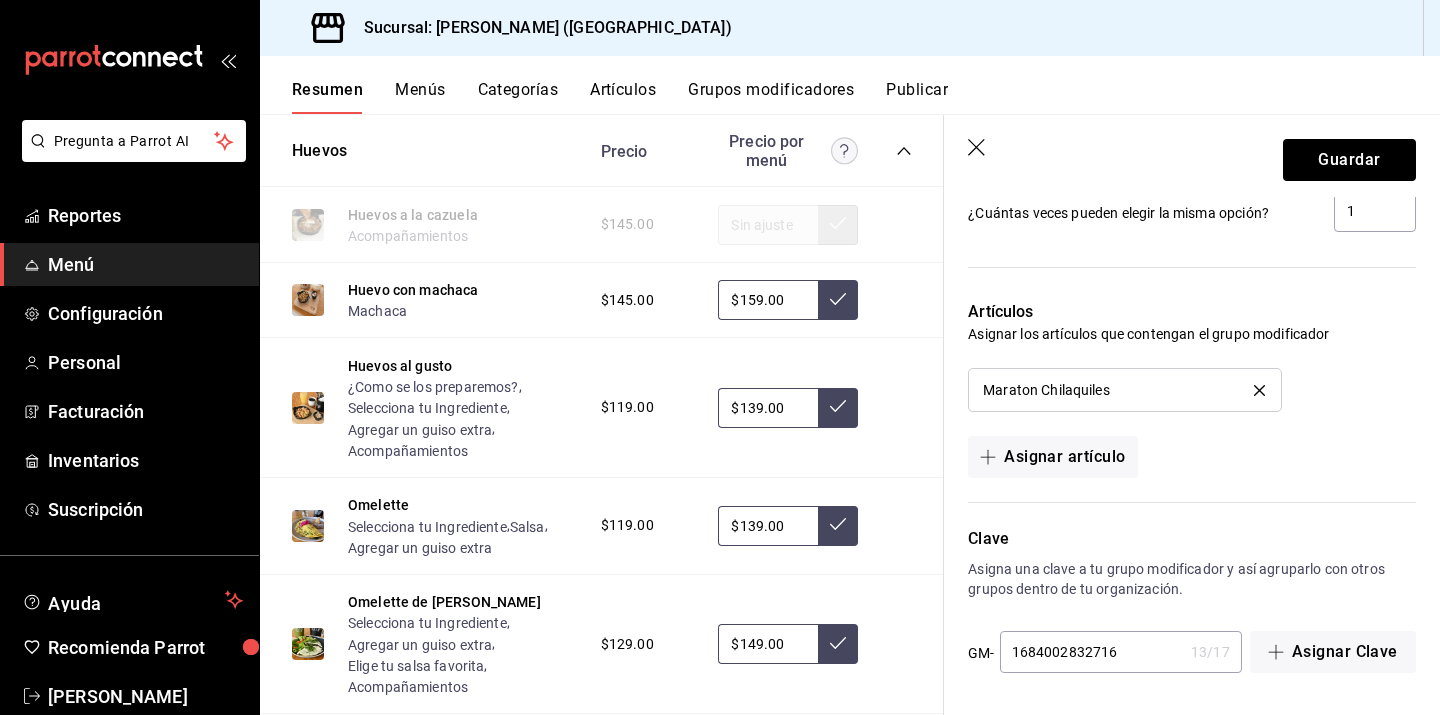 click 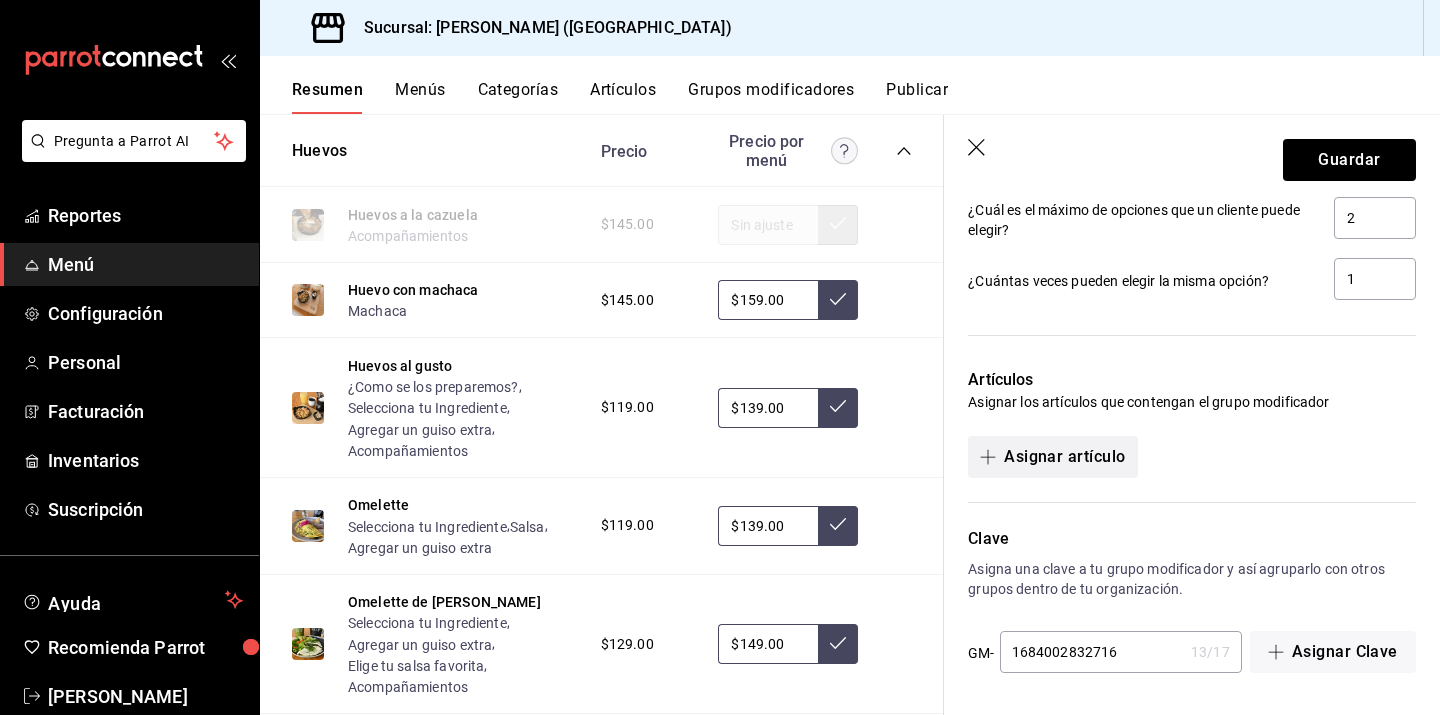 click on "Asignar artículo" at bounding box center [1052, 457] 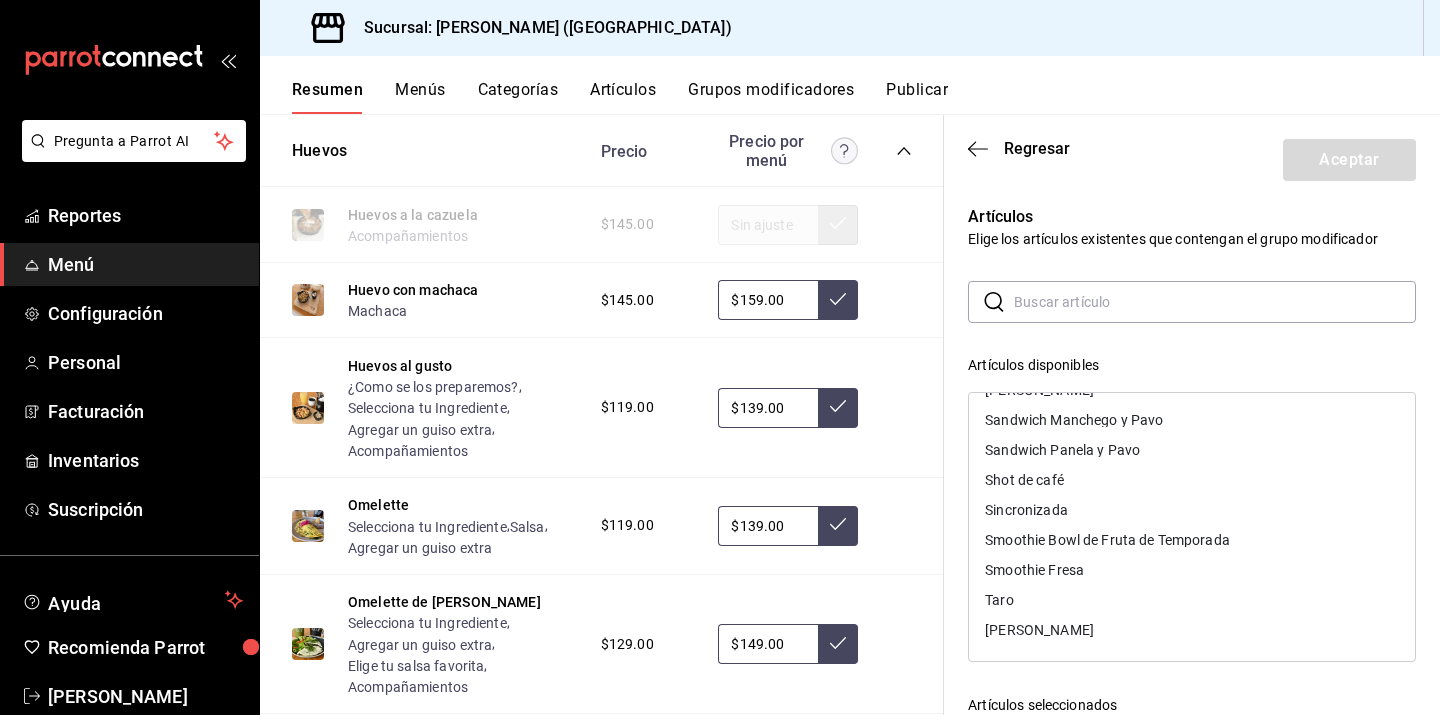 scroll, scrollTop: 2756, scrollLeft: 0, axis: vertical 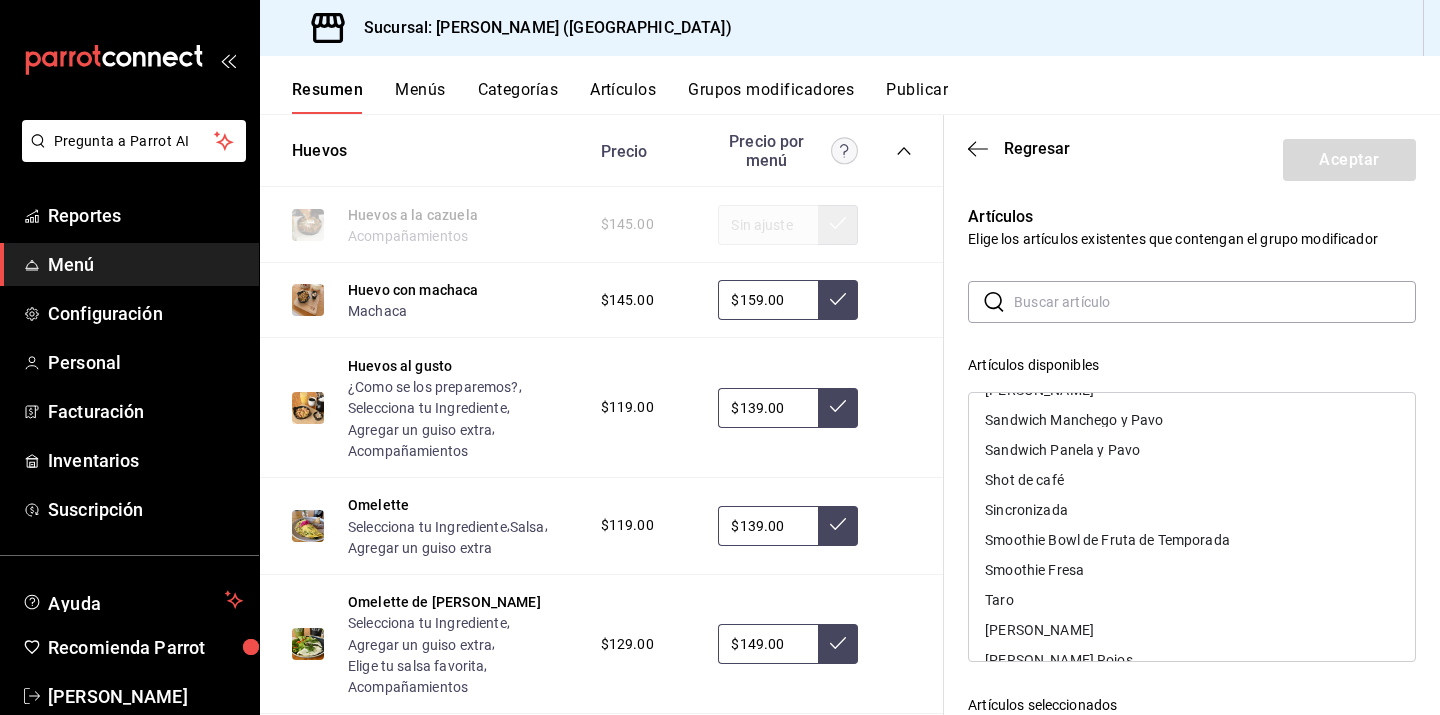 click on "Artículos disponibles" at bounding box center (1192, 365) 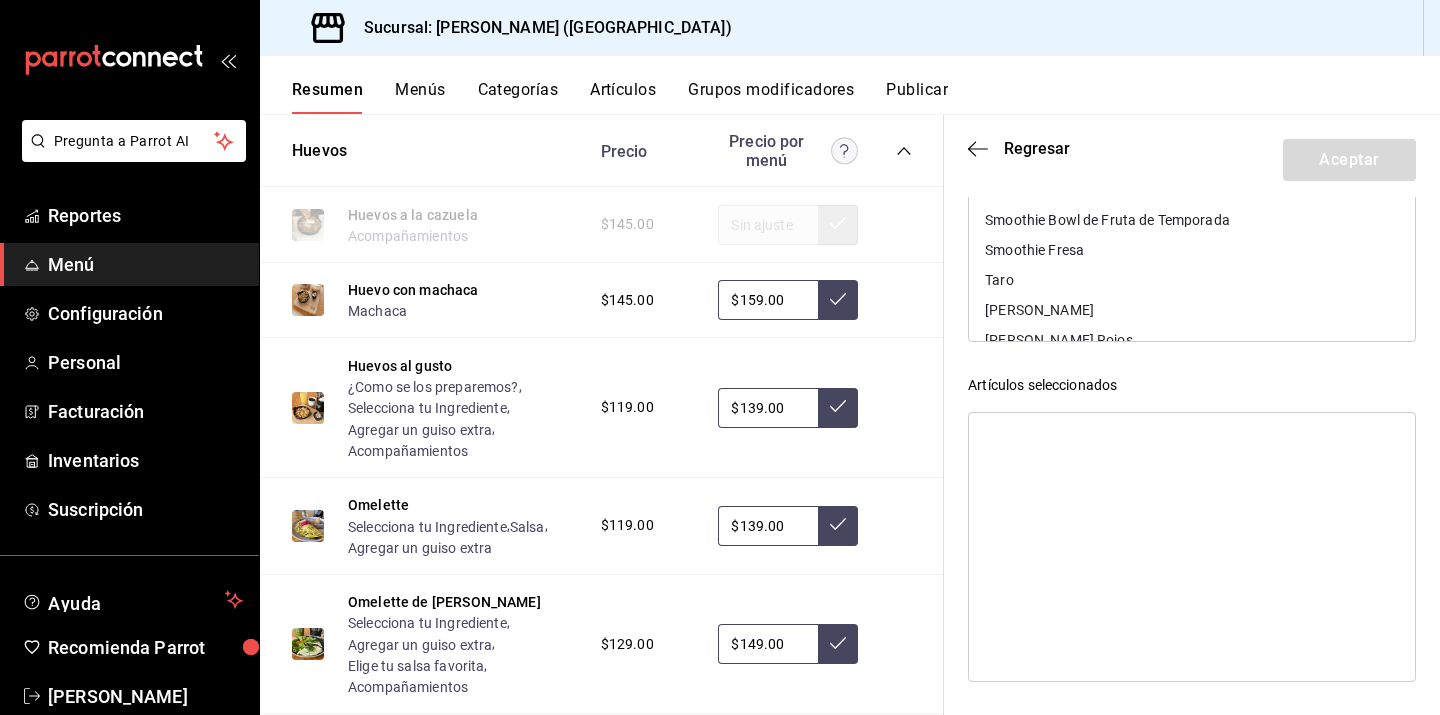 scroll, scrollTop: 320, scrollLeft: 0, axis: vertical 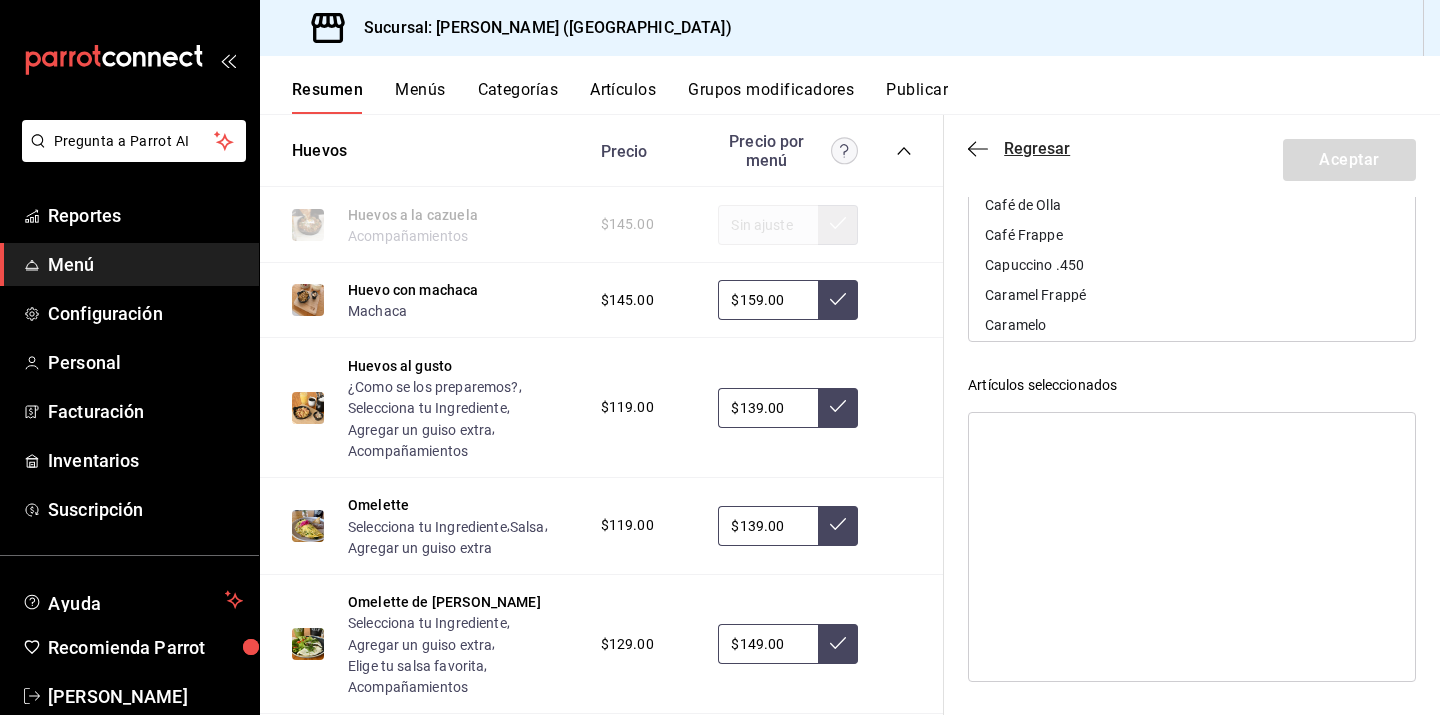 click 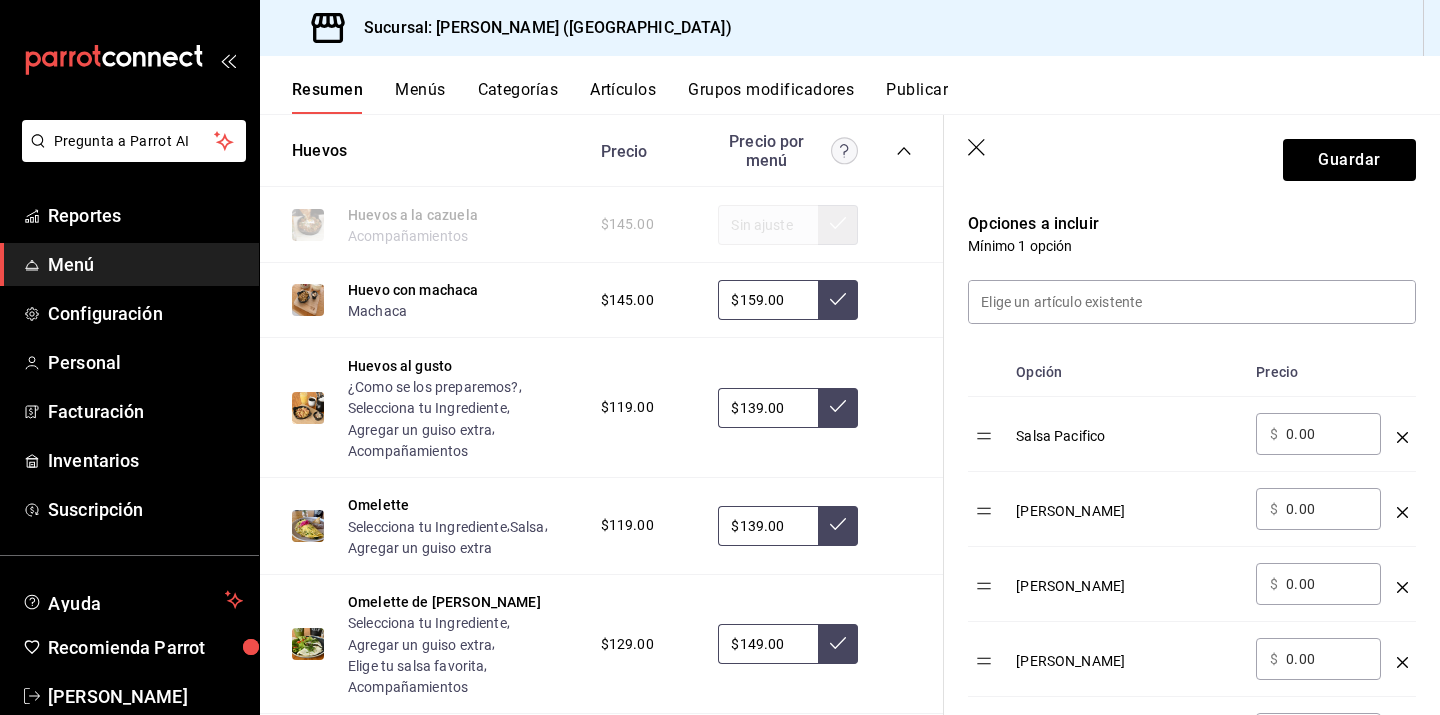 scroll, scrollTop: 503, scrollLeft: 0, axis: vertical 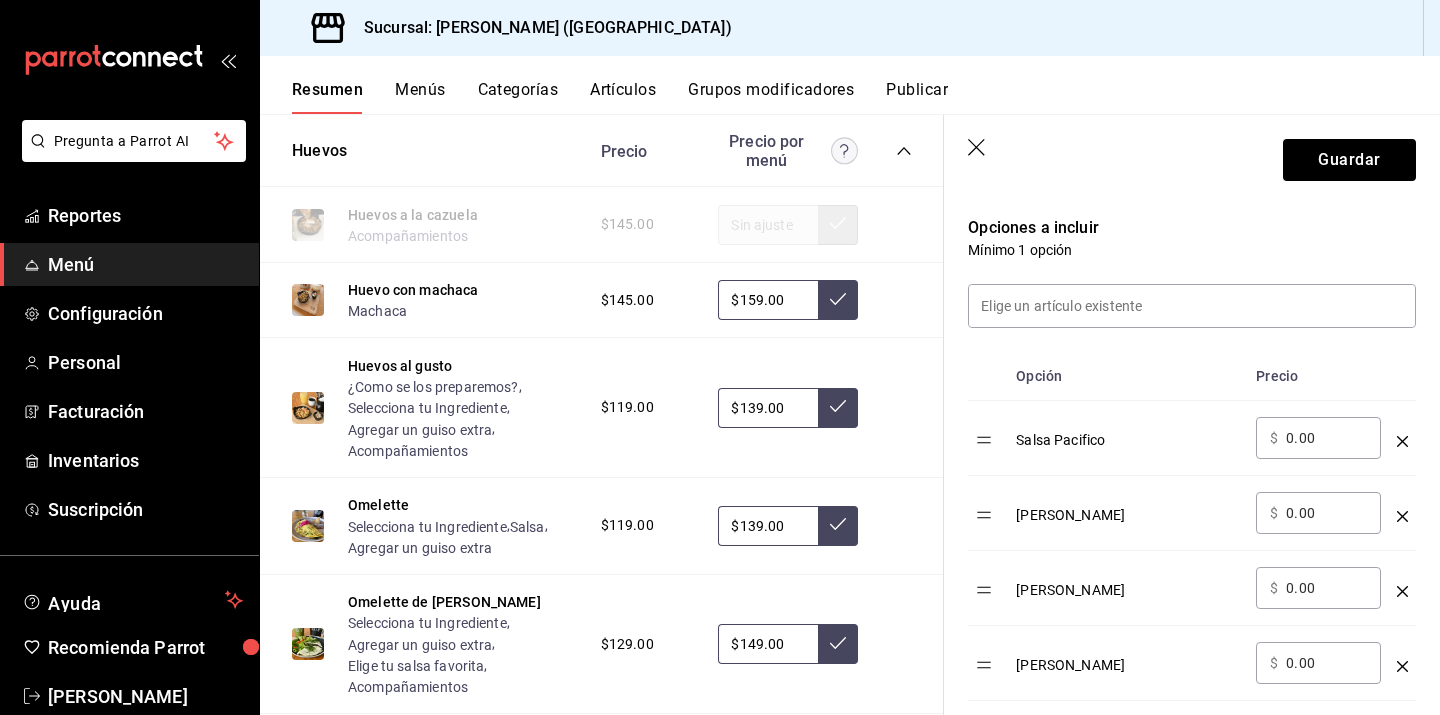 click 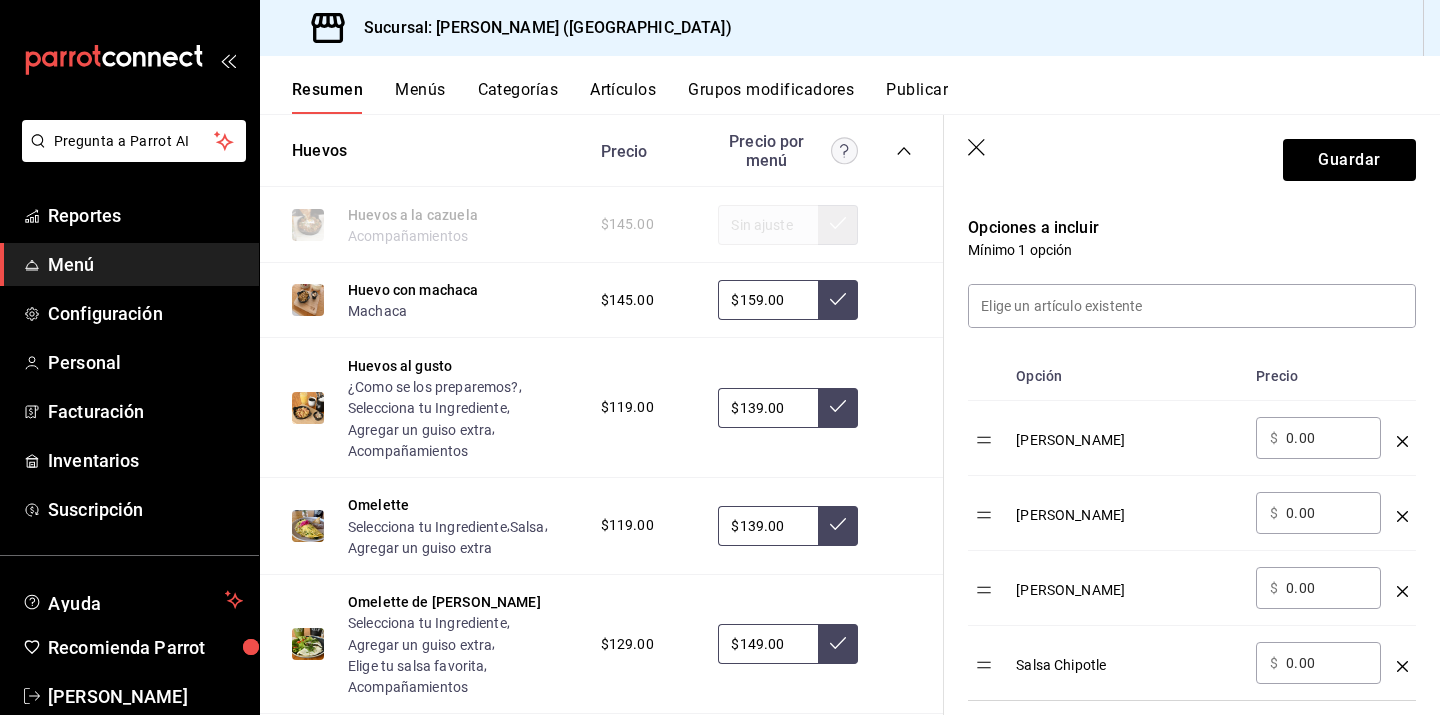 click 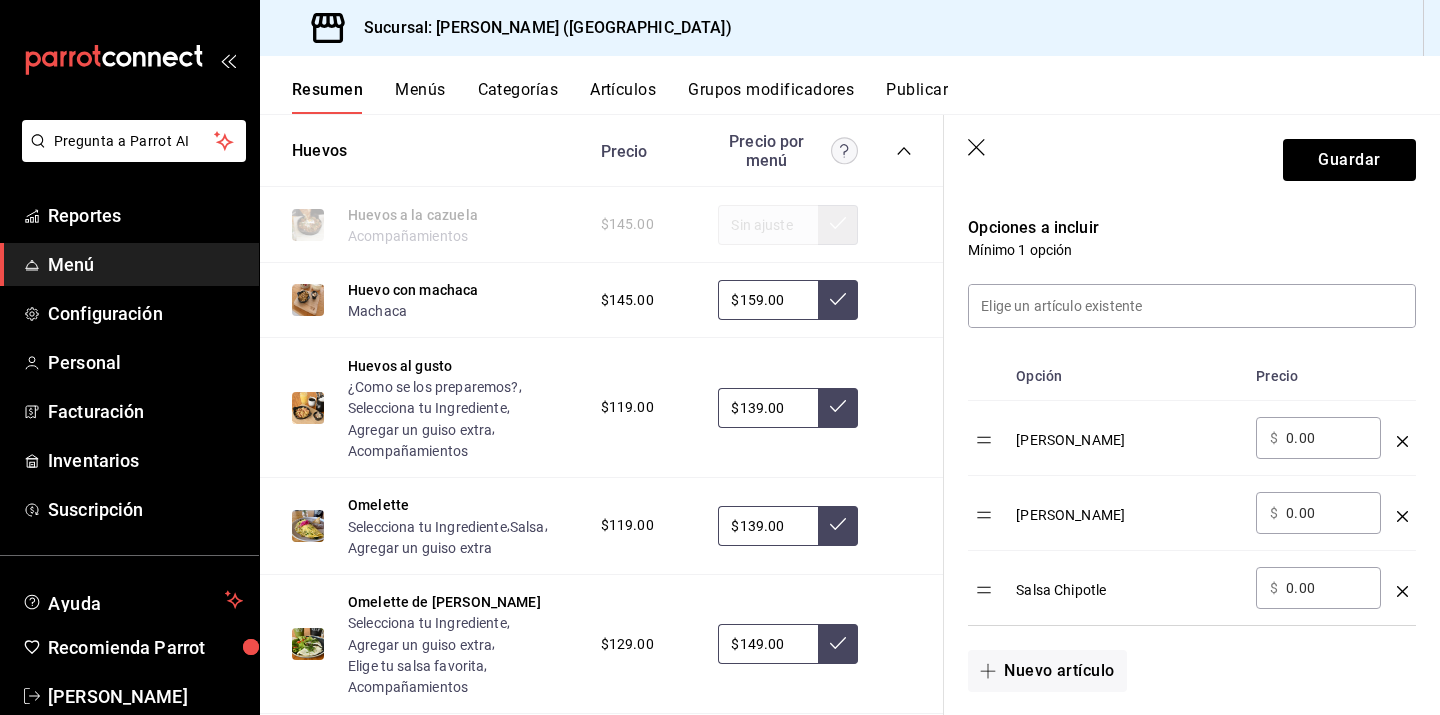 click 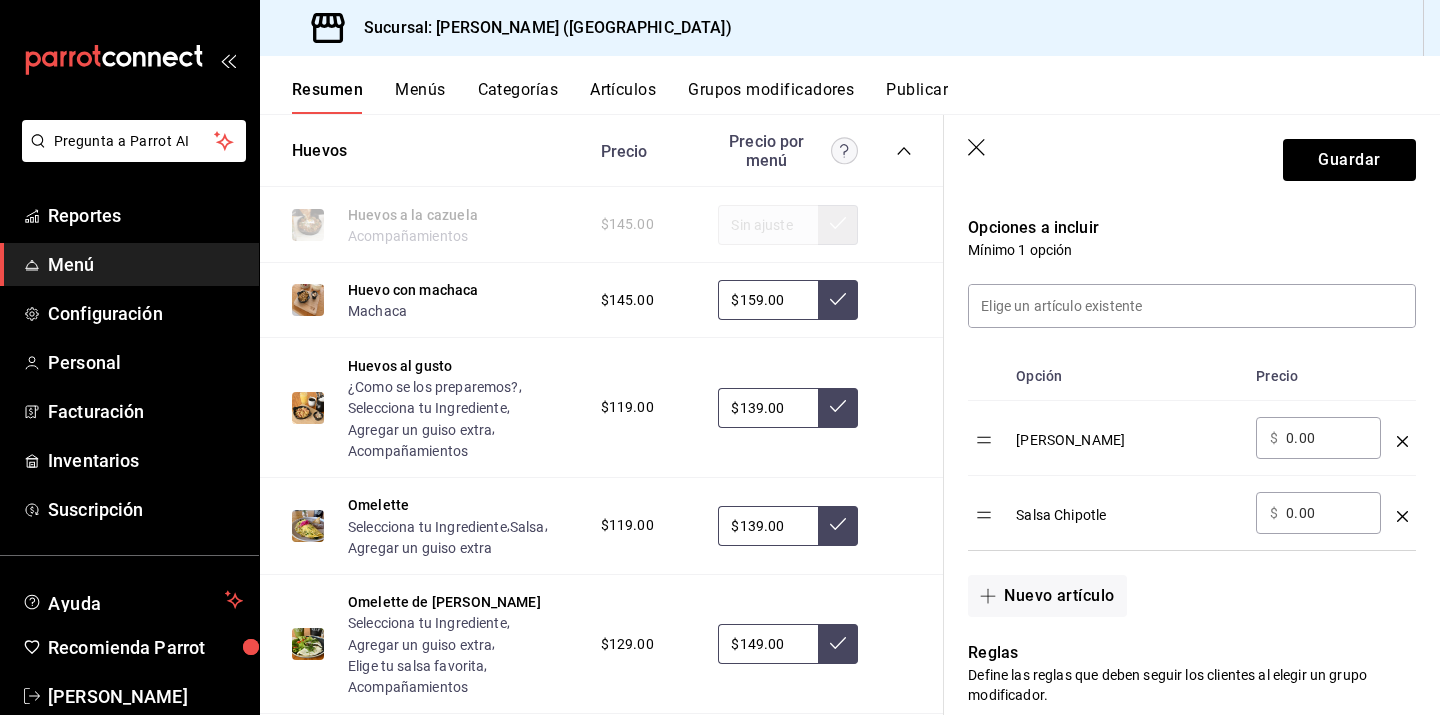 click 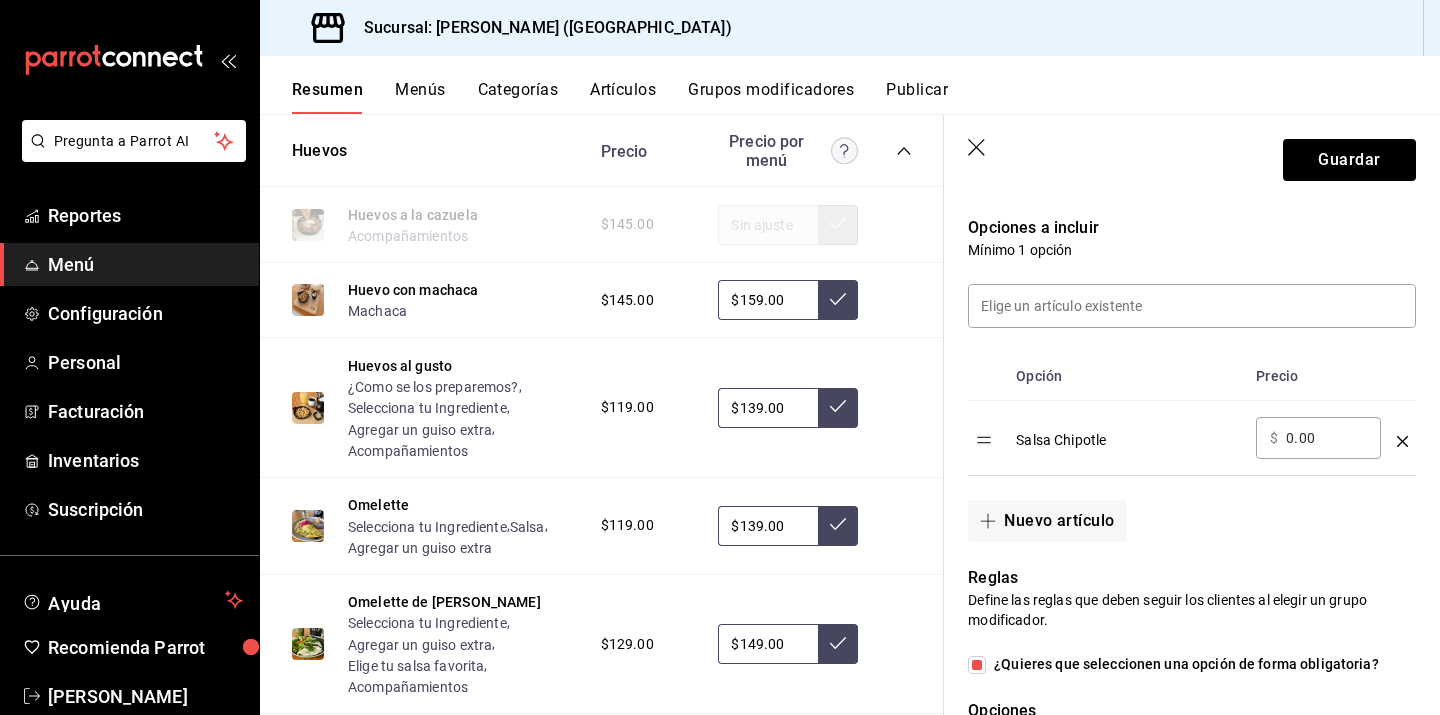 click 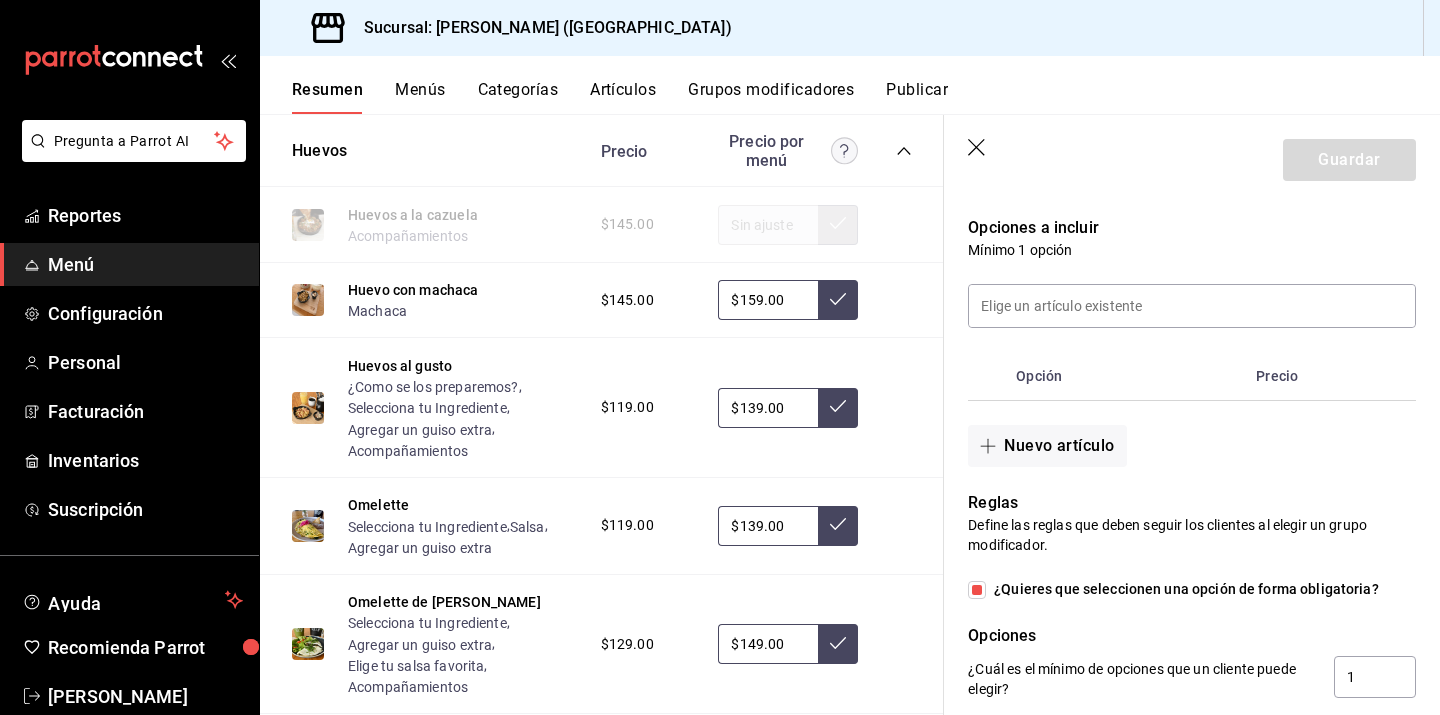 click 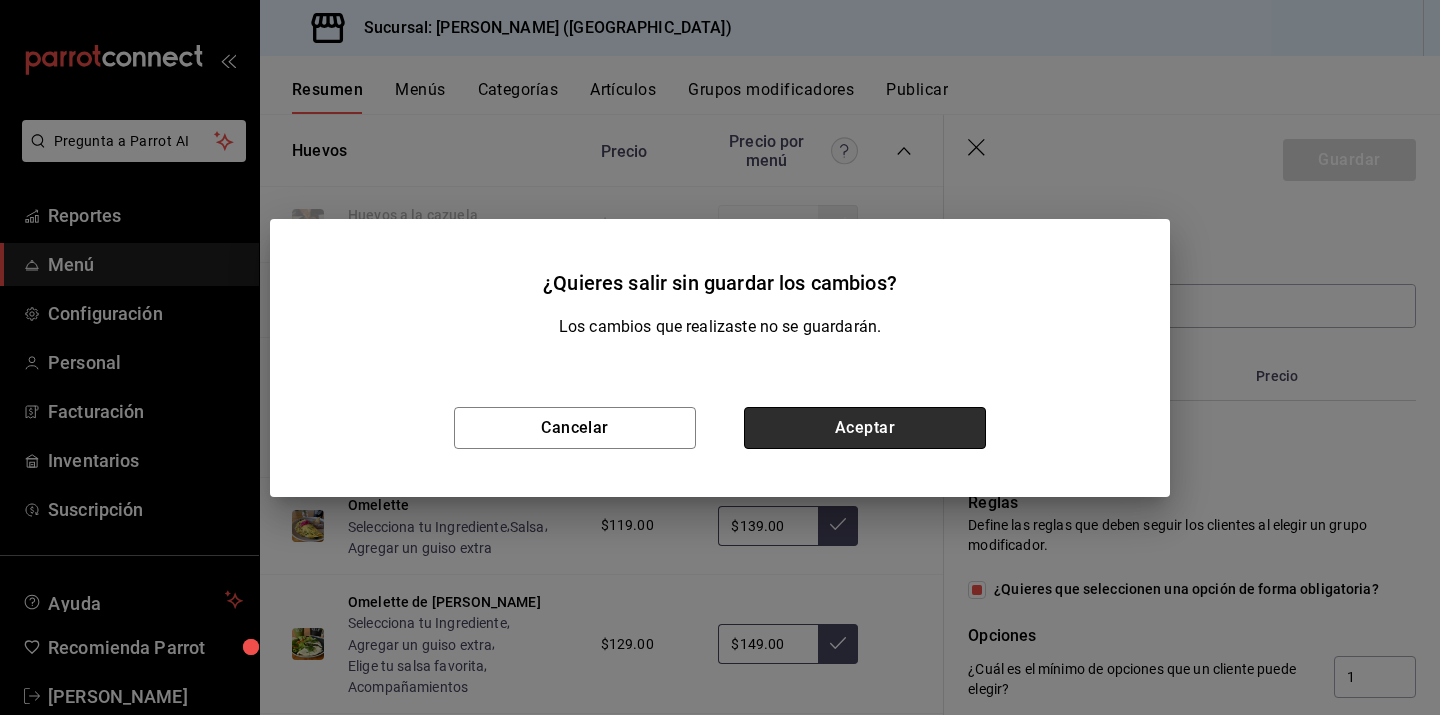 click on "Aceptar" at bounding box center [865, 428] 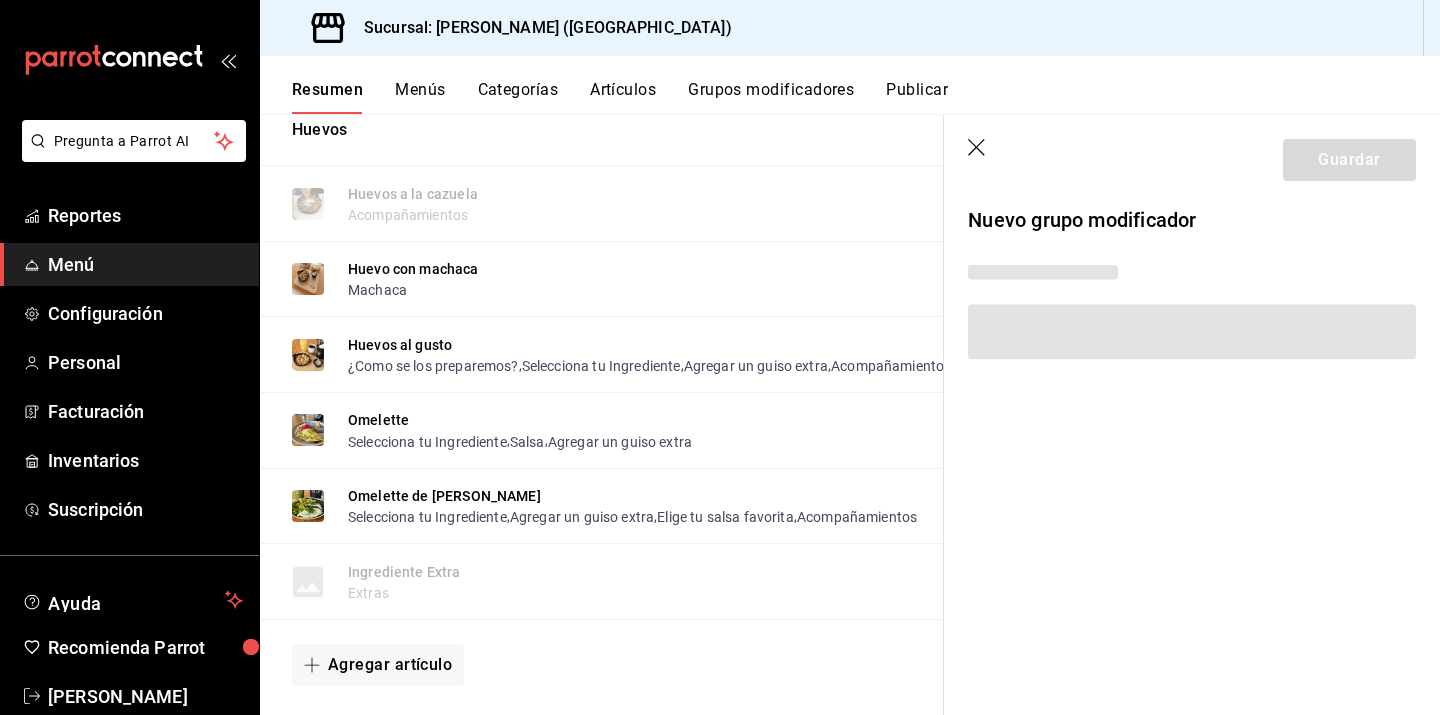 scroll, scrollTop: 0, scrollLeft: 0, axis: both 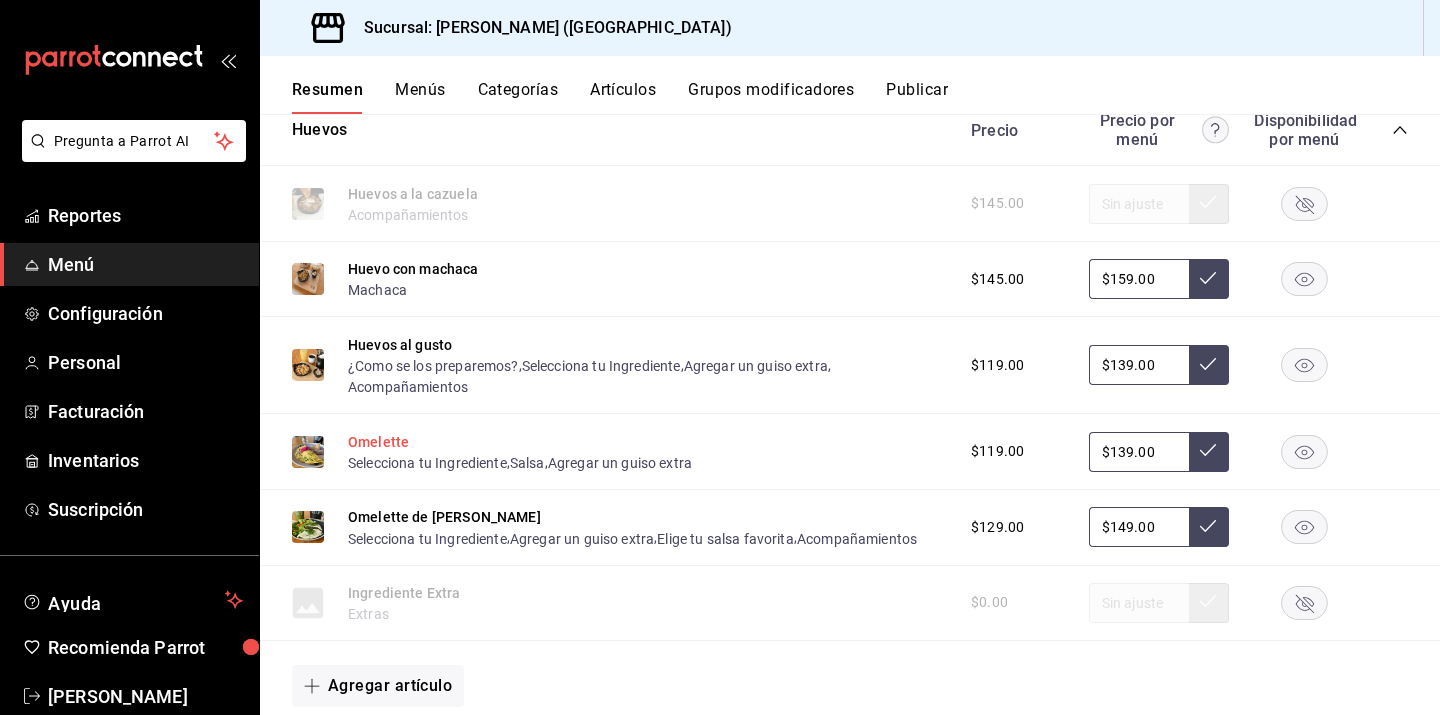 click on "Omelette" at bounding box center [378, 442] 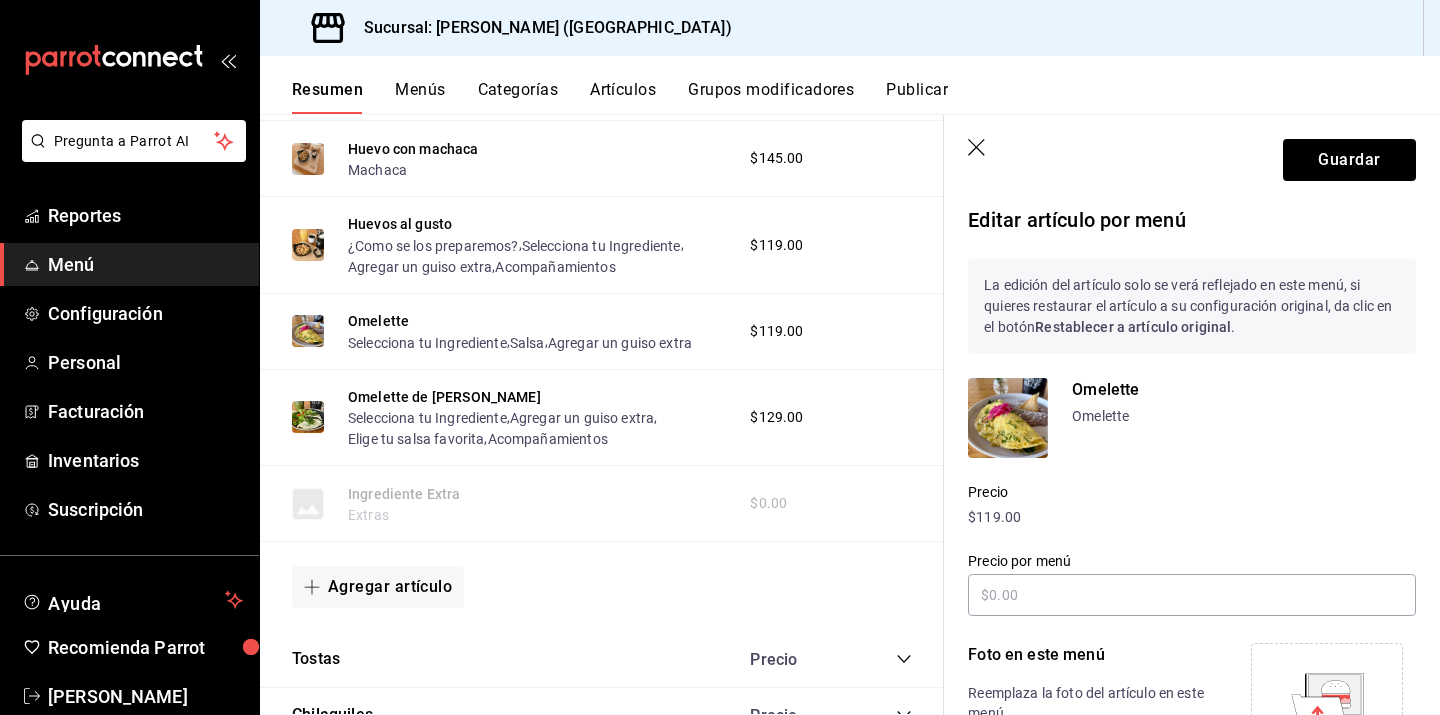 type on "$139.00" 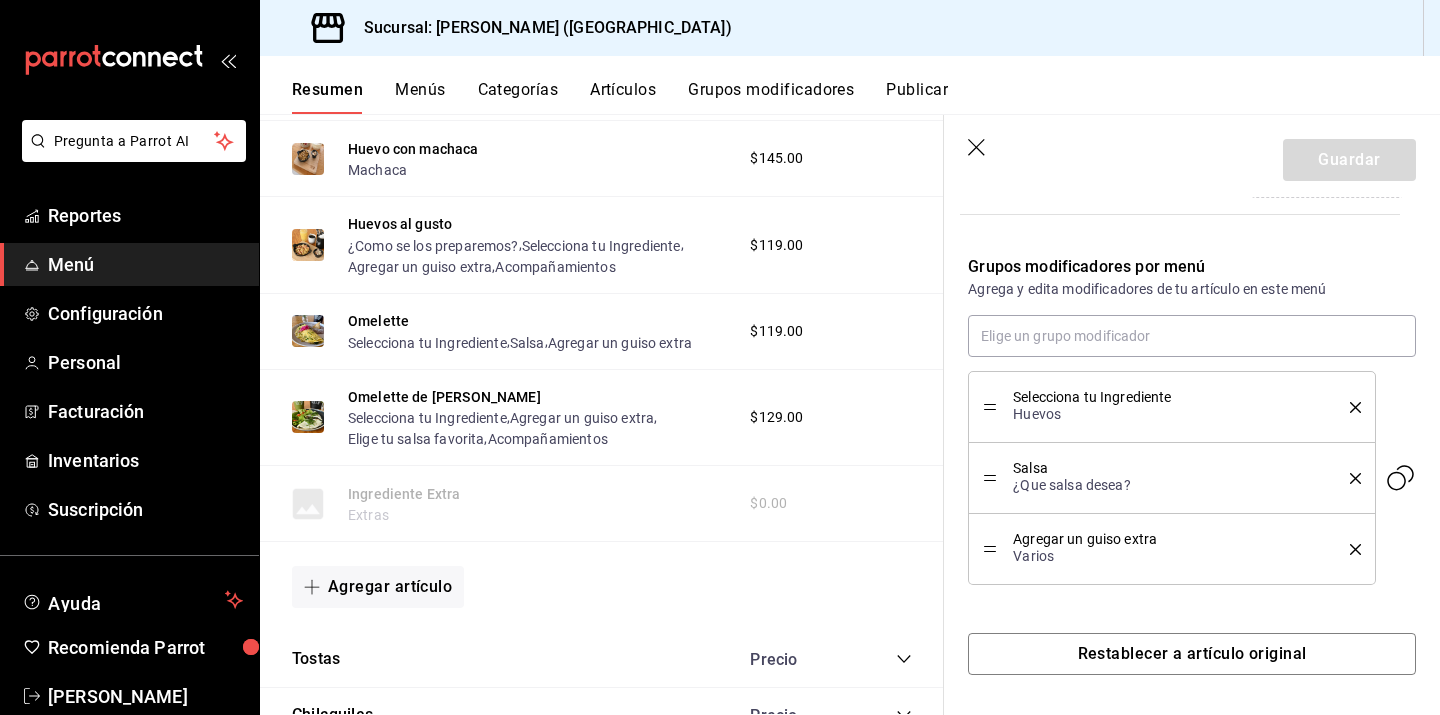scroll, scrollTop: 597, scrollLeft: 0, axis: vertical 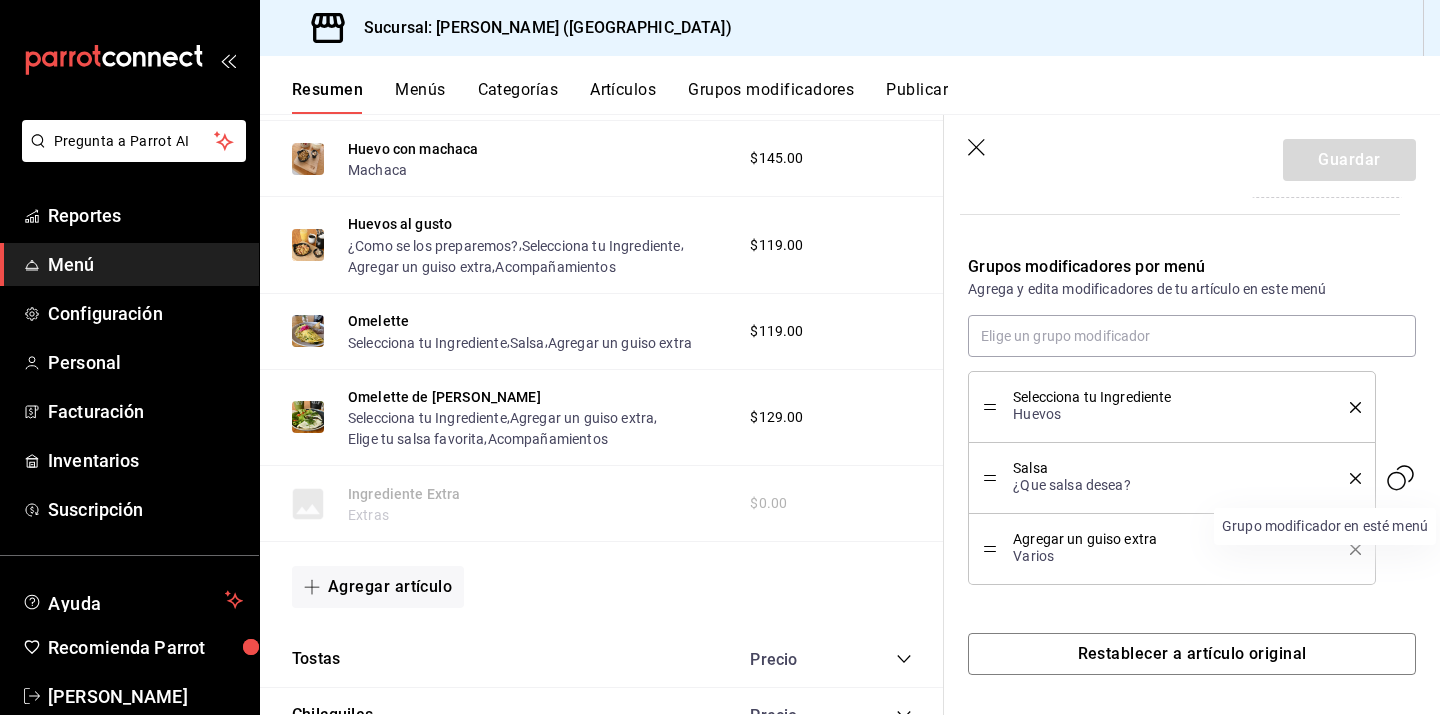 click 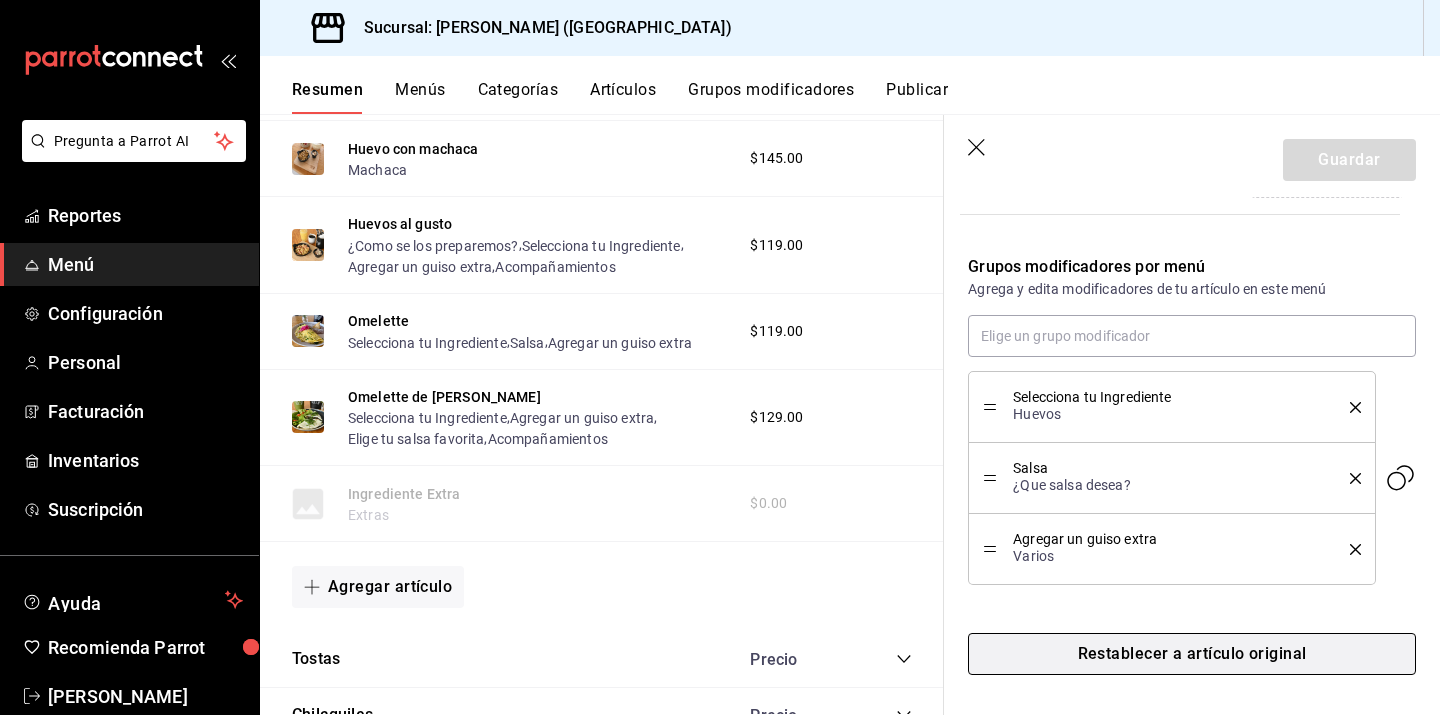 click on "Restablecer a artículo original" at bounding box center (1192, 654) 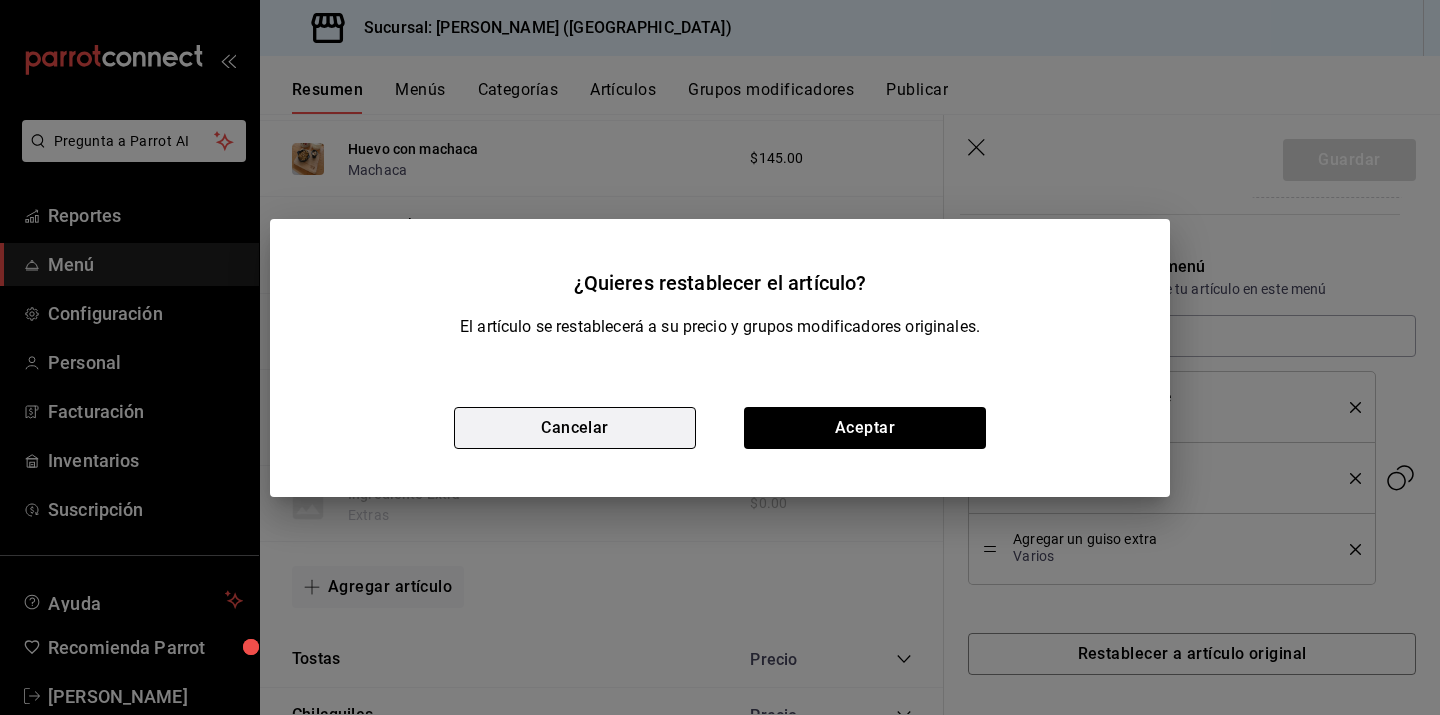 click on "Cancelar" at bounding box center [575, 428] 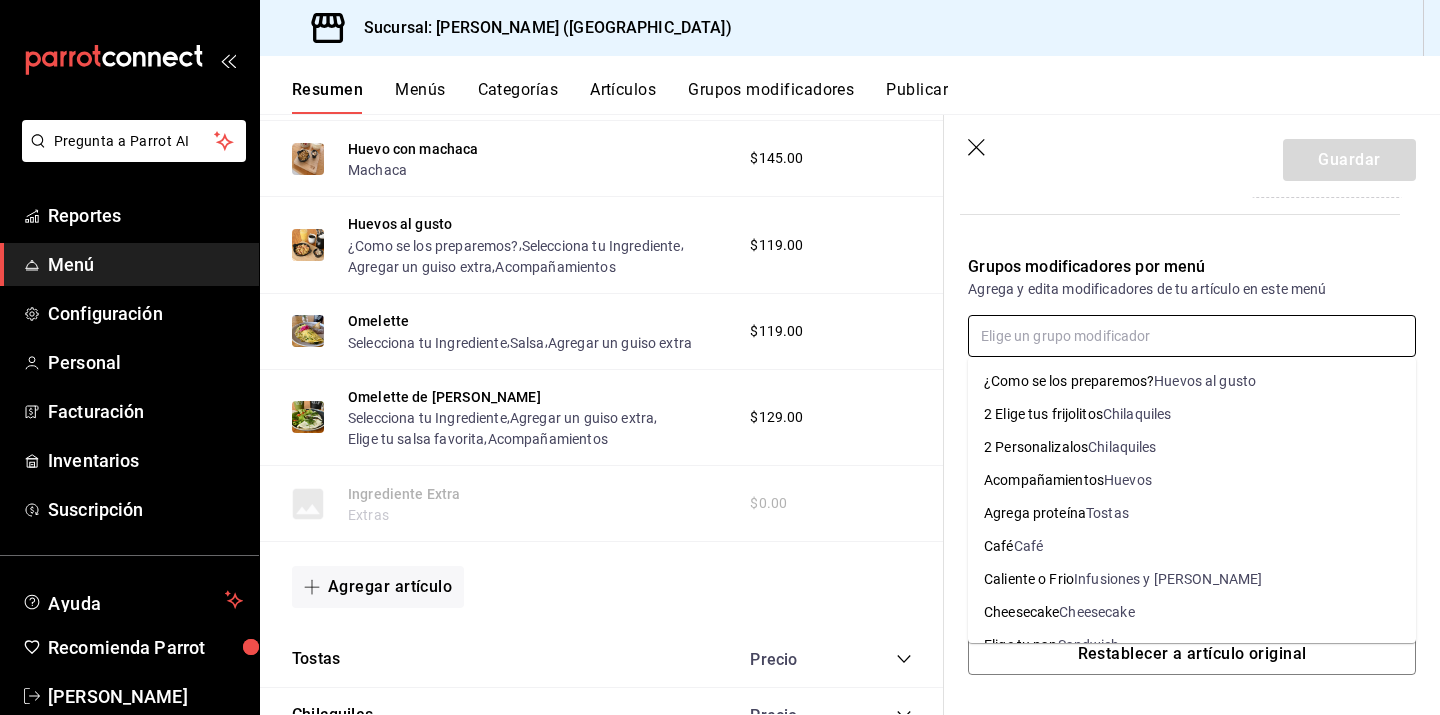 click at bounding box center [1192, 336] 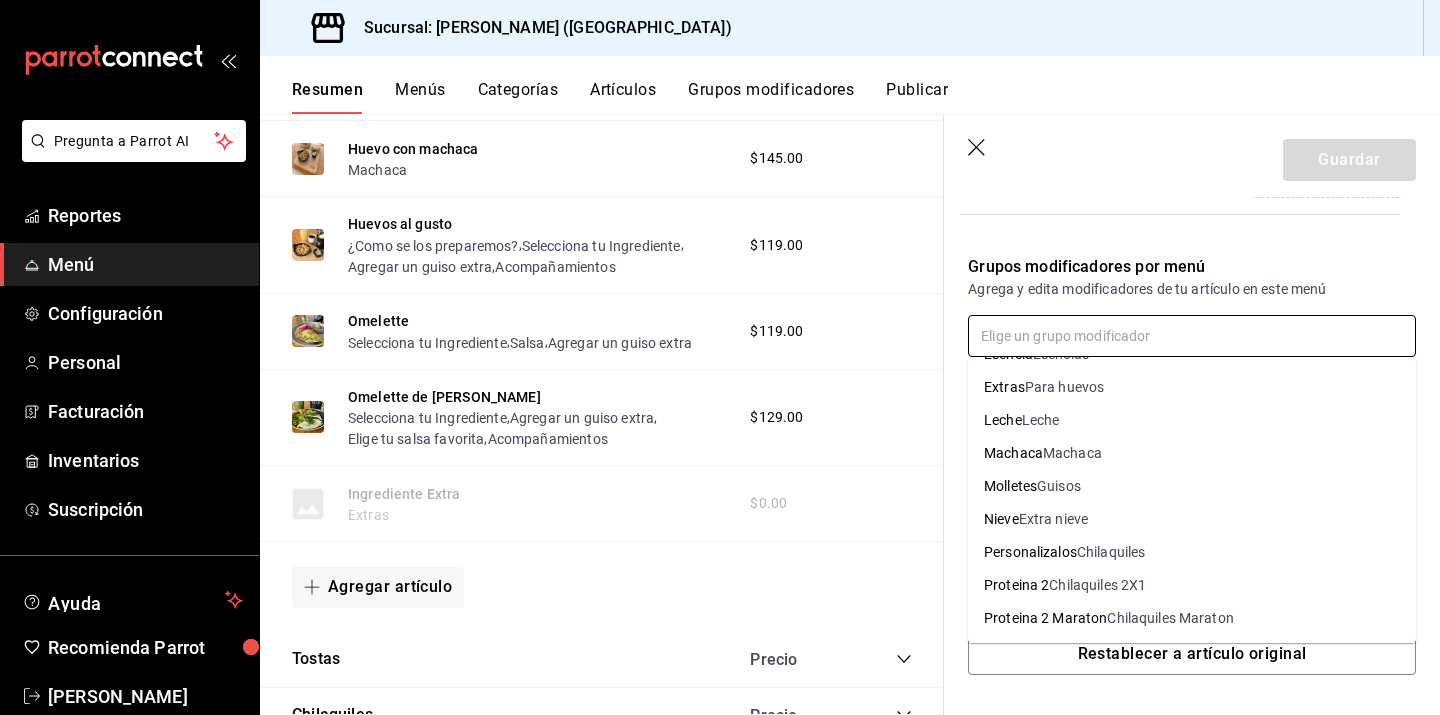 scroll, scrollTop: 427, scrollLeft: 0, axis: vertical 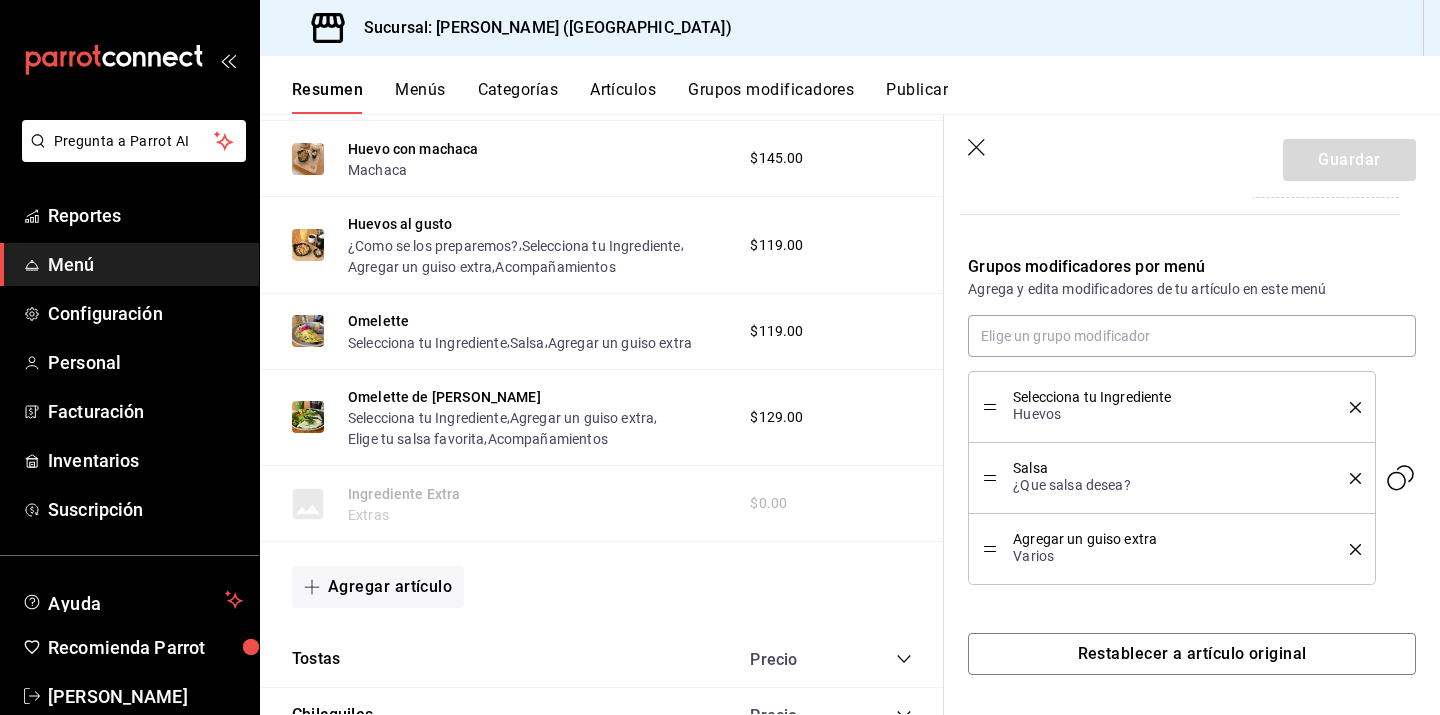 click on "Editar artículo por menú La edición del artículo solo se verá reflejado en este menú, si quieres restaurar el artículo a su configuración original, da clic en el botón  Restablecer a artículo original . Omelette Omelette Precio $119.00 Precio por menú $139.00 Foto en este menú Reemplaza la foto del artículo en este menú. JPG o PNG hasta 10 MB. Mínimo 320px y máximo 1144px. Agrega una foto Grupos modificadores por menú Agrega y edita modificadores de tu artículo en este menú  Selecciona tu Ingrediente Huevos Salsa ¿Que salsa desea? Agregar un guiso extra Varios Restablecer a artículo original" at bounding box center [1180, 129] 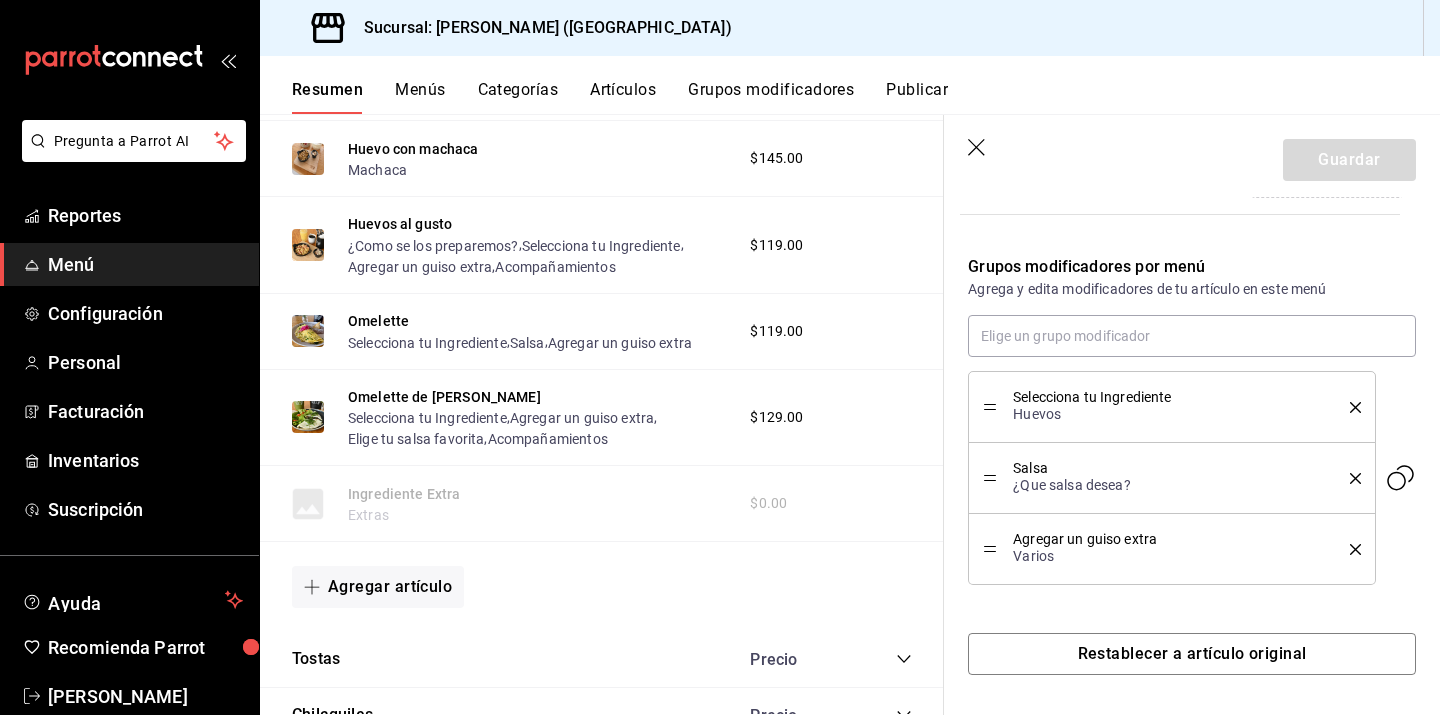 click on "Grupos modificadores" at bounding box center [771, 97] 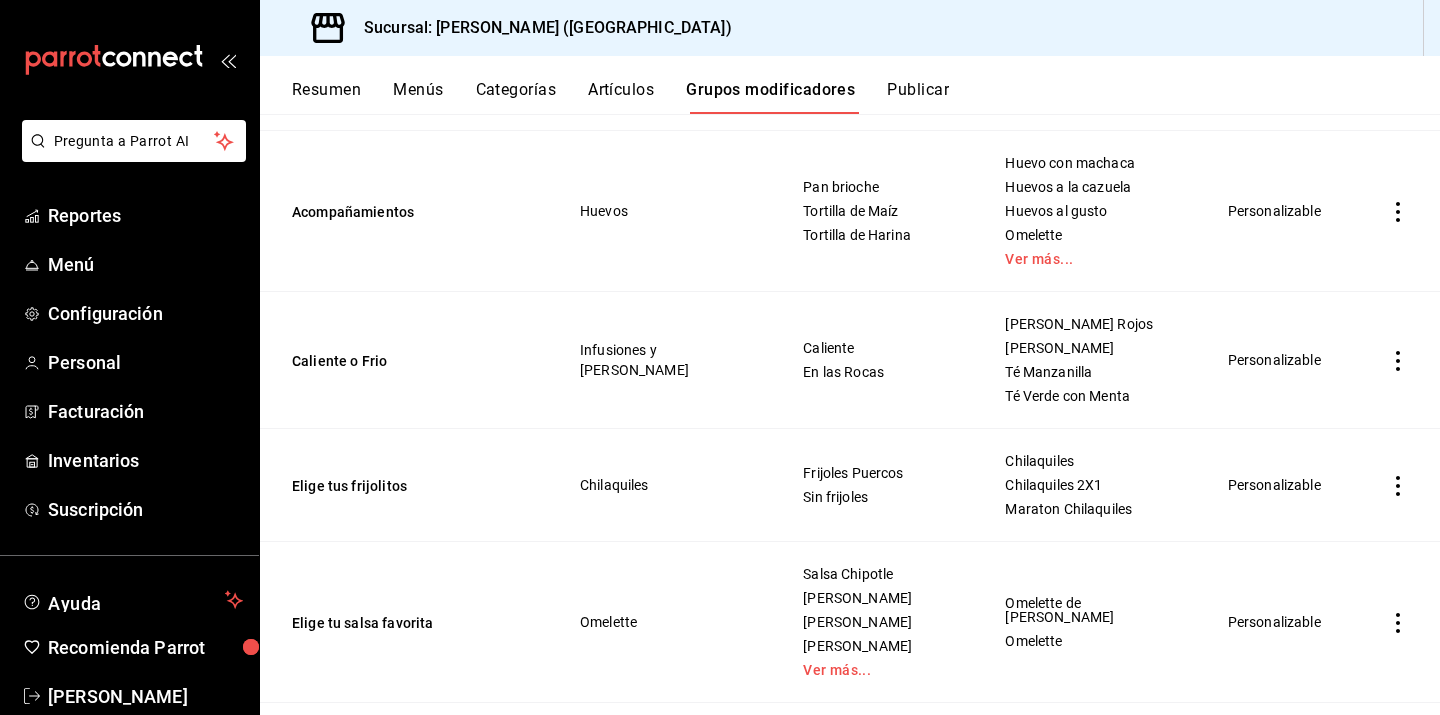 scroll, scrollTop: 1134, scrollLeft: 0, axis: vertical 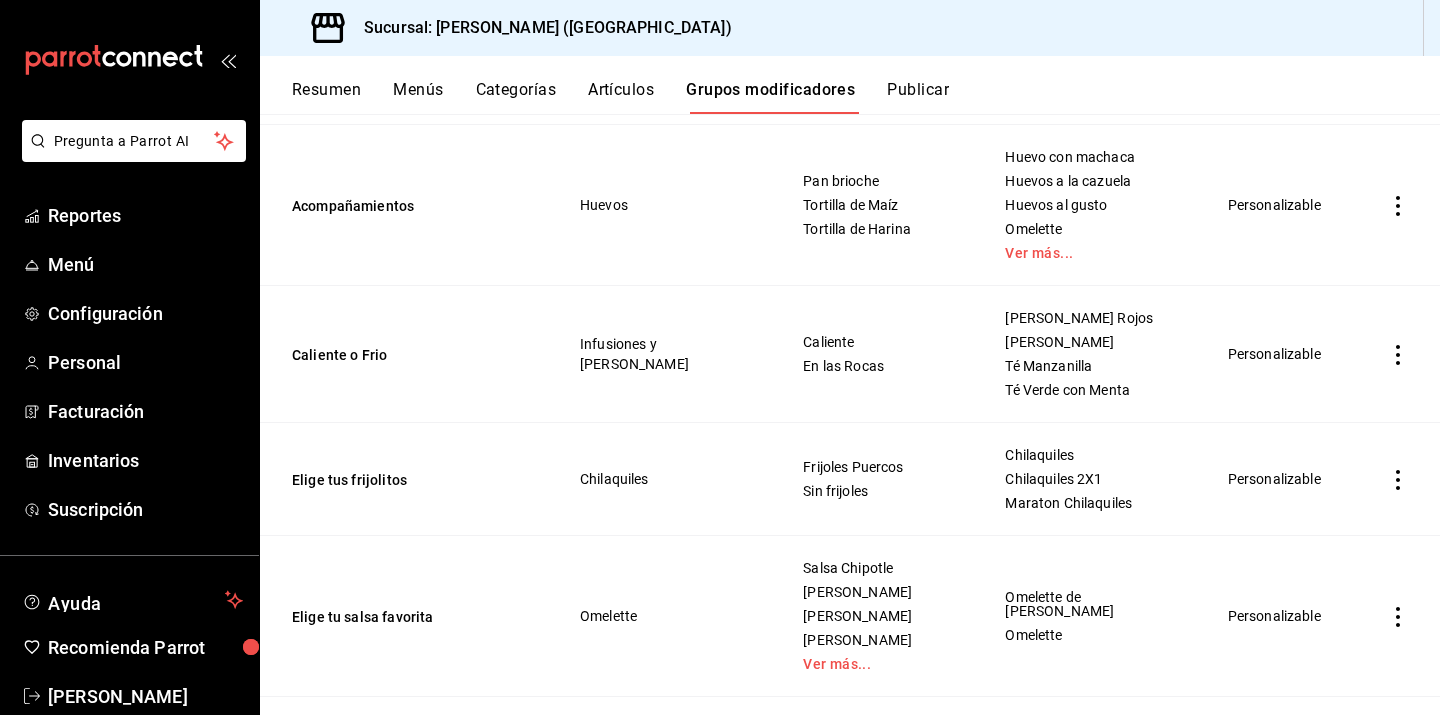 click on "Resumen" at bounding box center [326, 97] 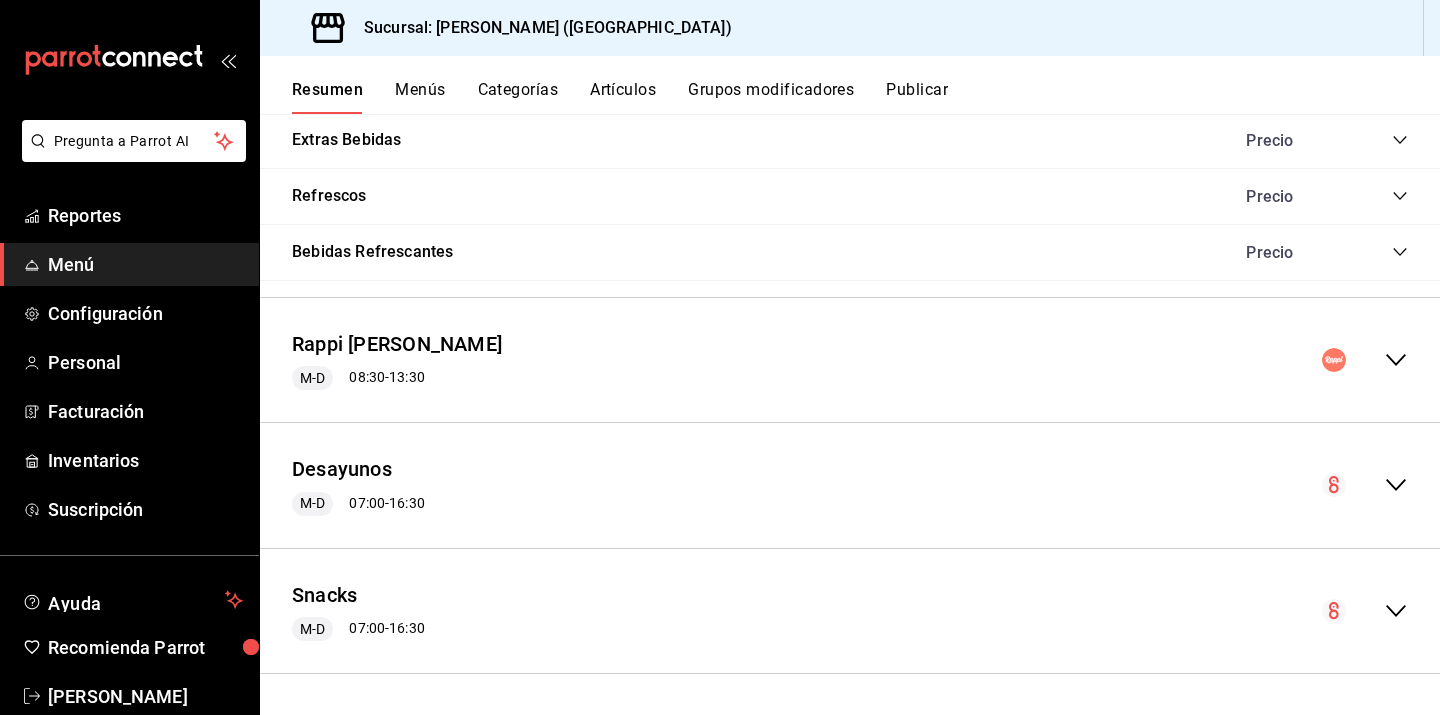 scroll, scrollTop: 2013, scrollLeft: 0, axis: vertical 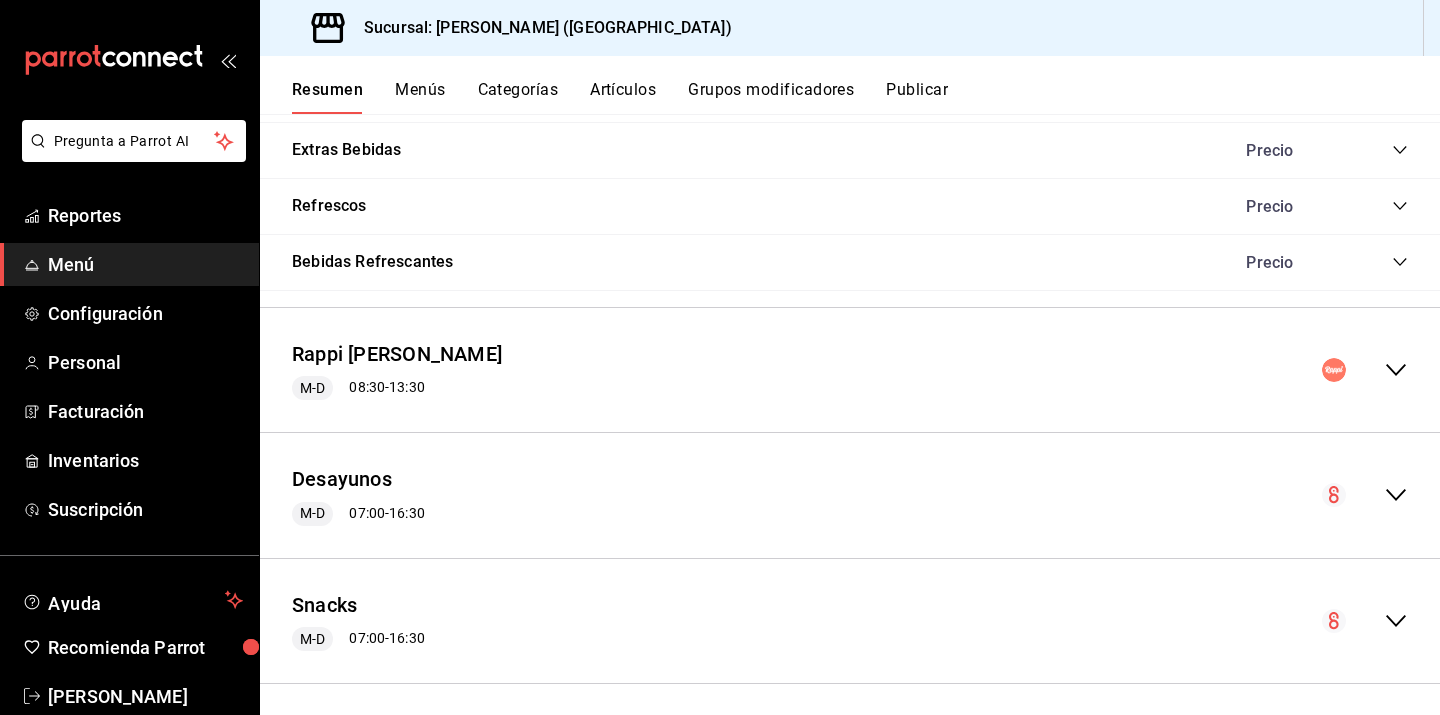 click 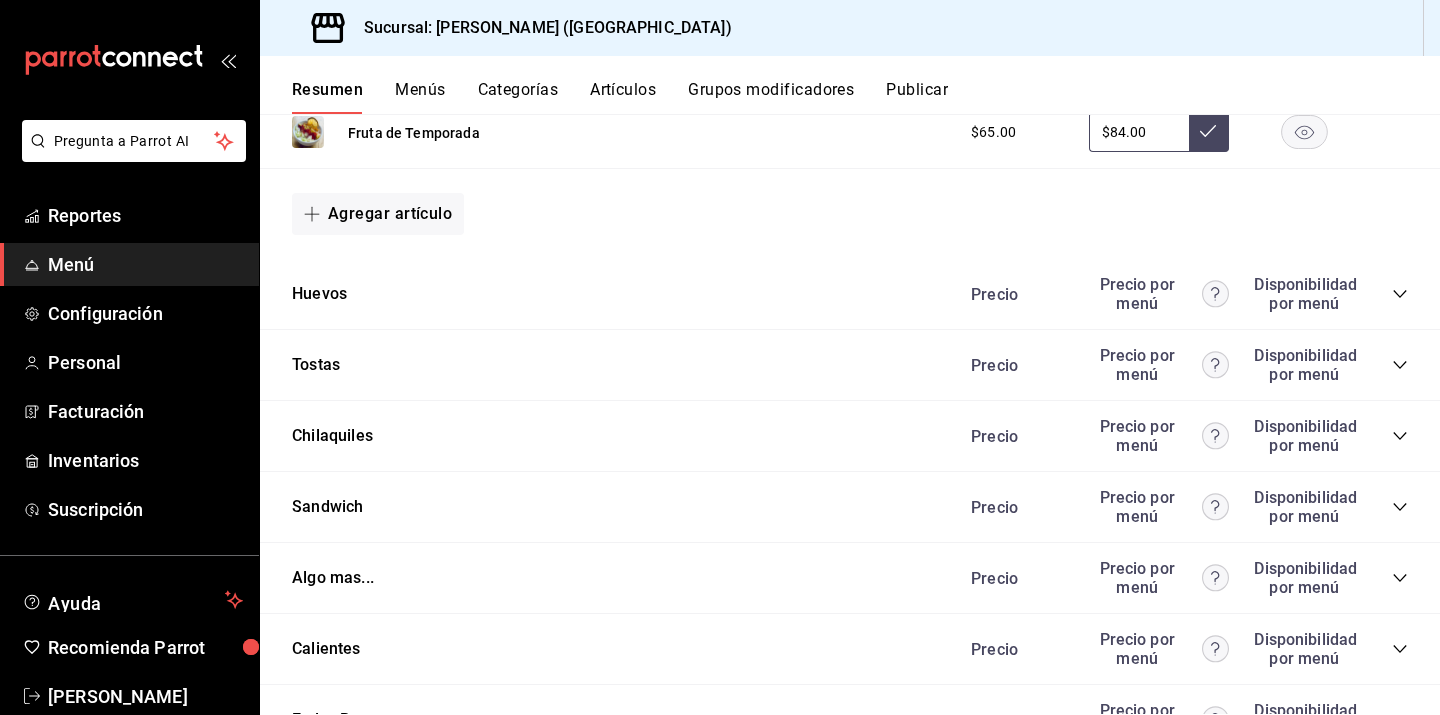 scroll, scrollTop: 3578, scrollLeft: 0, axis: vertical 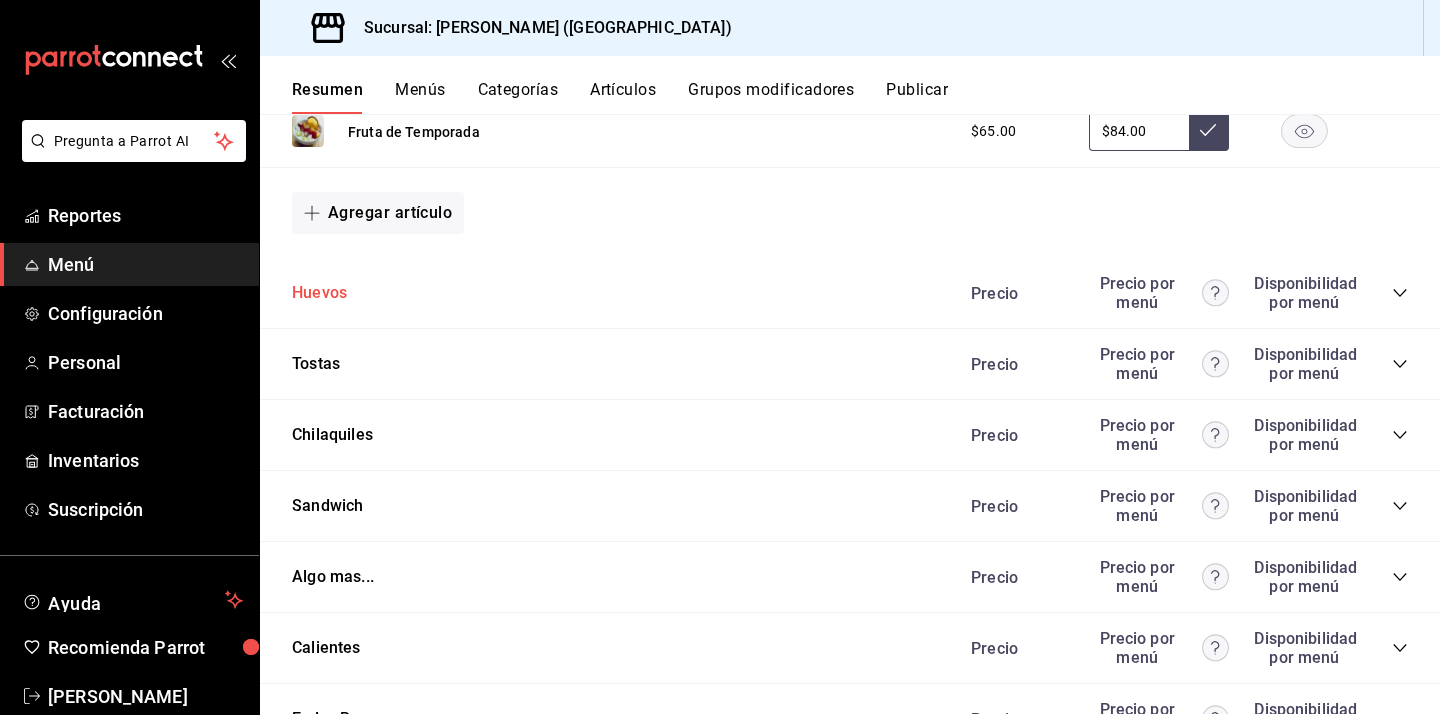 click on "Huevos" at bounding box center (319, 293) 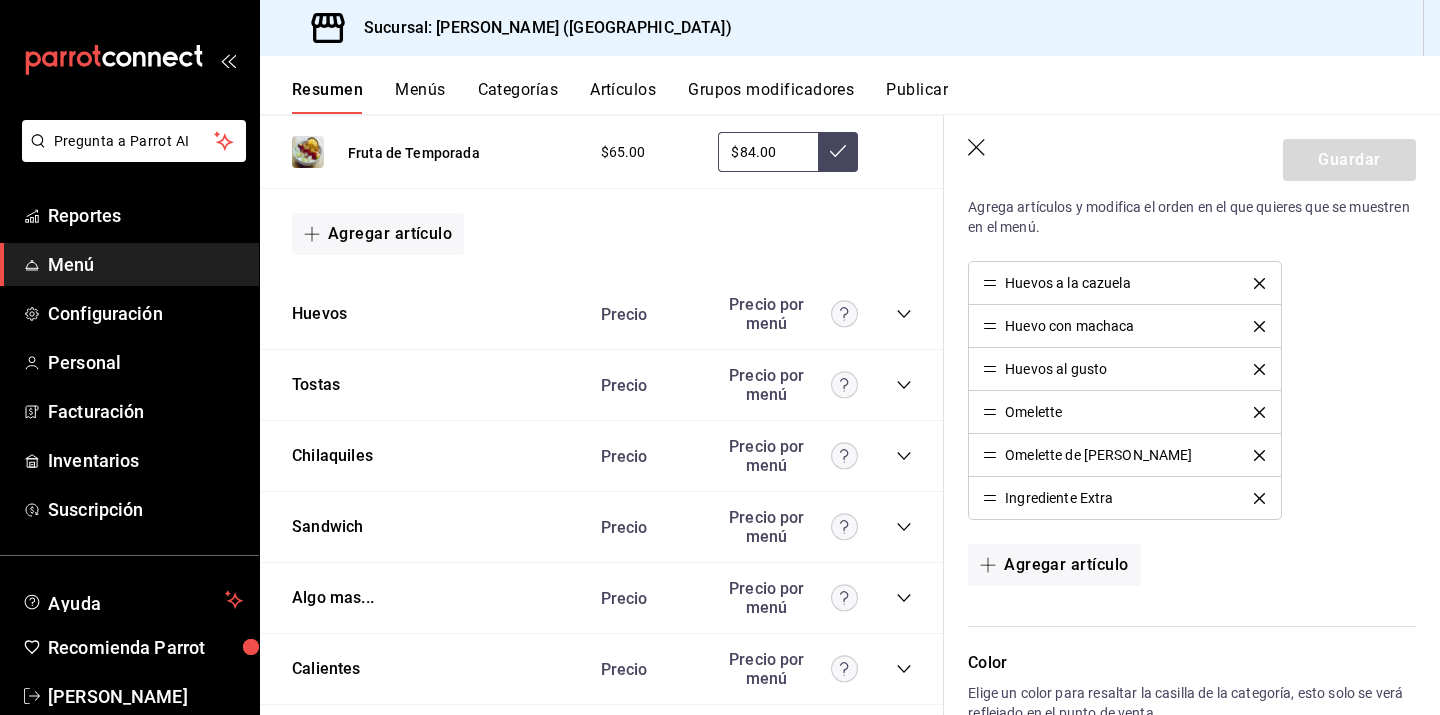 scroll, scrollTop: 600, scrollLeft: 0, axis: vertical 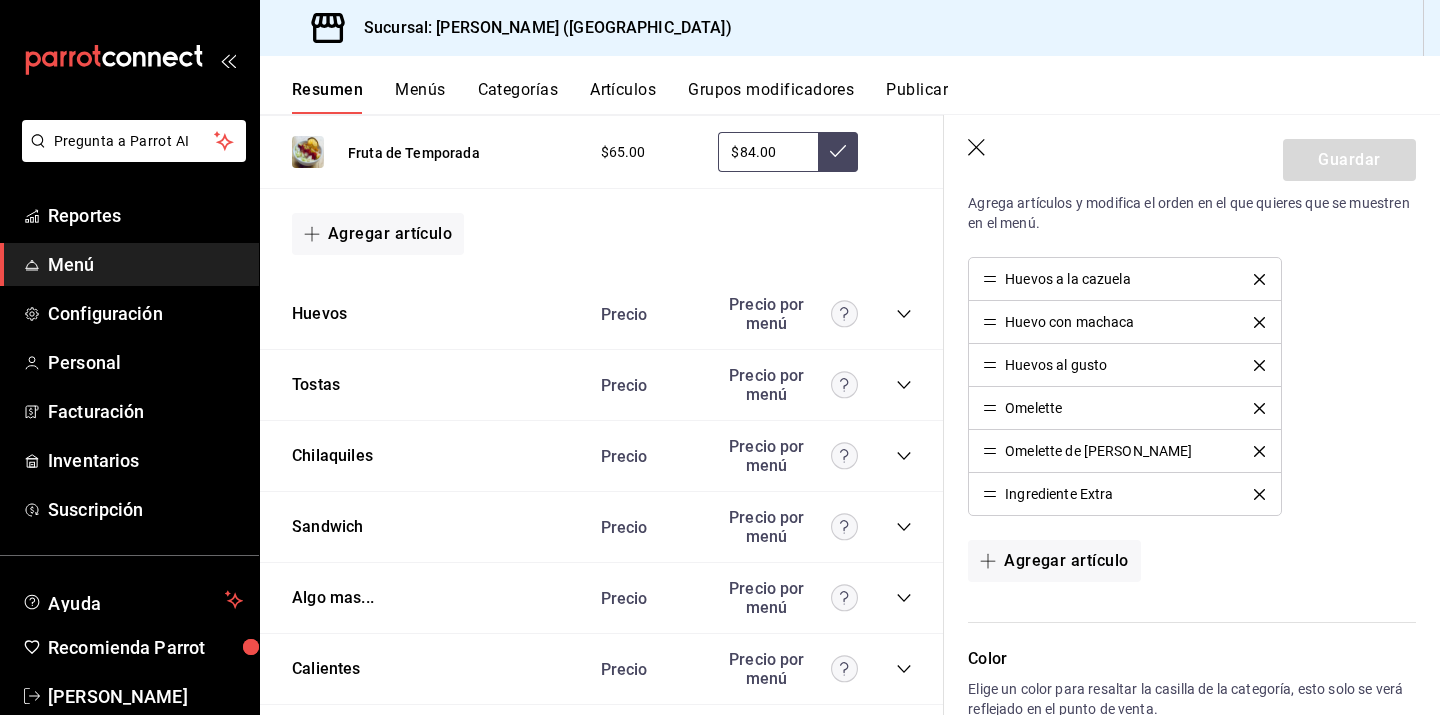 click on "Guardar" at bounding box center [1192, 156] 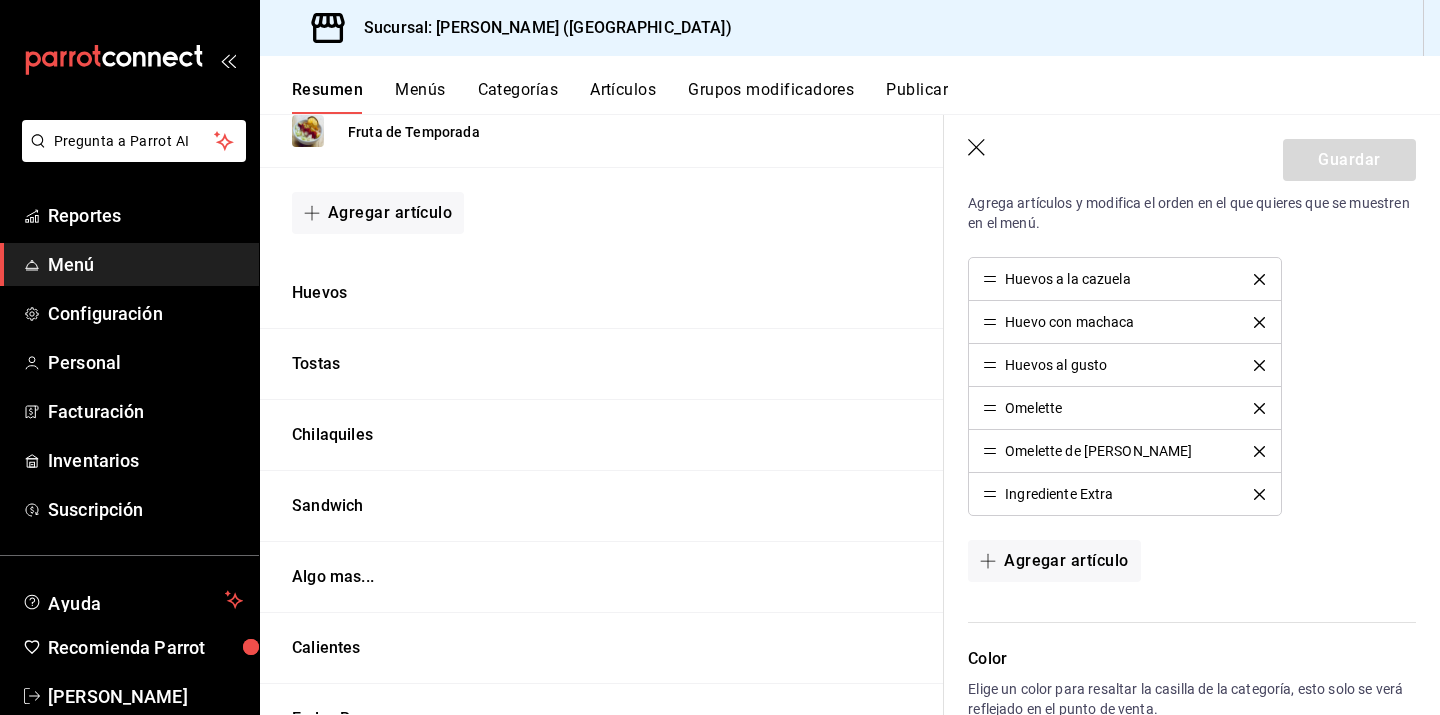 scroll, scrollTop: 0, scrollLeft: 0, axis: both 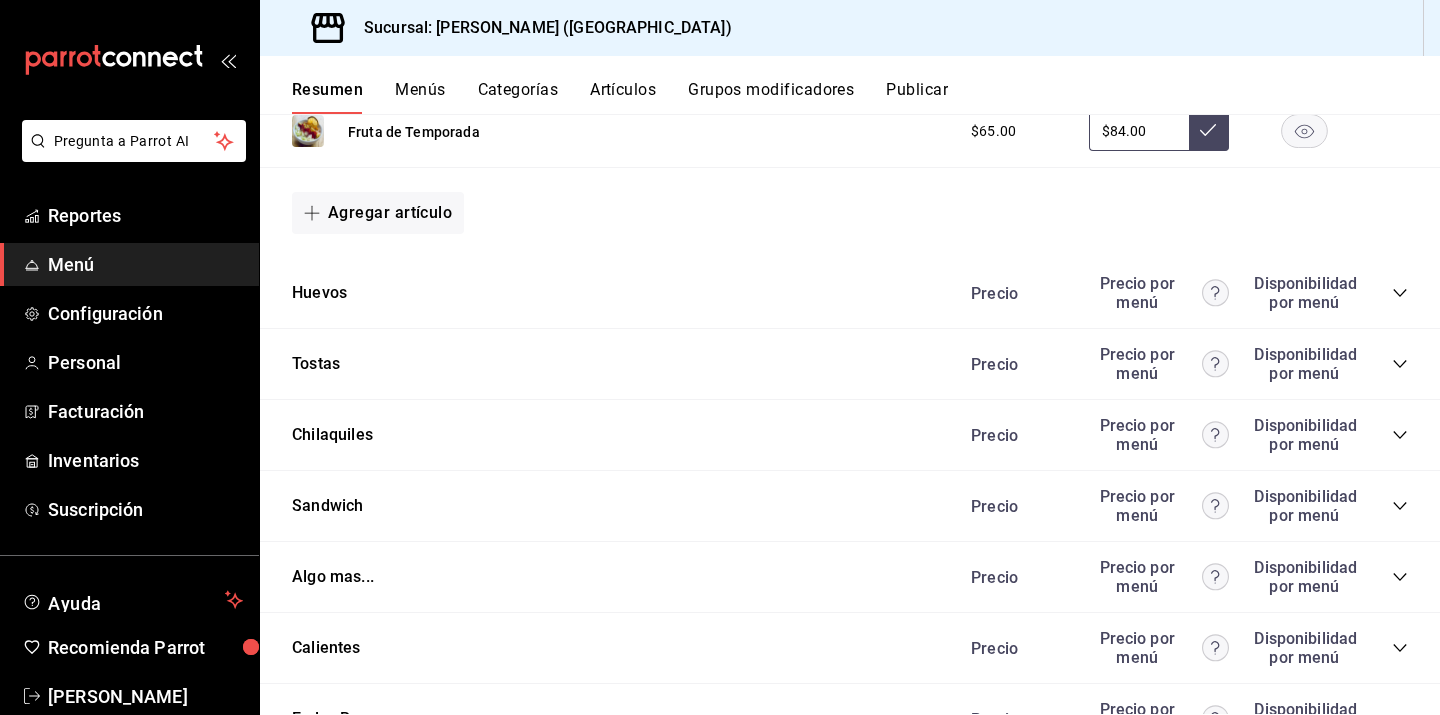 click 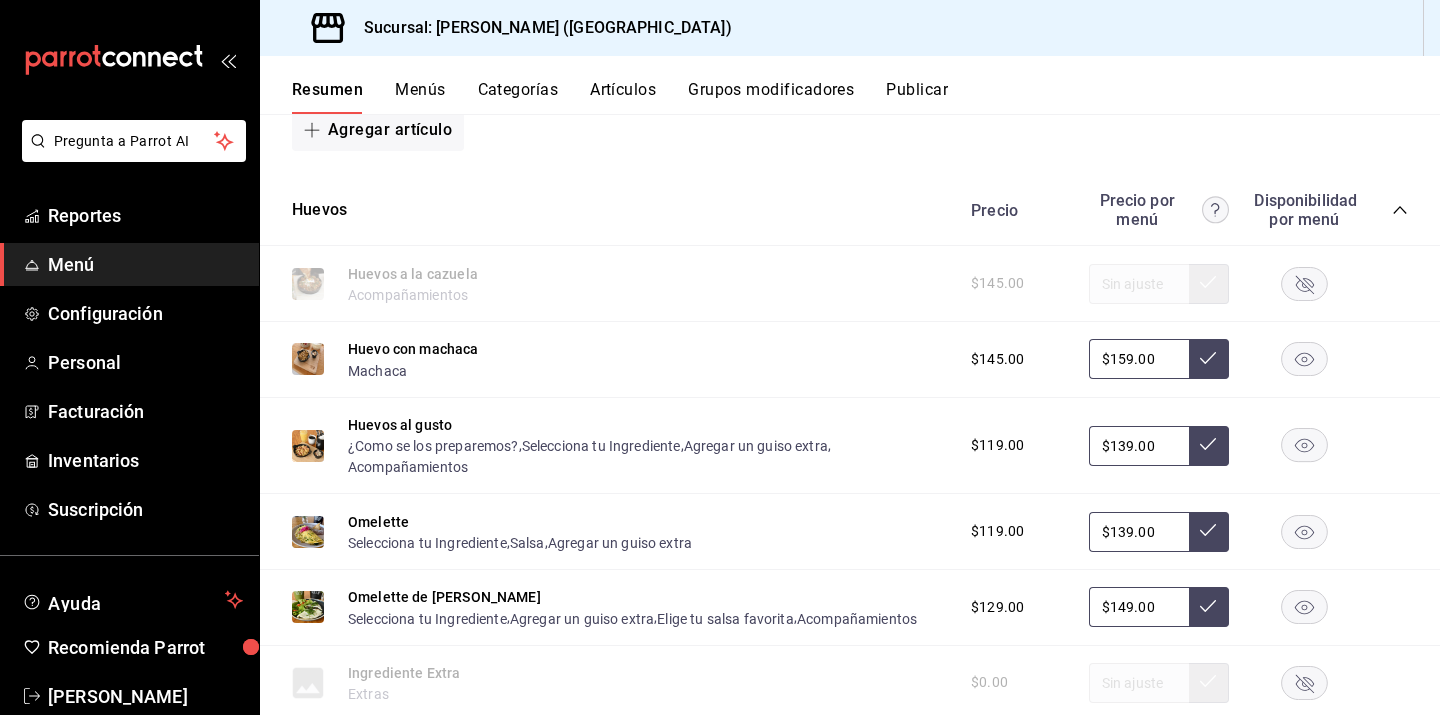 scroll, scrollTop: 3663, scrollLeft: 0, axis: vertical 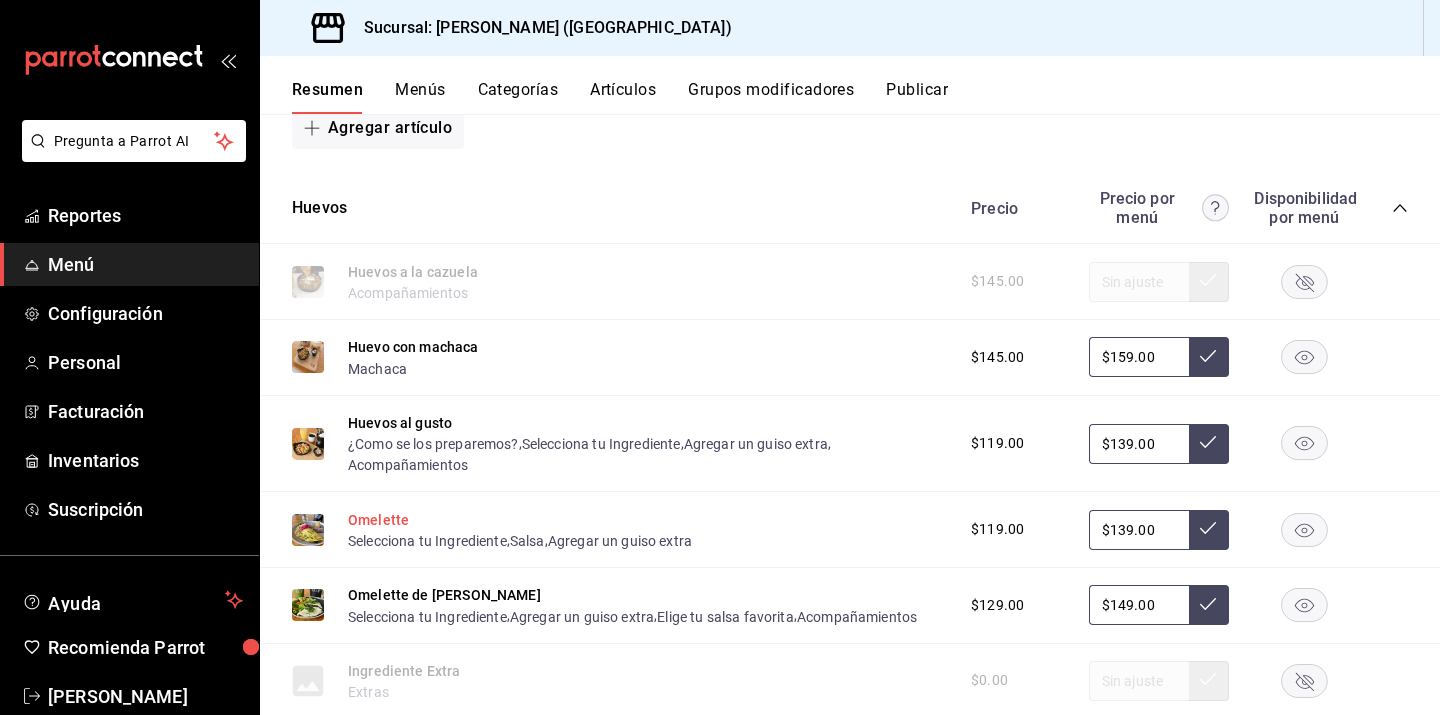 click on "Omelette" at bounding box center [378, 520] 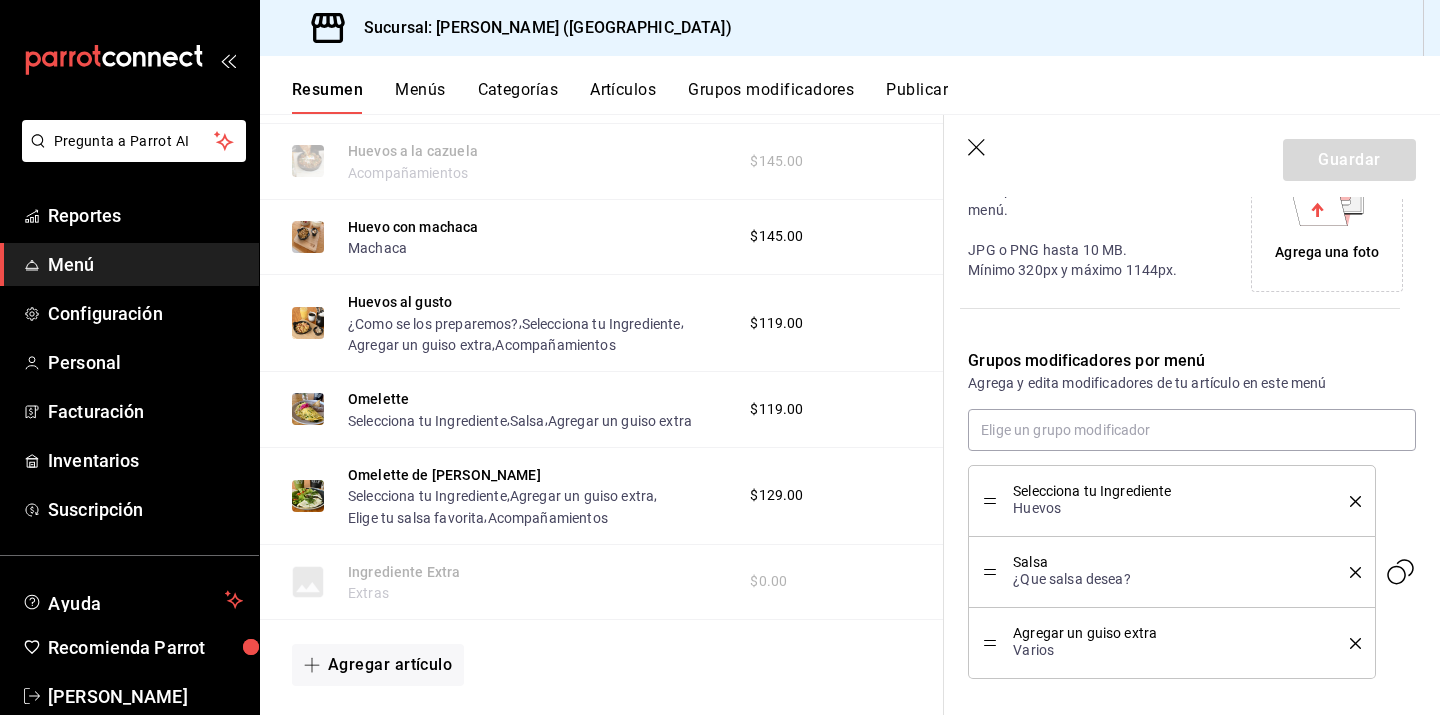 scroll, scrollTop: 508, scrollLeft: 0, axis: vertical 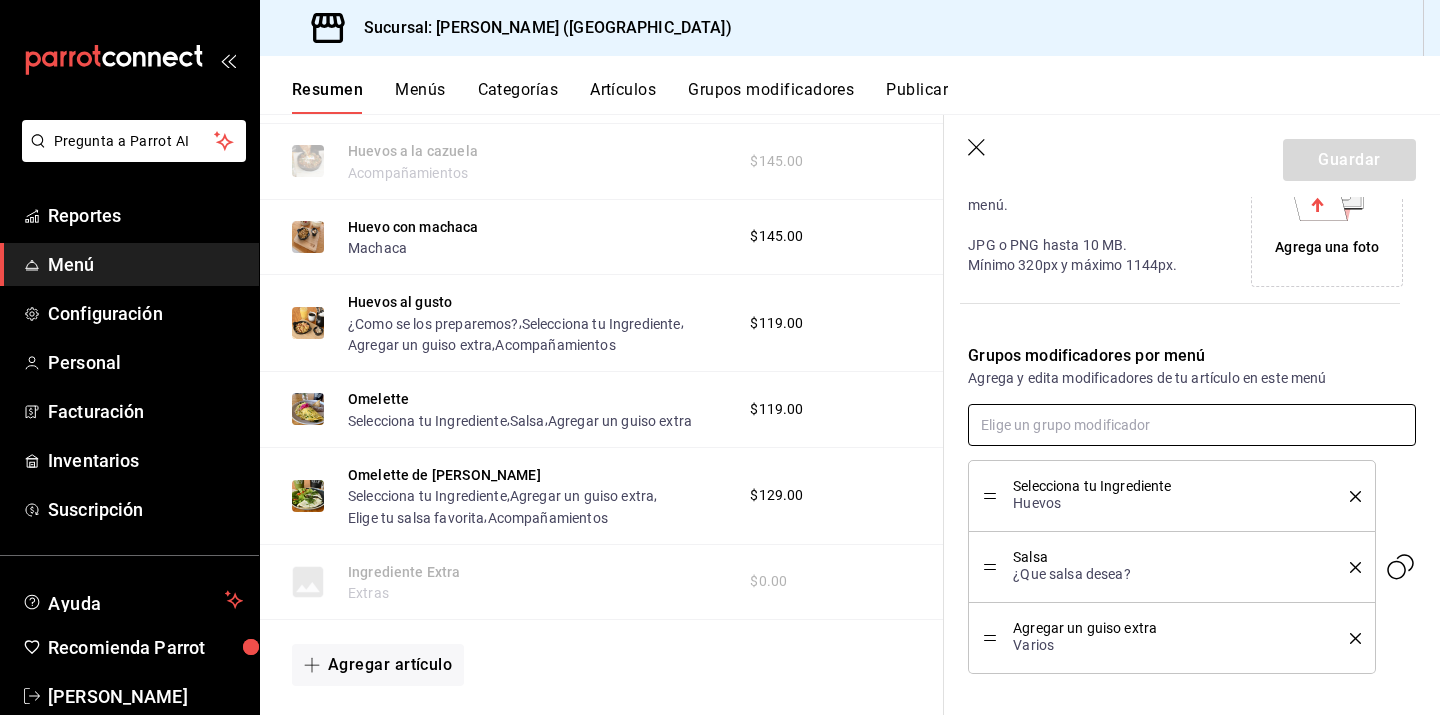 click at bounding box center (1192, 425) 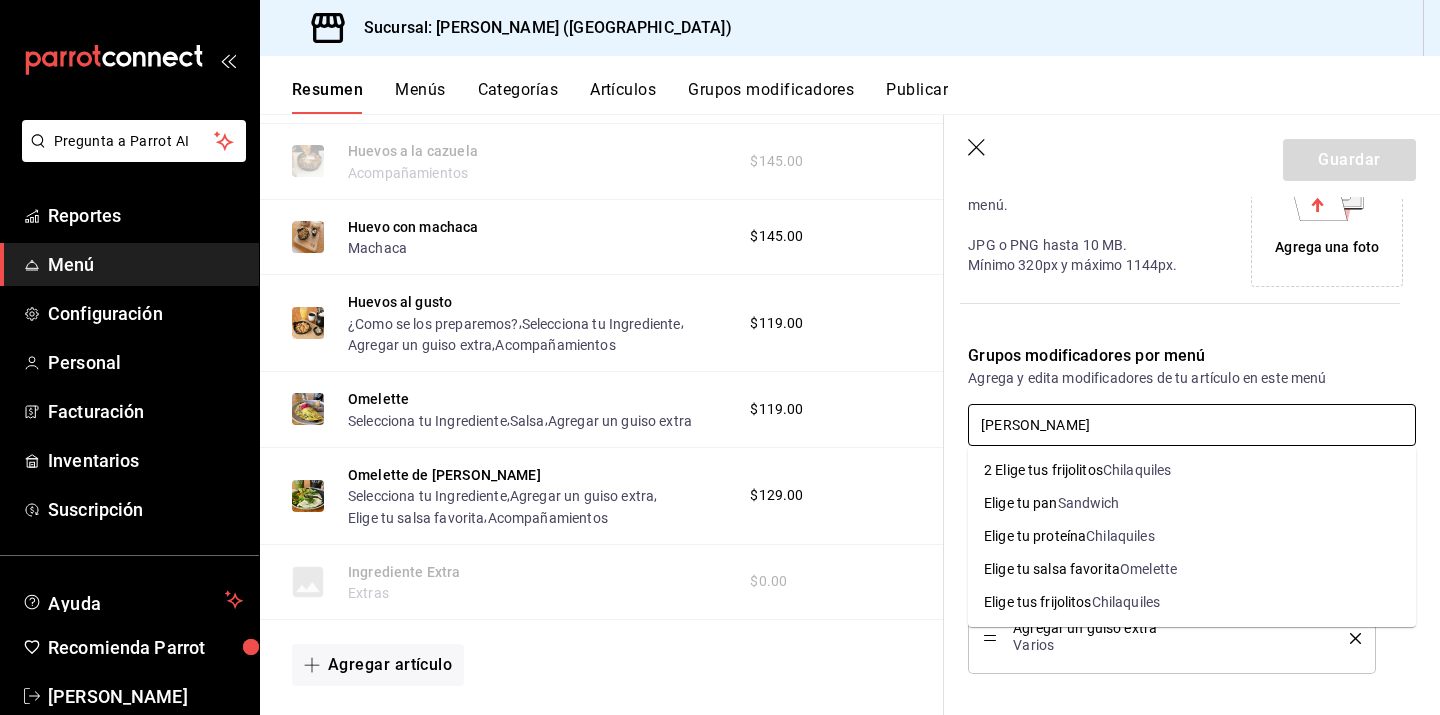 type on "Elig" 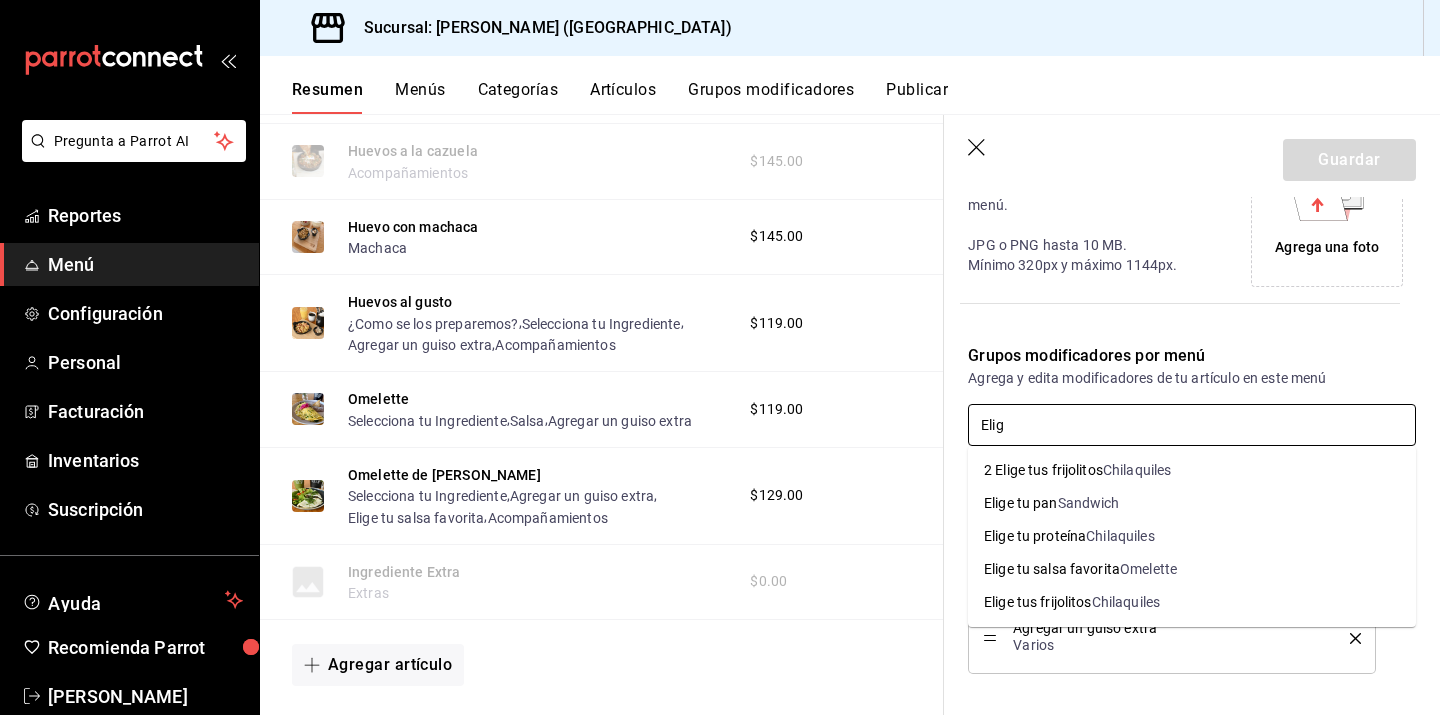 click on "Elige tu salsa favorita" at bounding box center (1052, 569) 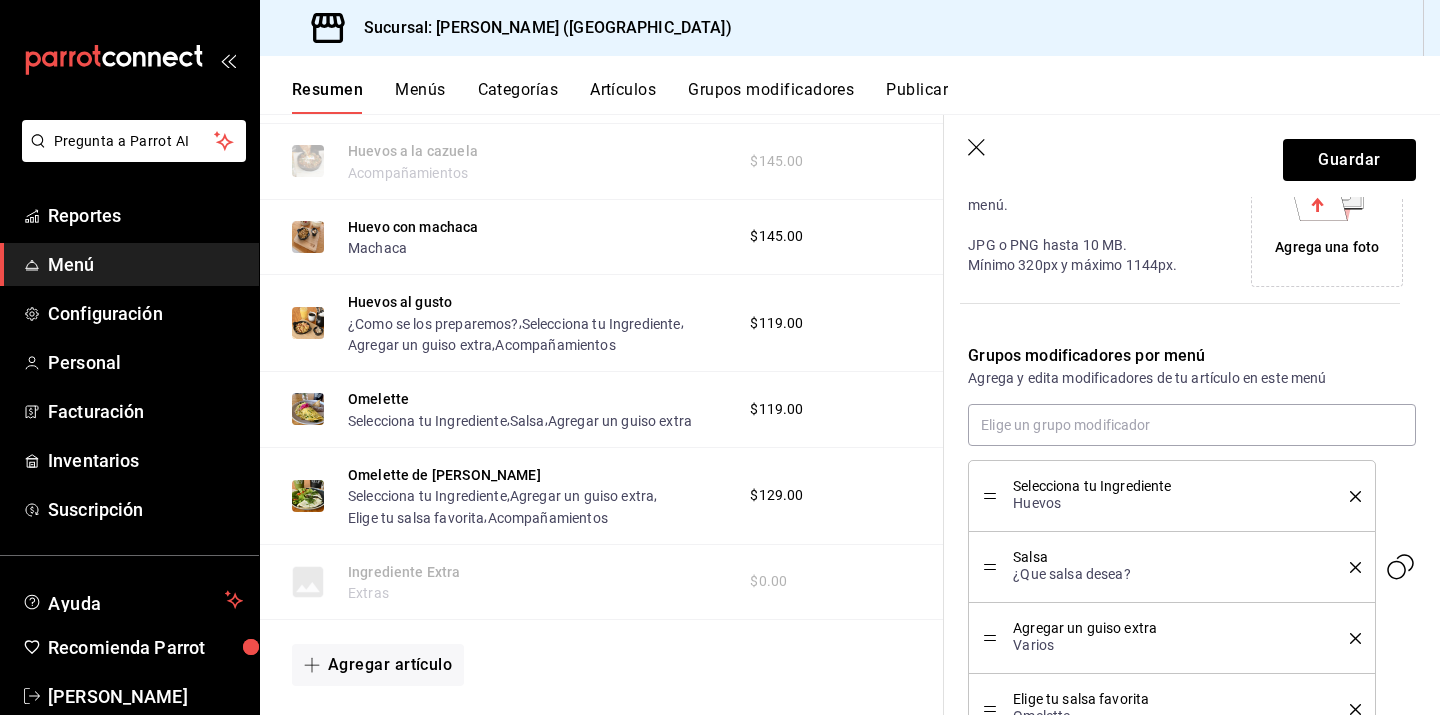 click 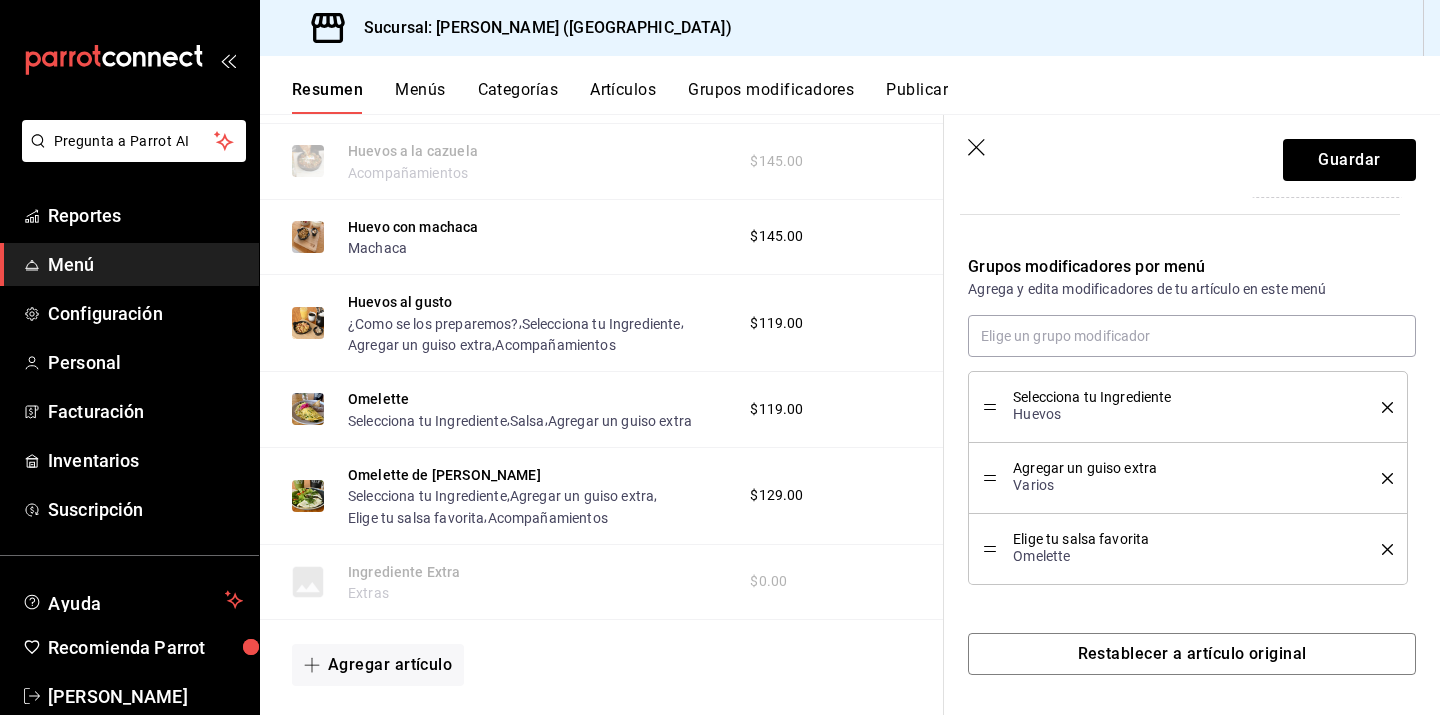 scroll, scrollTop: 597, scrollLeft: 0, axis: vertical 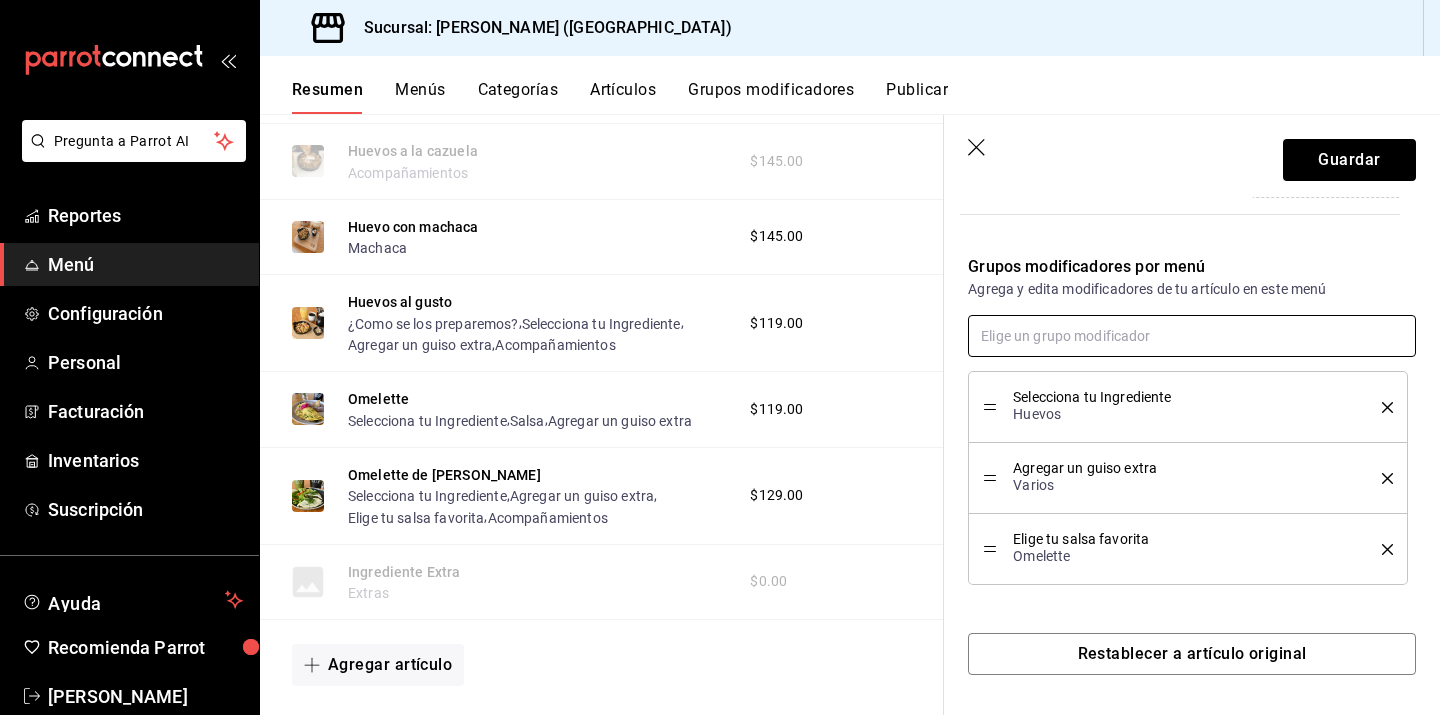 click at bounding box center [1192, 336] 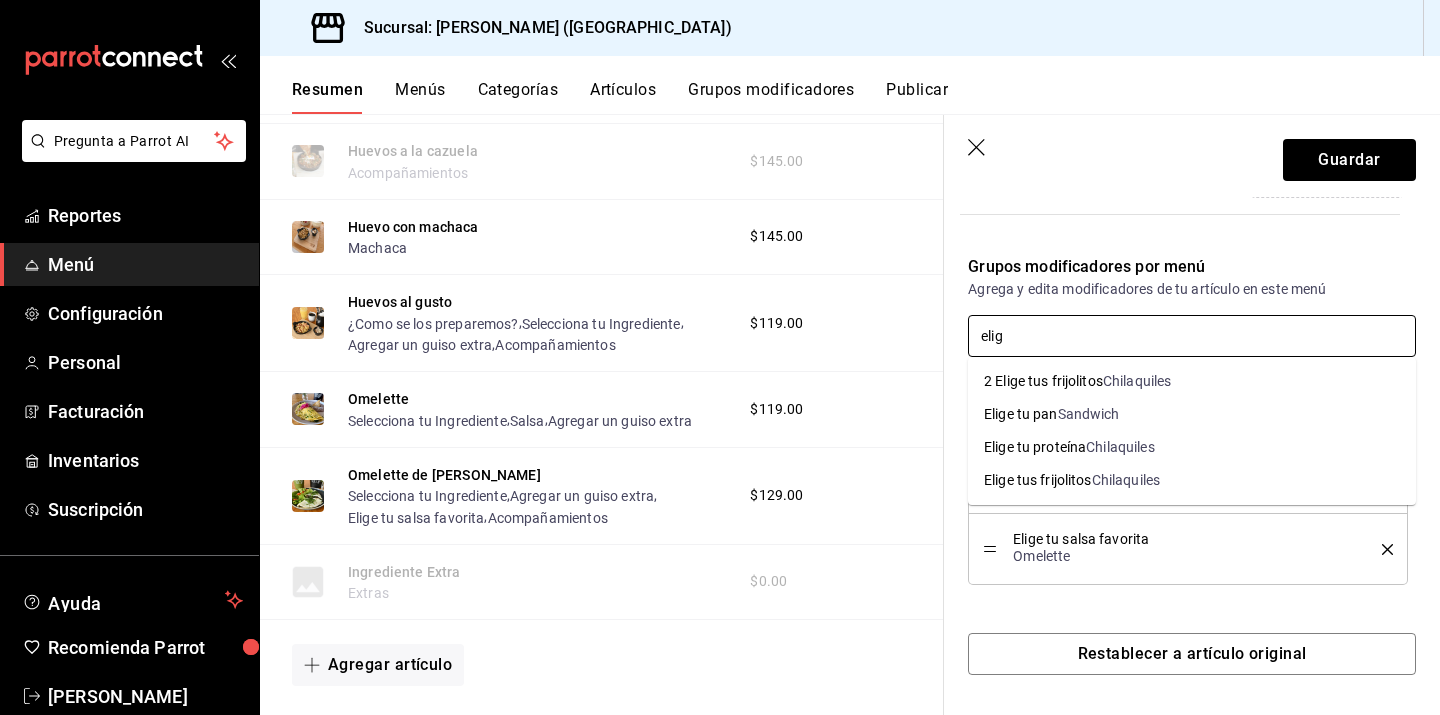 type on "elig" 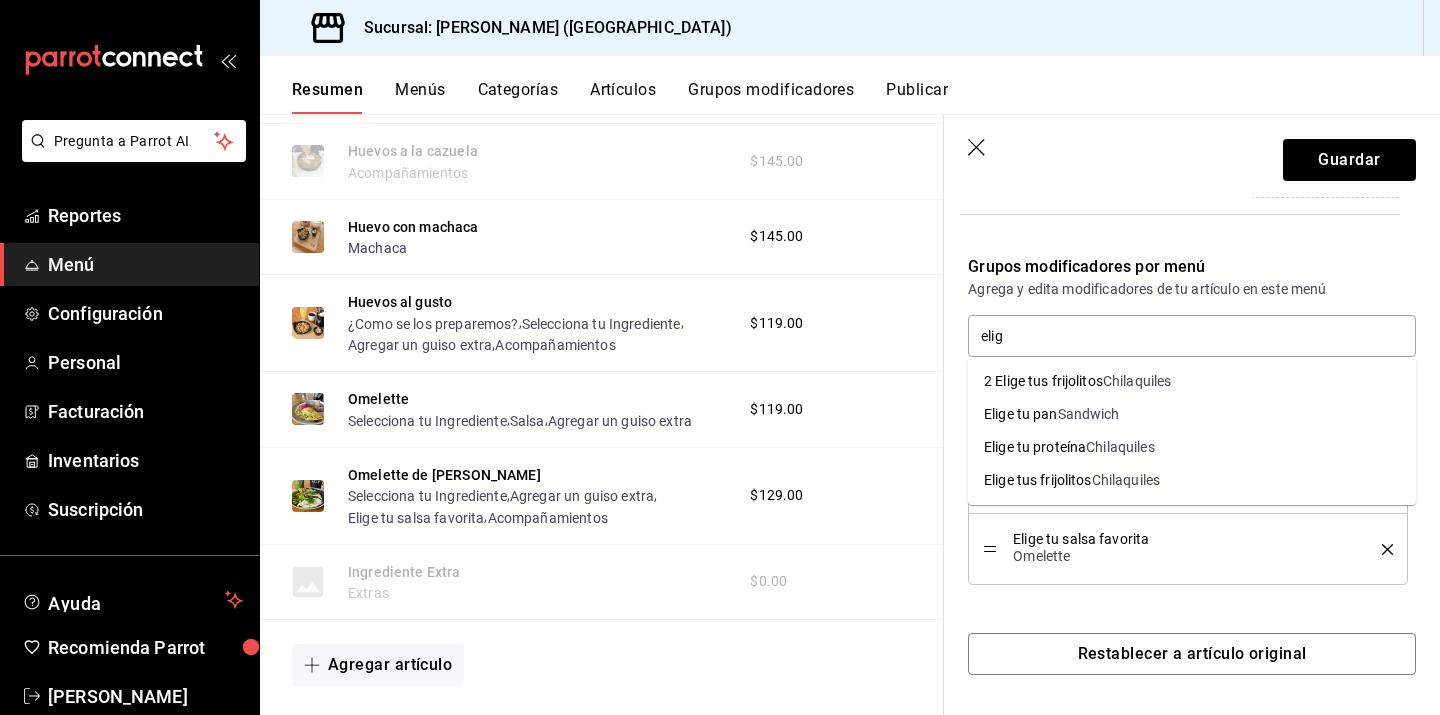 type 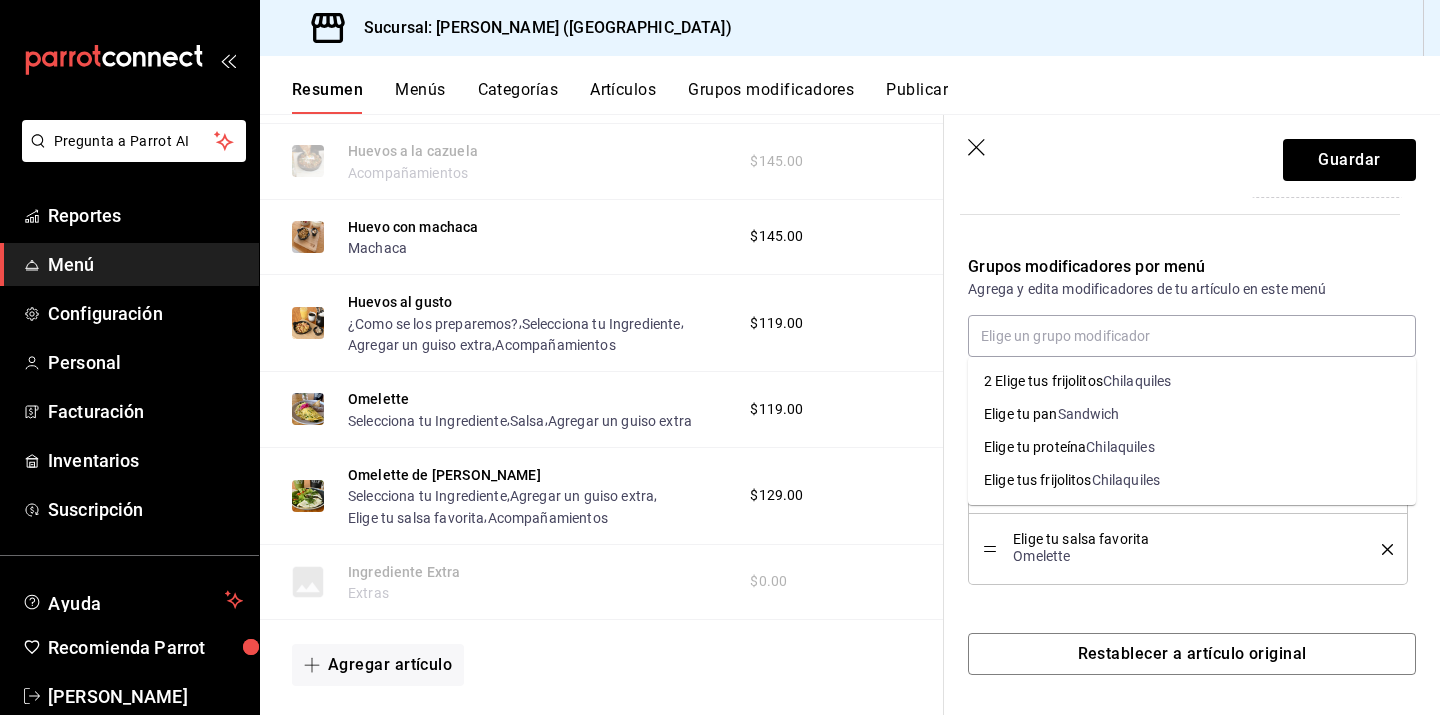 click on "Grupos modificadores por menú Agrega y edita modificadores de tu artículo en este menú  Selecciona tu Ingrediente Huevos Agregar un guiso extra Varios Elige tu salsa favorita Omelette" at bounding box center [1180, 408] 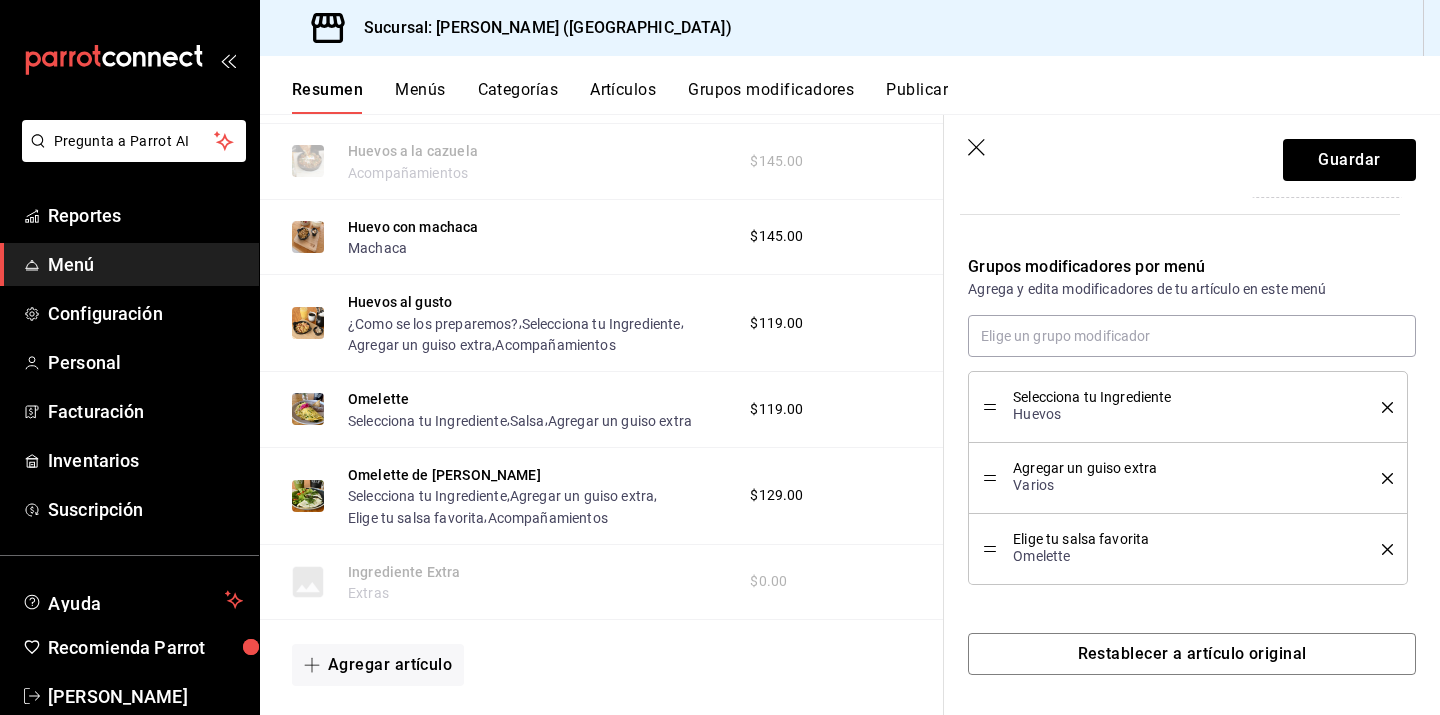 click on "Agrega y edita modificadores de tu artículo en este menú" at bounding box center (1192, 289) 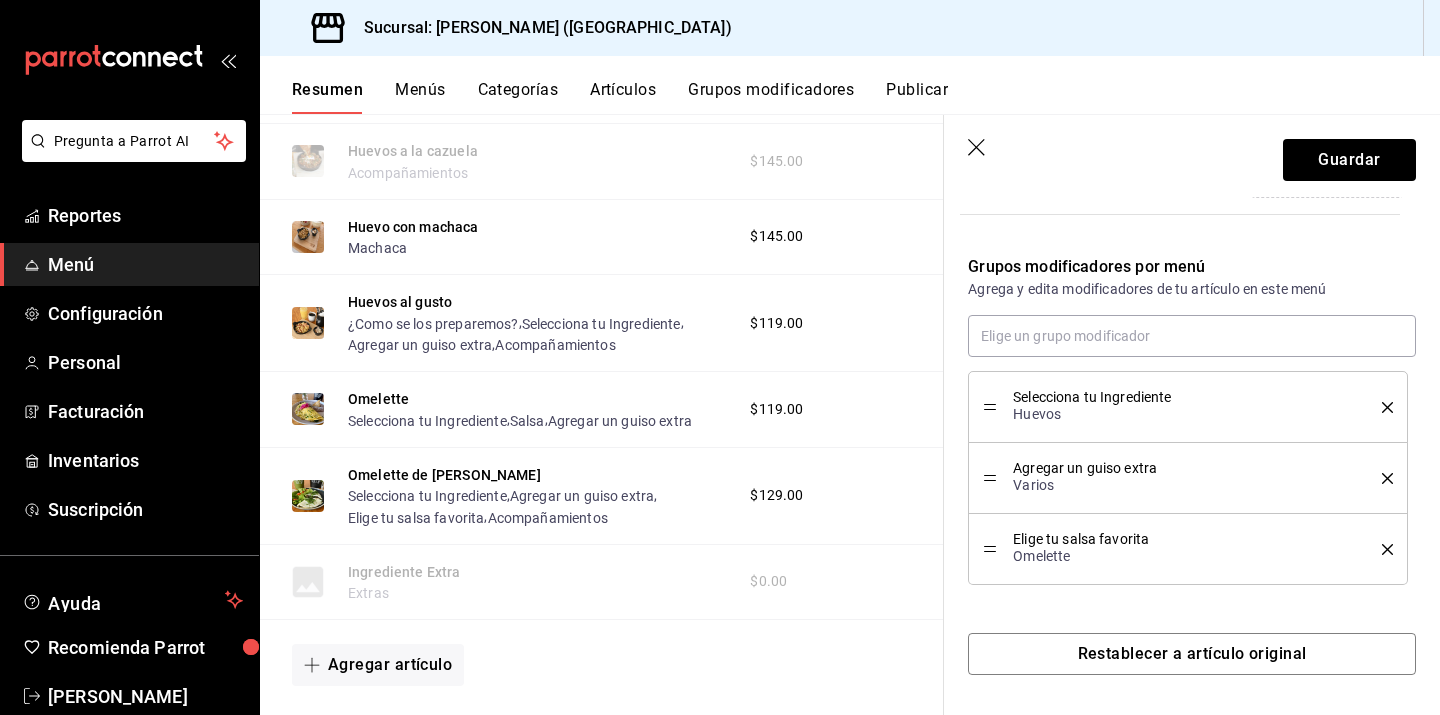 scroll, scrollTop: 0, scrollLeft: 0, axis: both 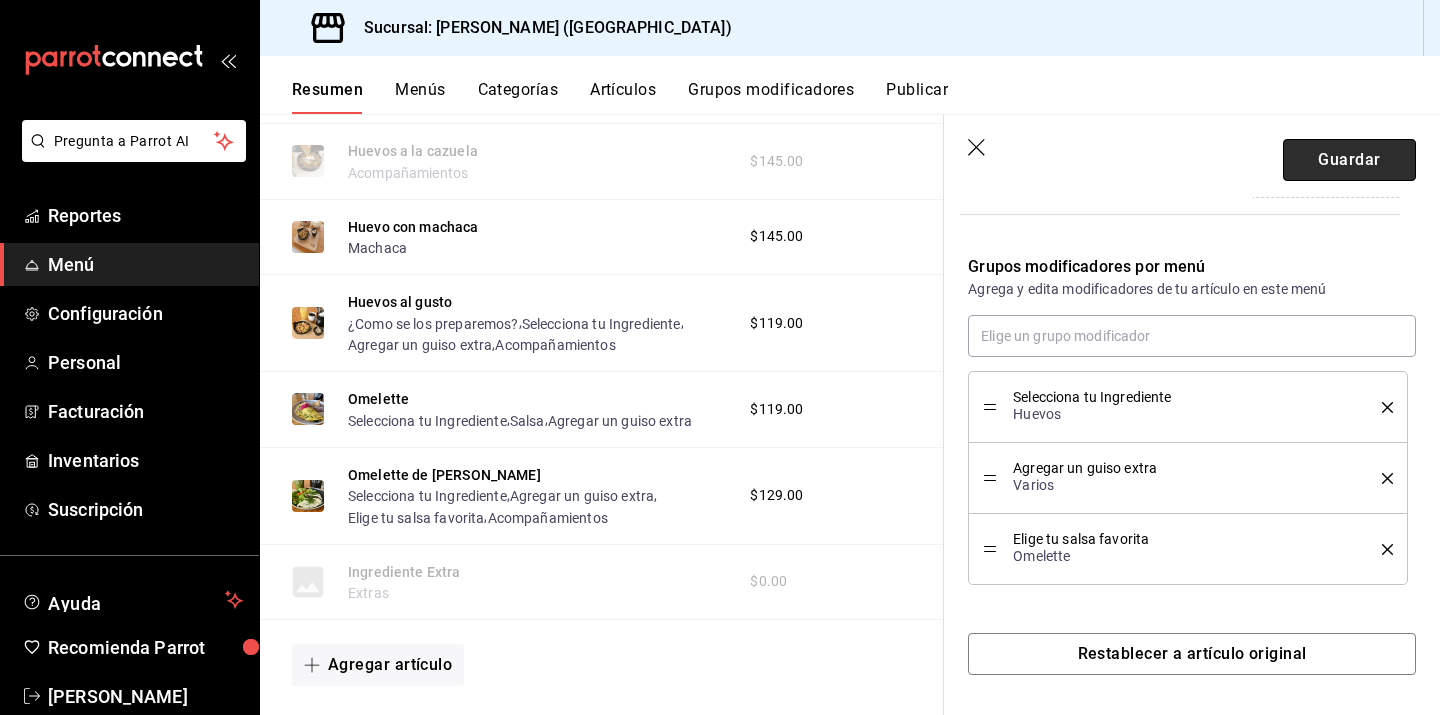 click on "Guardar" at bounding box center [1349, 160] 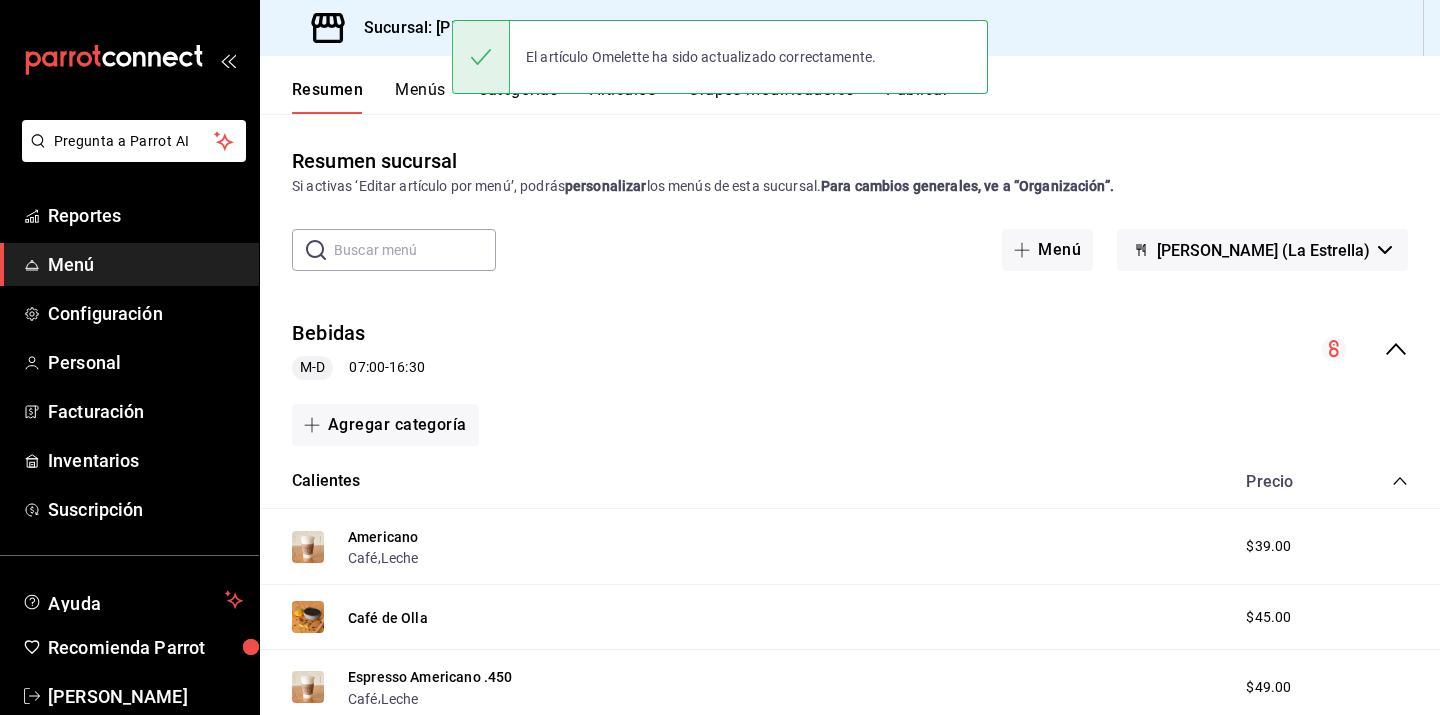 scroll, scrollTop: 0, scrollLeft: 0, axis: both 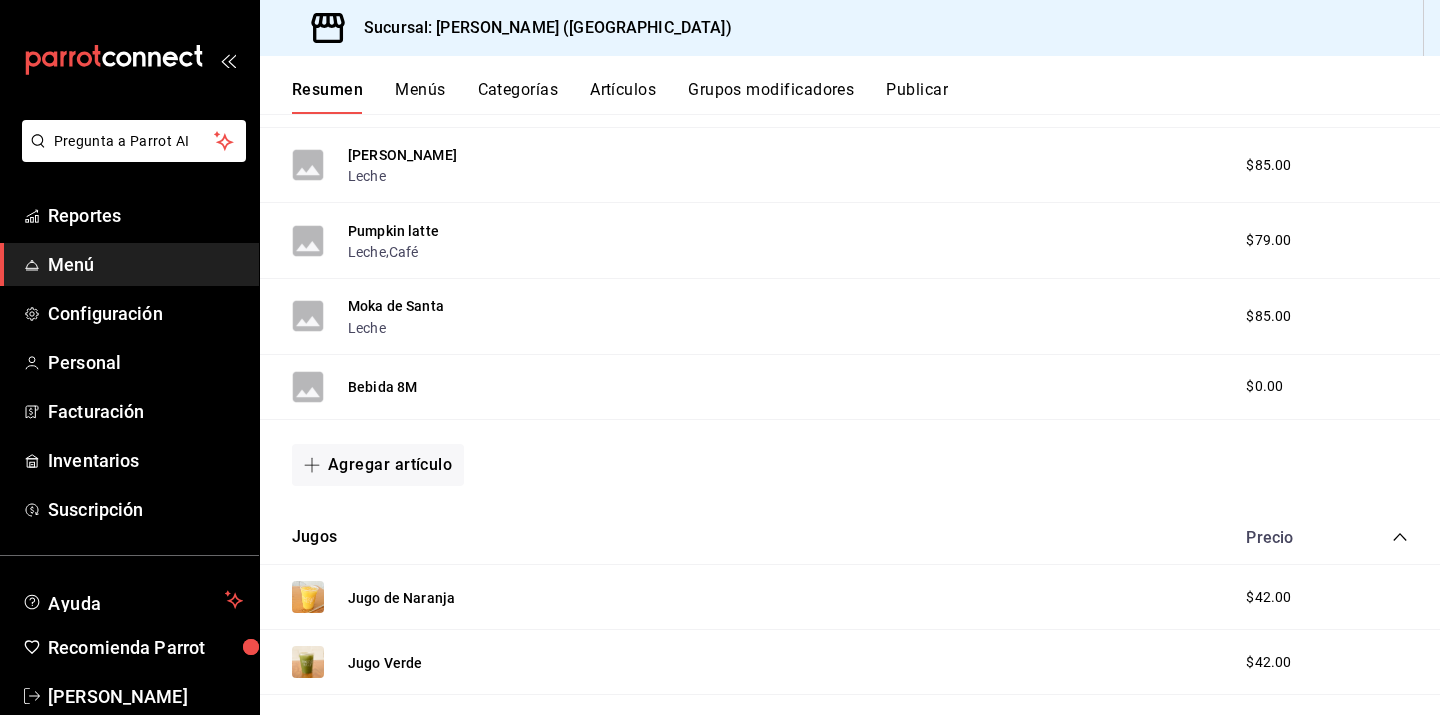 click on "Menús" at bounding box center (420, 97) 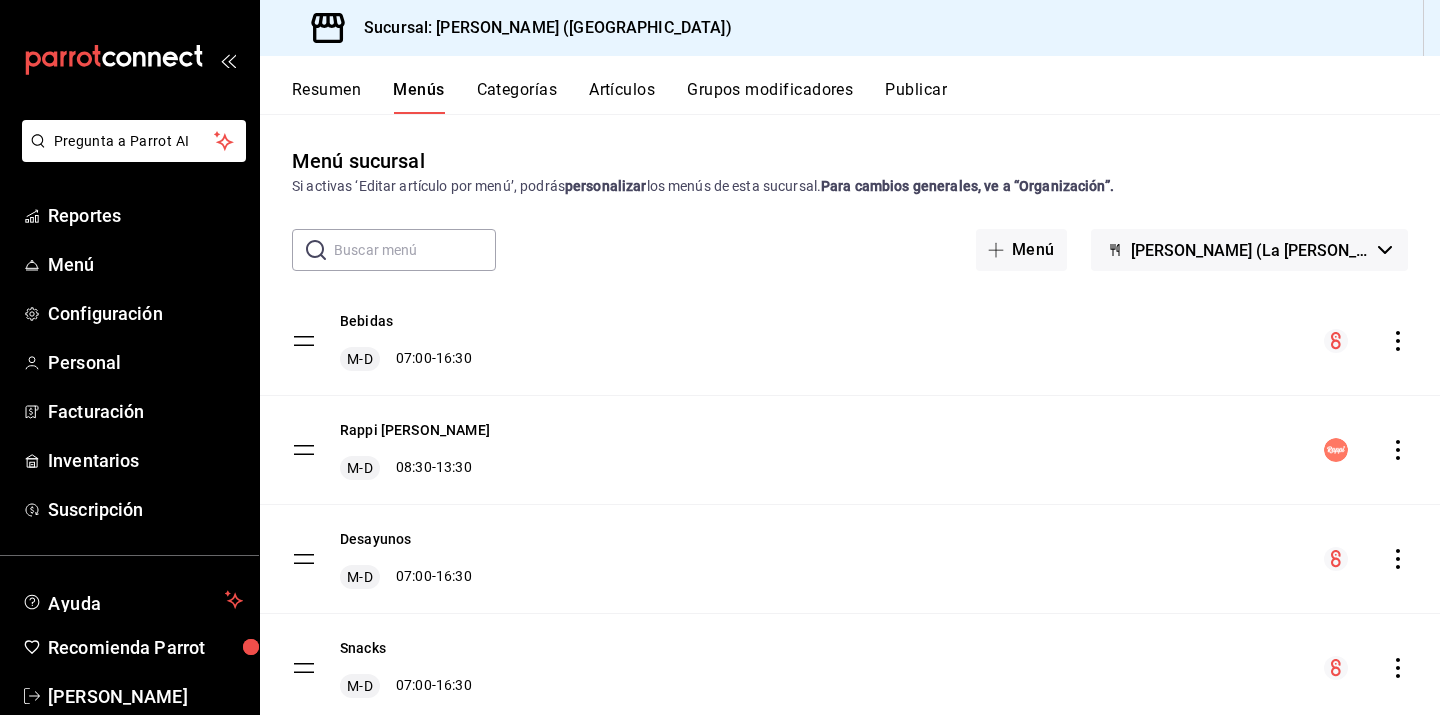 click on "Resumen" at bounding box center (326, 97) 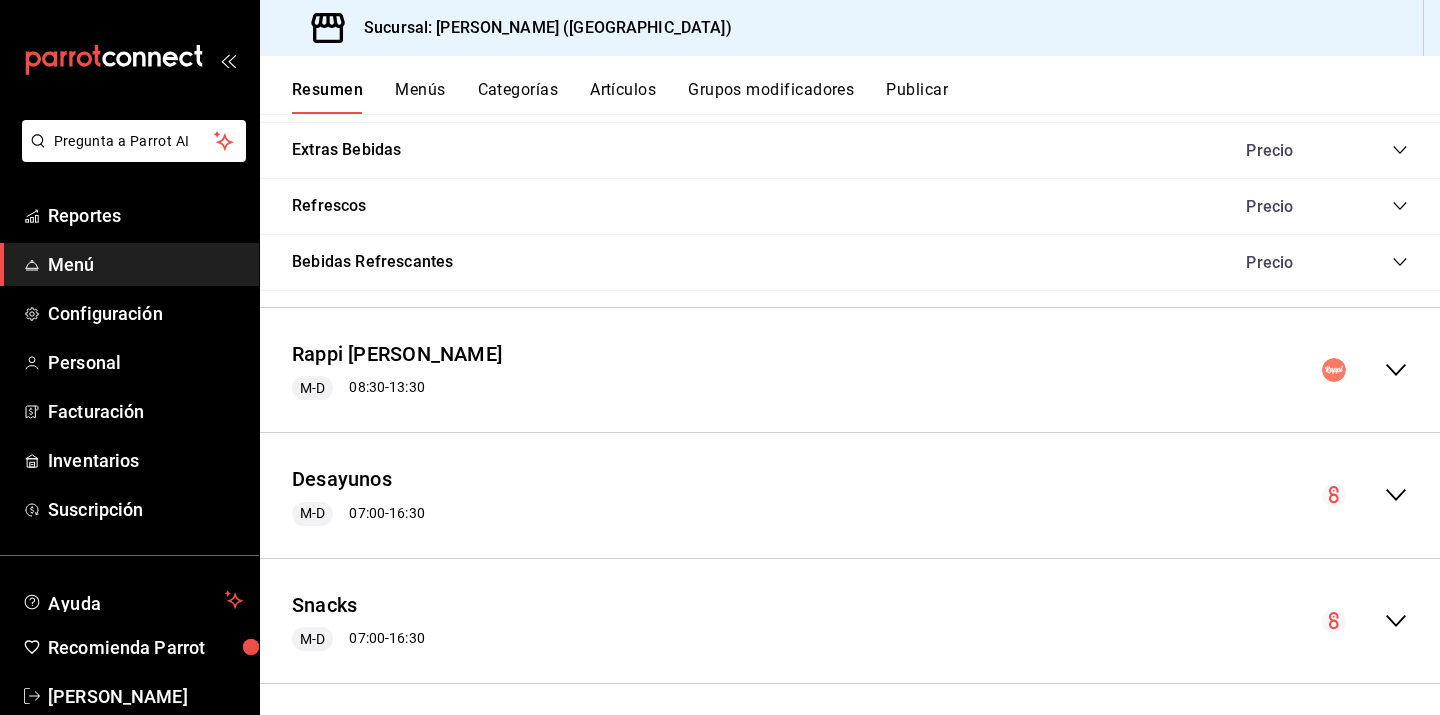 scroll, scrollTop: 2005, scrollLeft: 0, axis: vertical 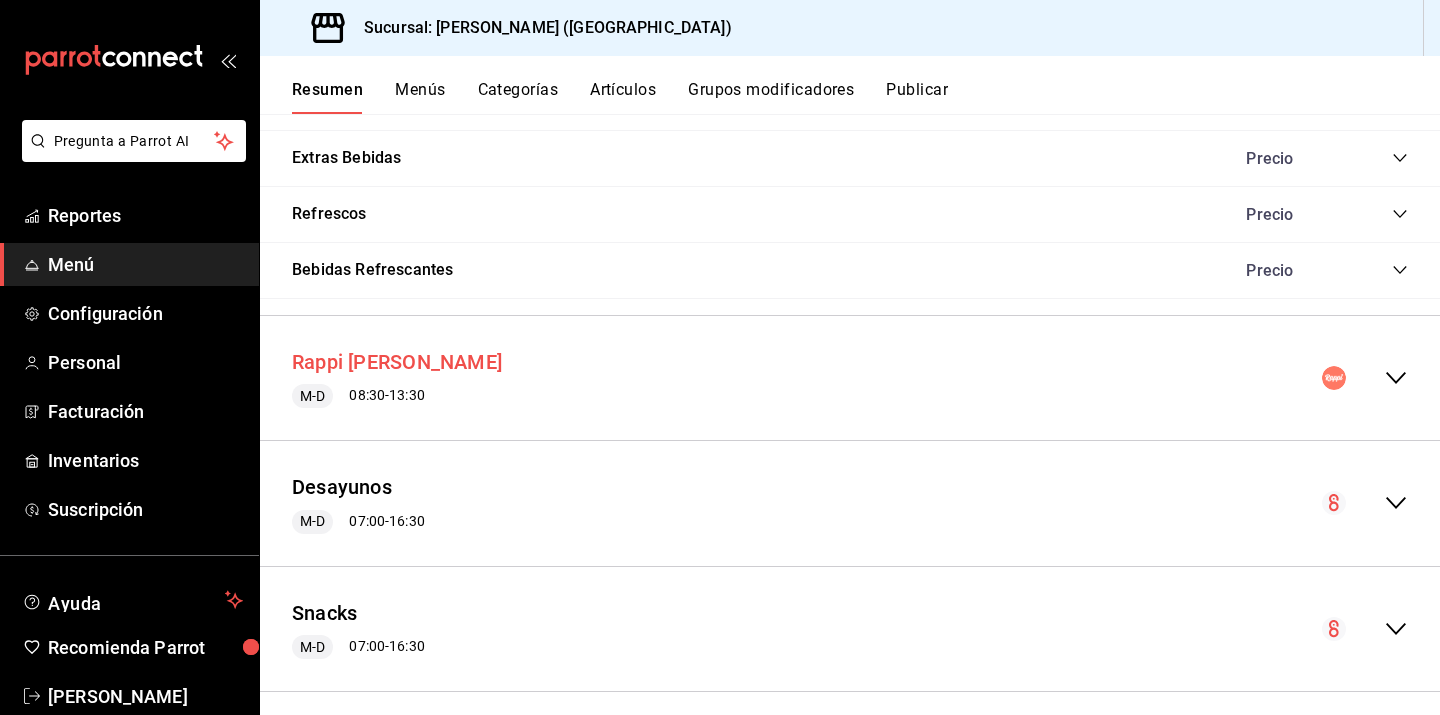 click on "Rappi [PERSON_NAME]" at bounding box center [397, 362] 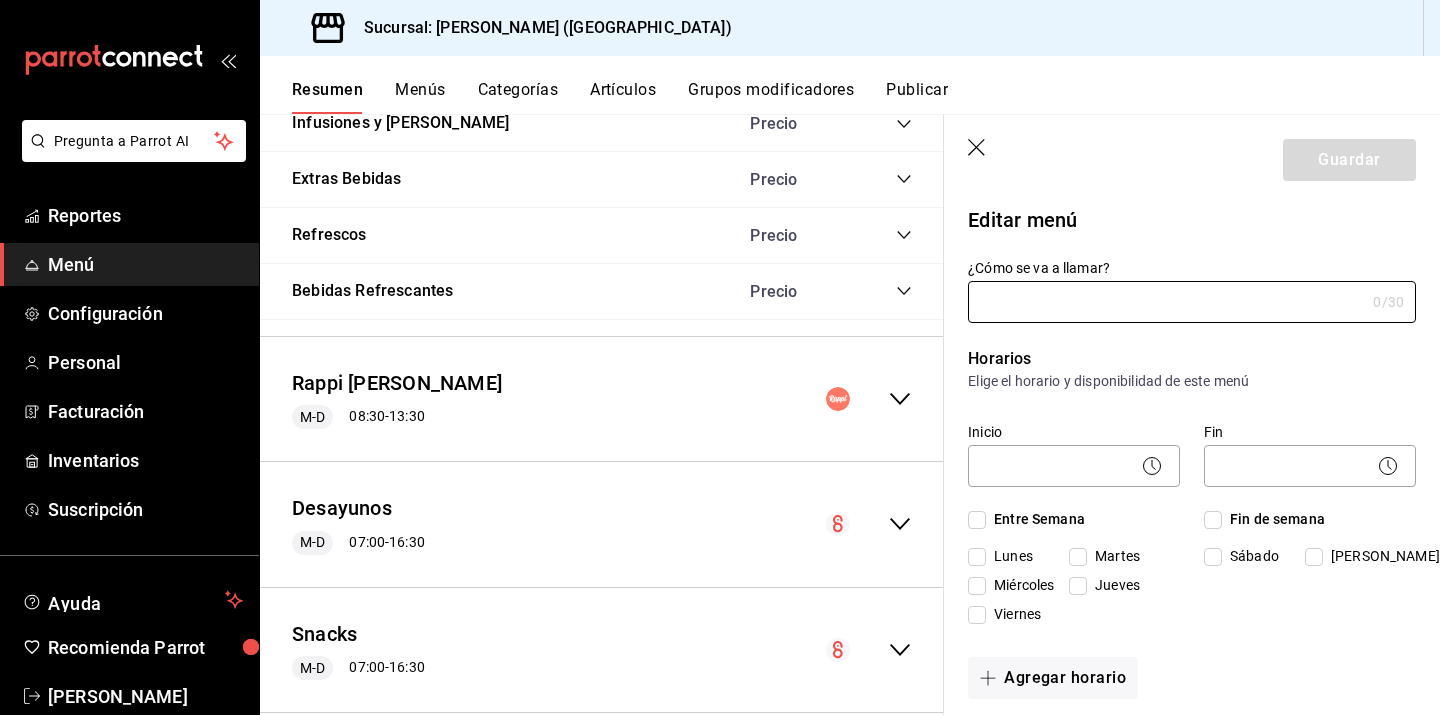 type on "Rappi [PERSON_NAME]" 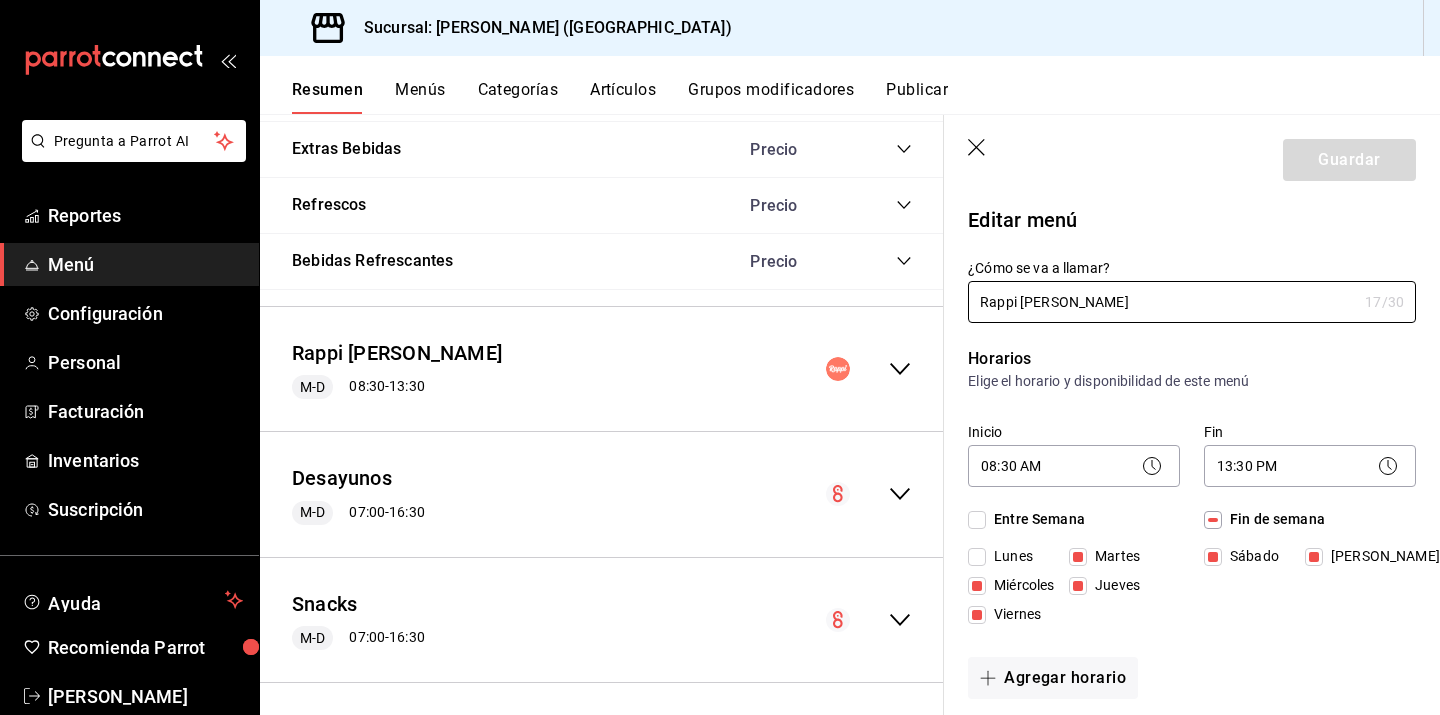 scroll, scrollTop: 2034, scrollLeft: 0, axis: vertical 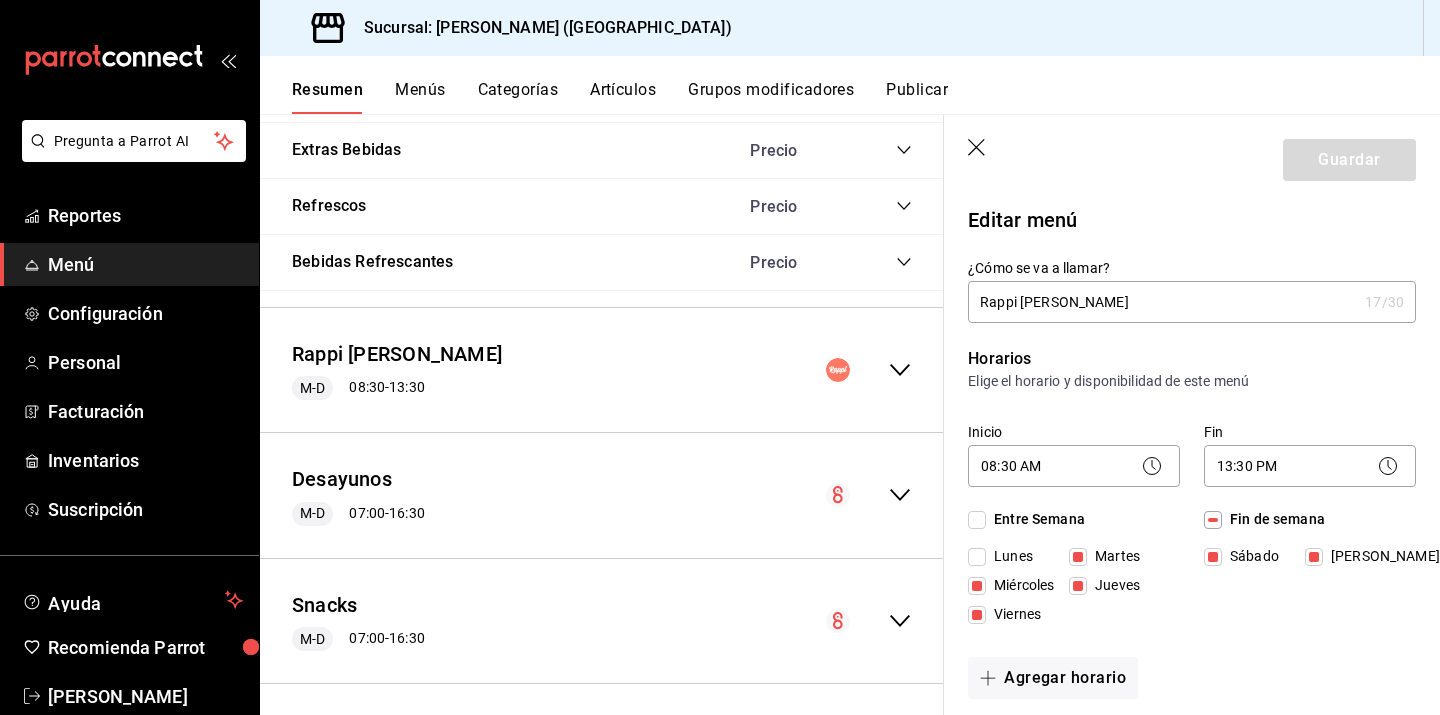 click on "Guardar" at bounding box center [1192, 156] 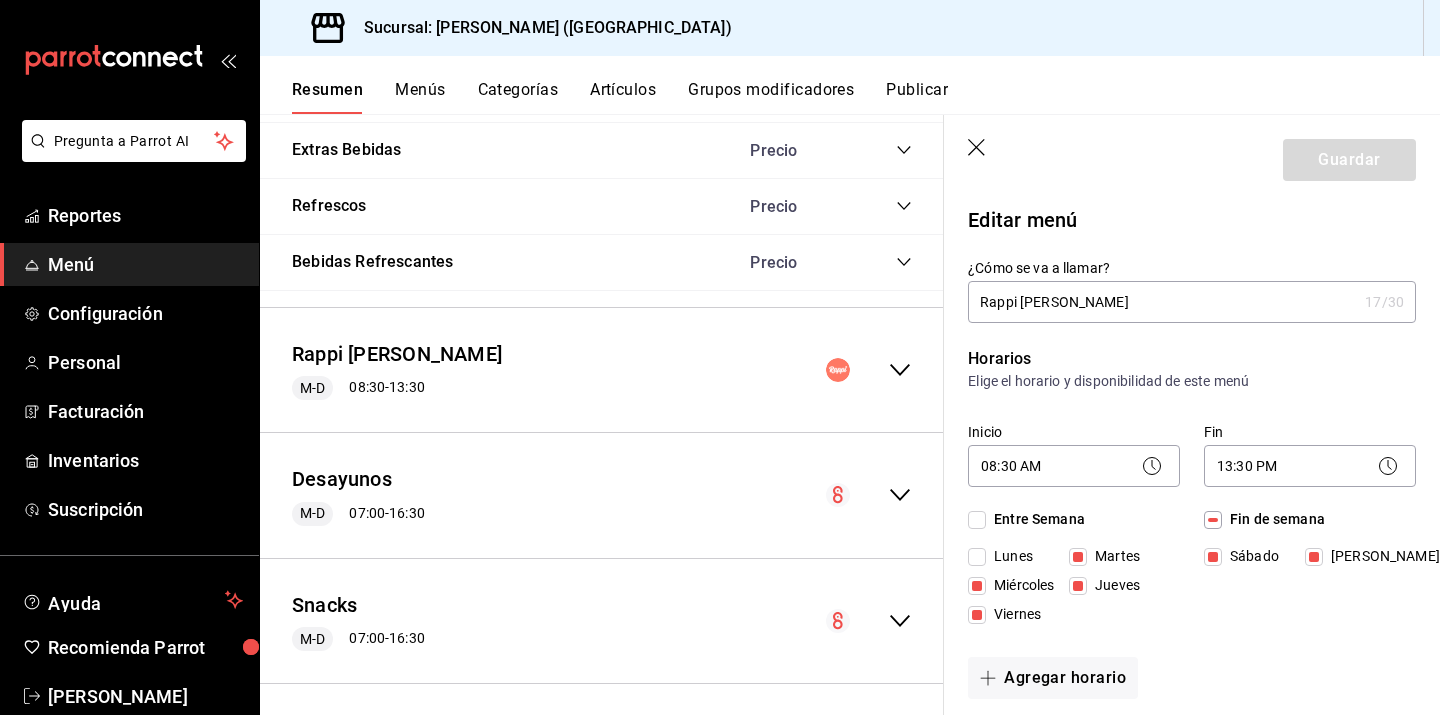 click 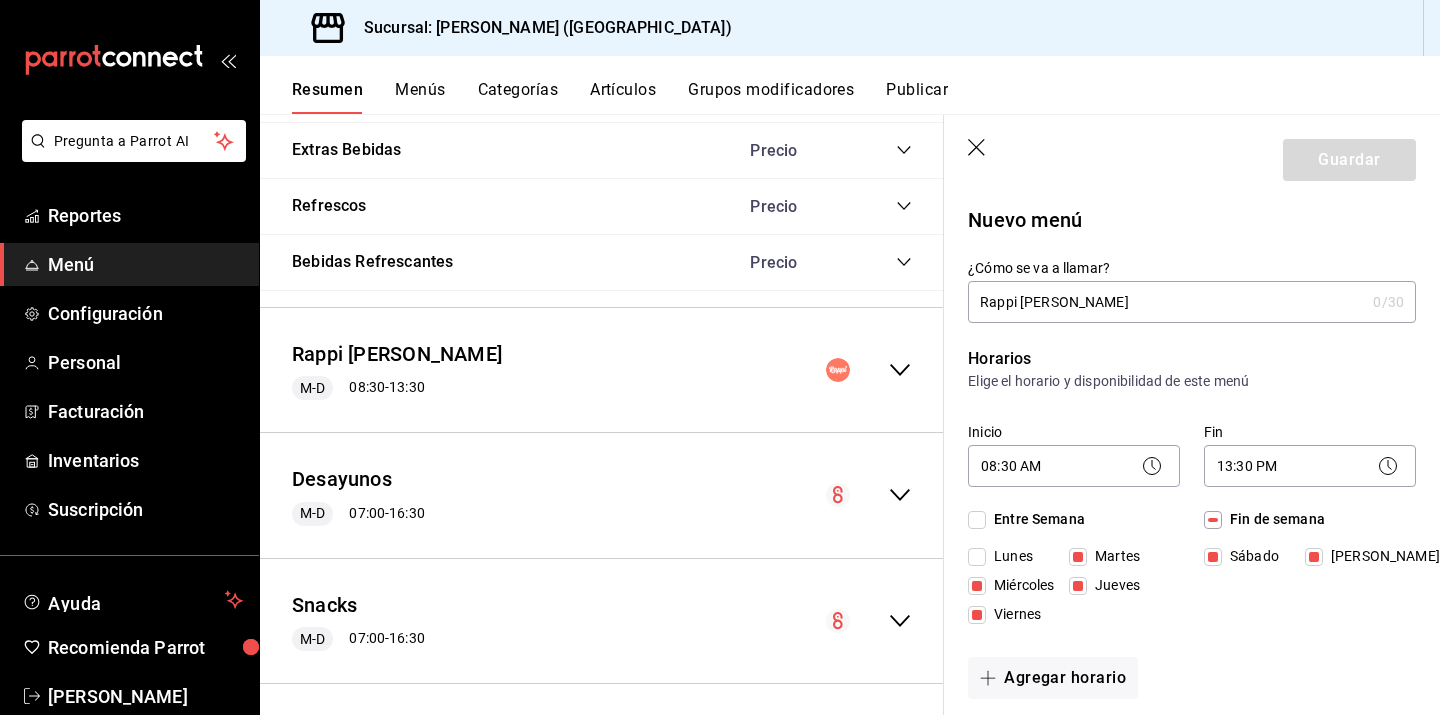 type 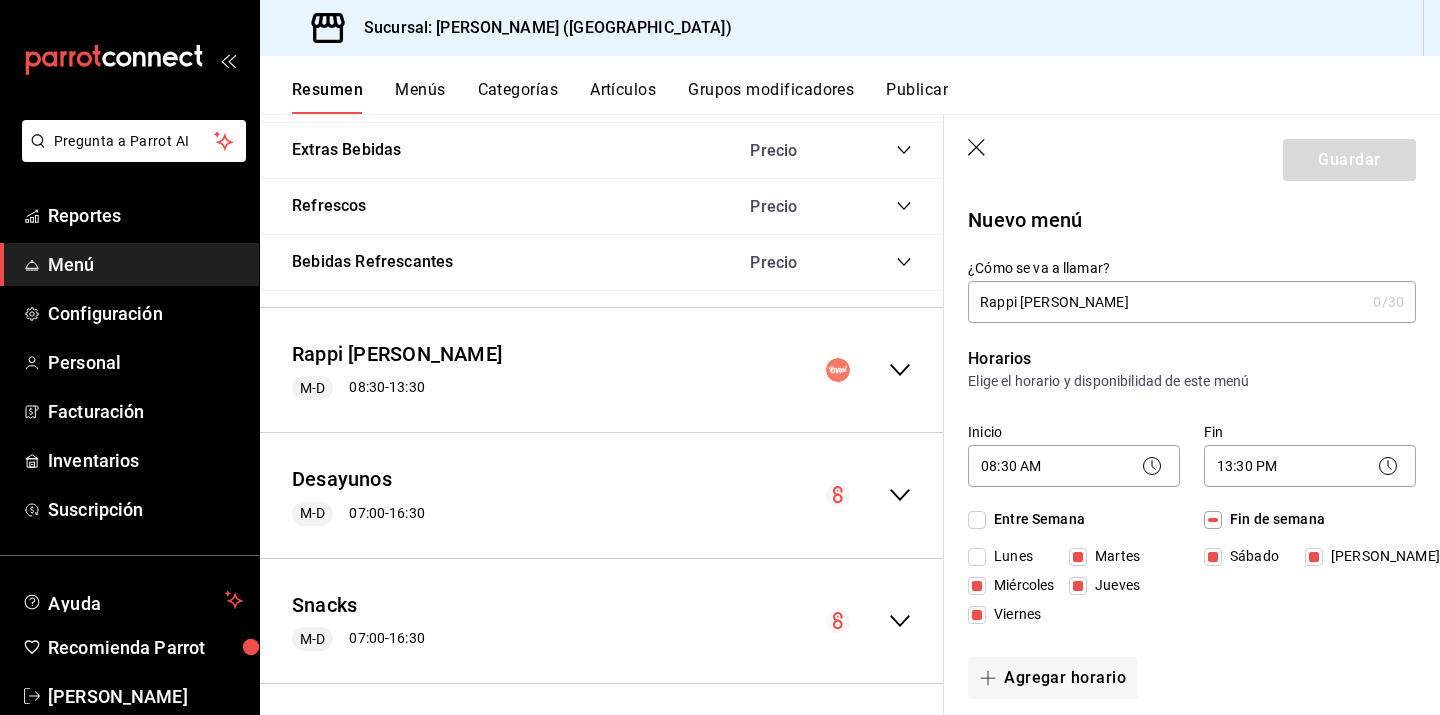 type on "1752246300609" 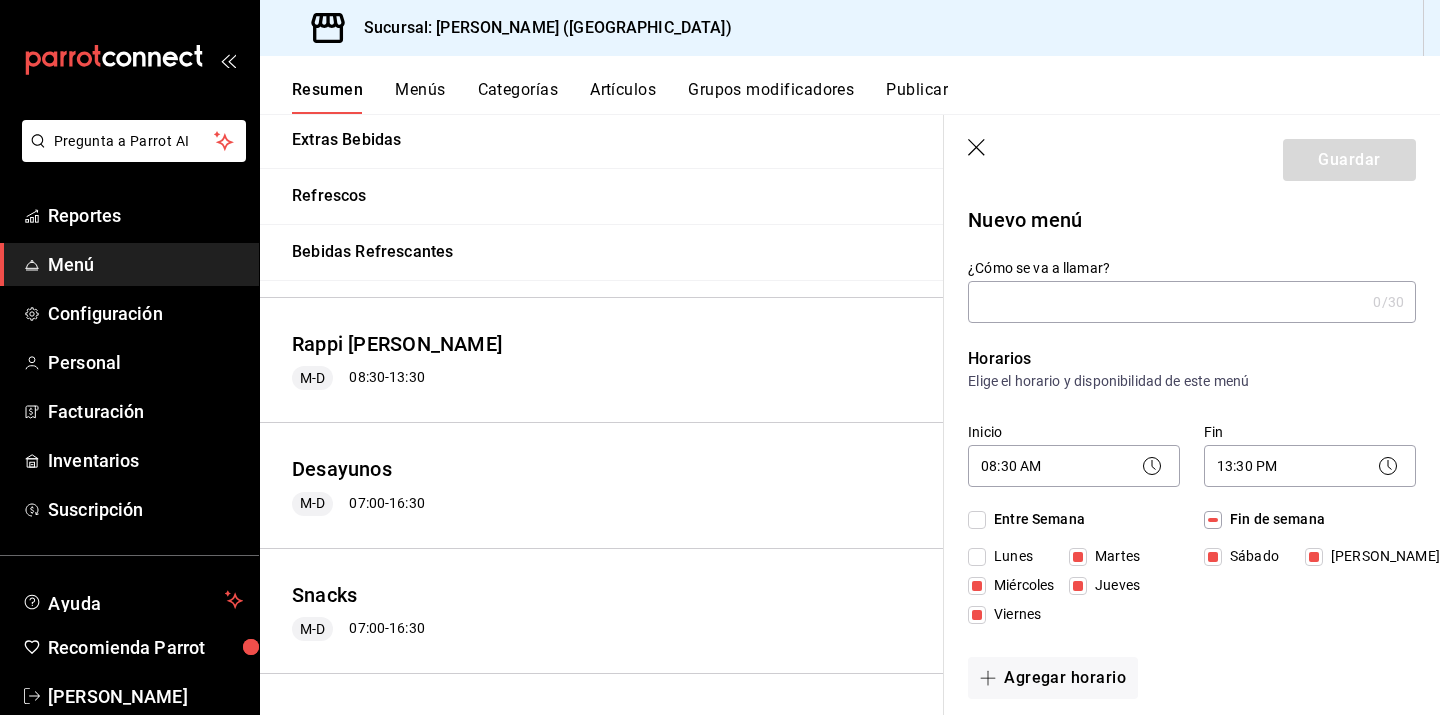 scroll, scrollTop: 2013, scrollLeft: 0, axis: vertical 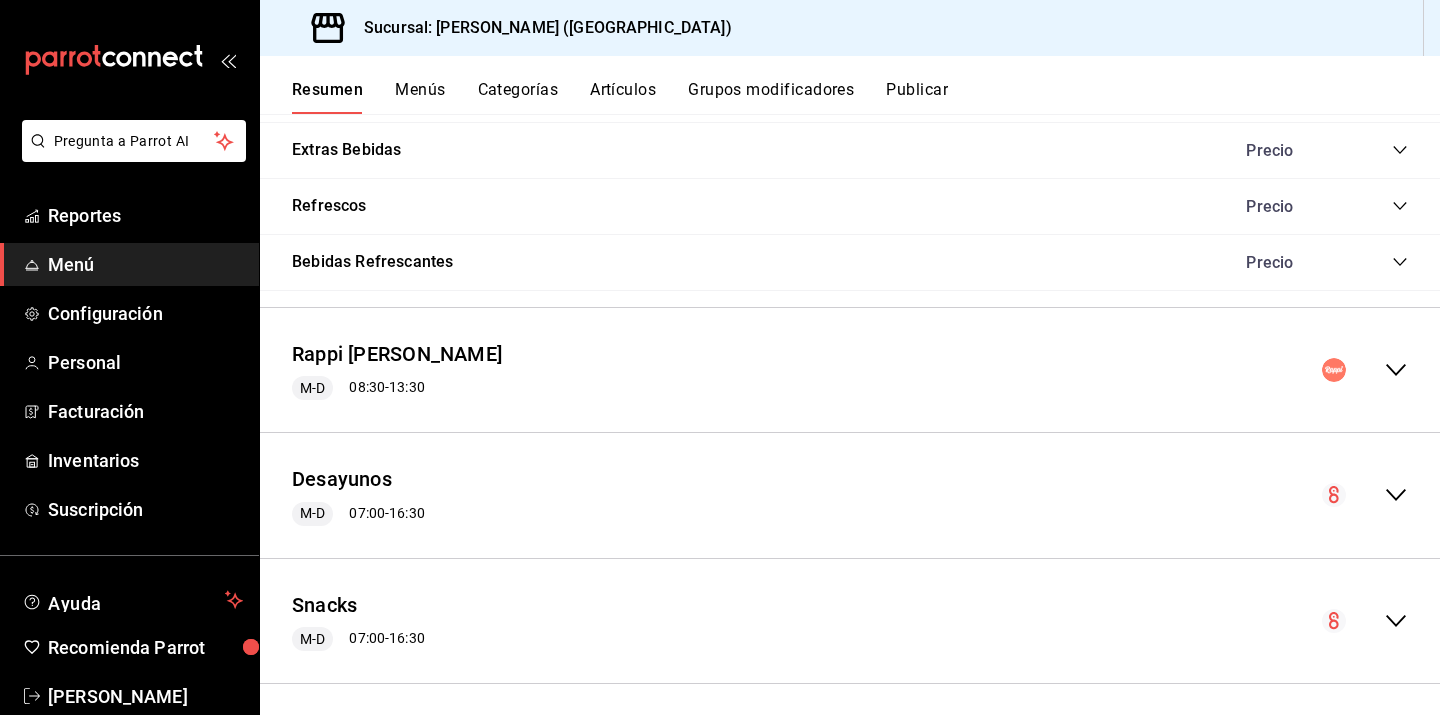 click on "Menús" at bounding box center [420, 97] 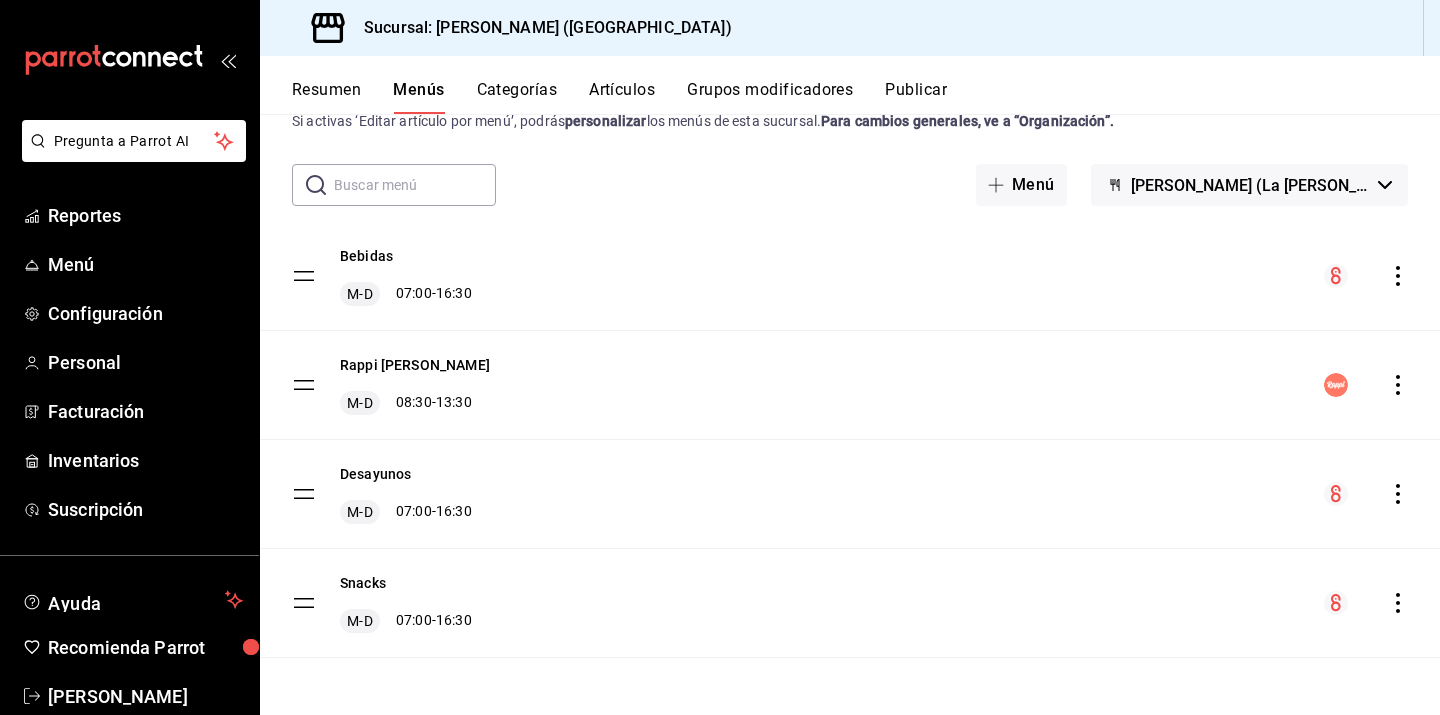 scroll, scrollTop: 69, scrollLeft: 0, axis: vertical 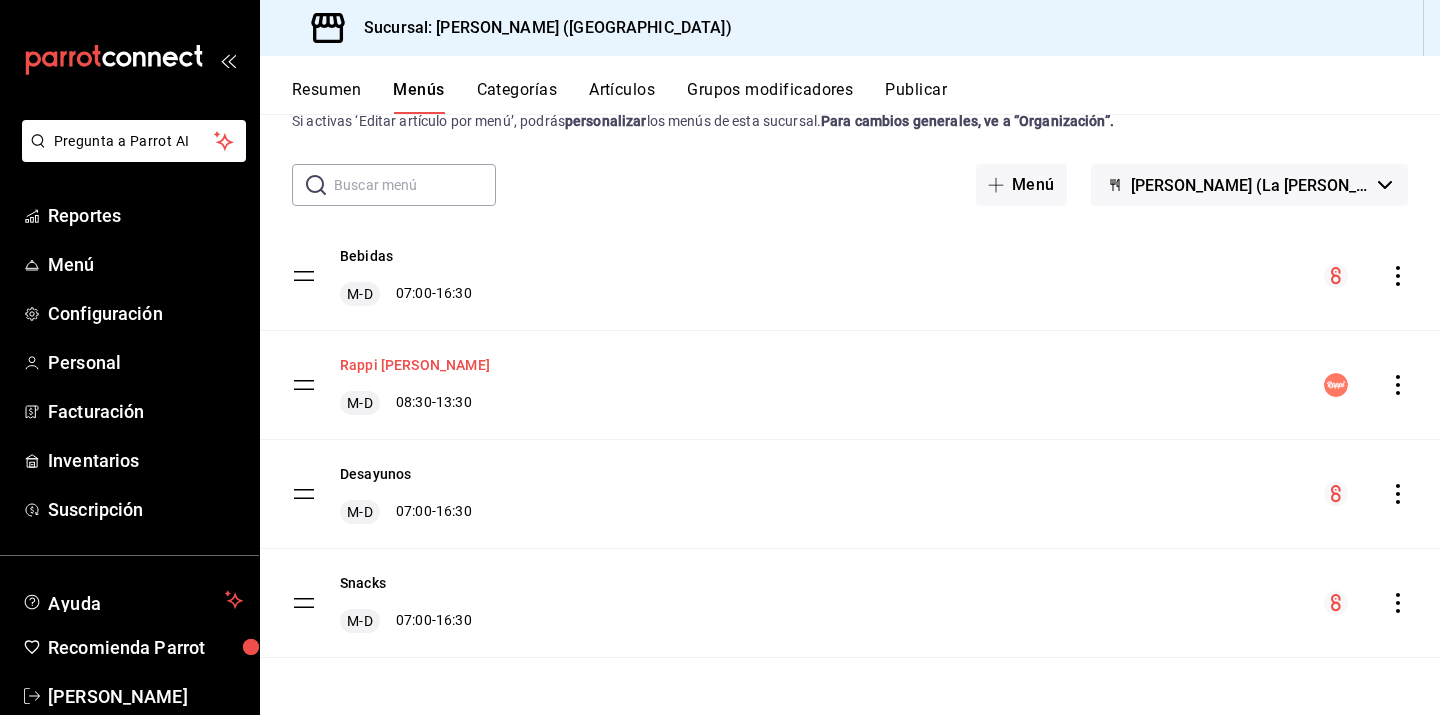 click on "Rappi [PERSON_NAME]" at bounding box center (415, 365) 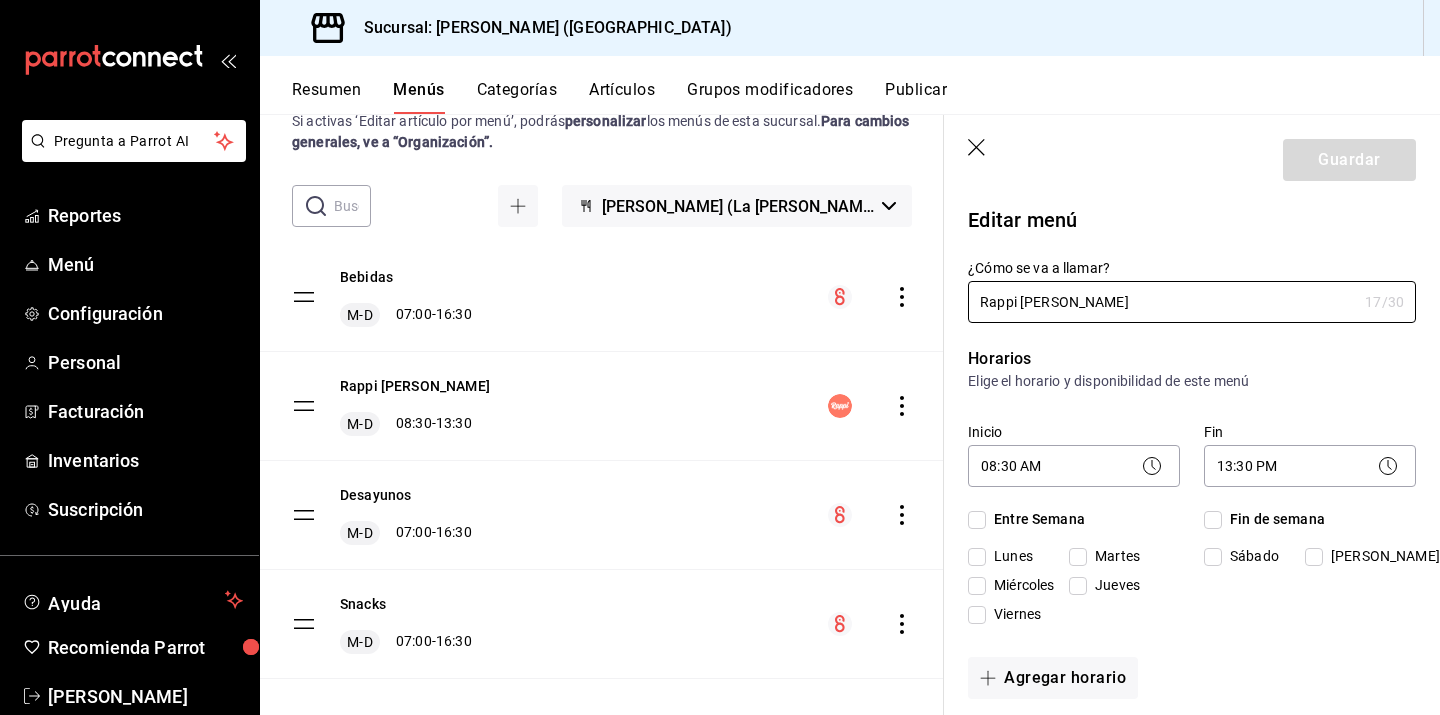 checkbox on "true" 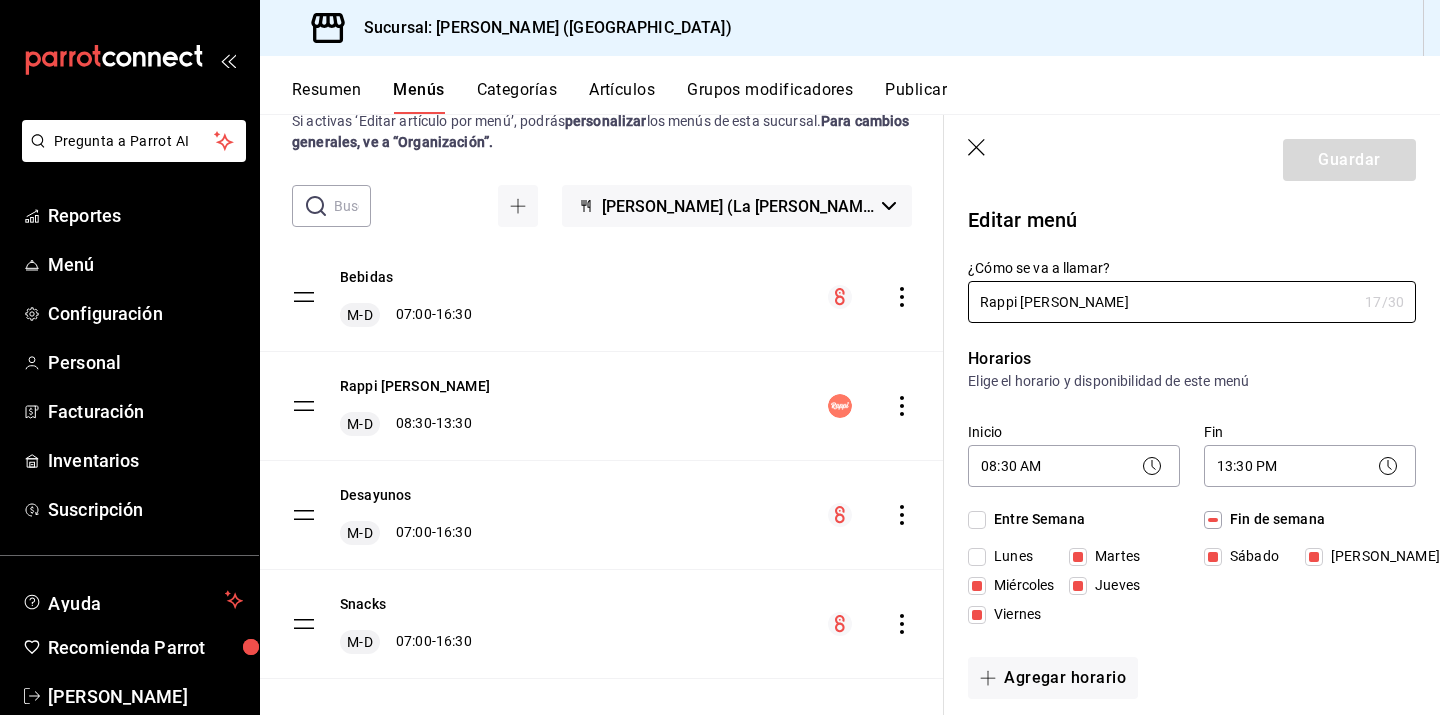 click 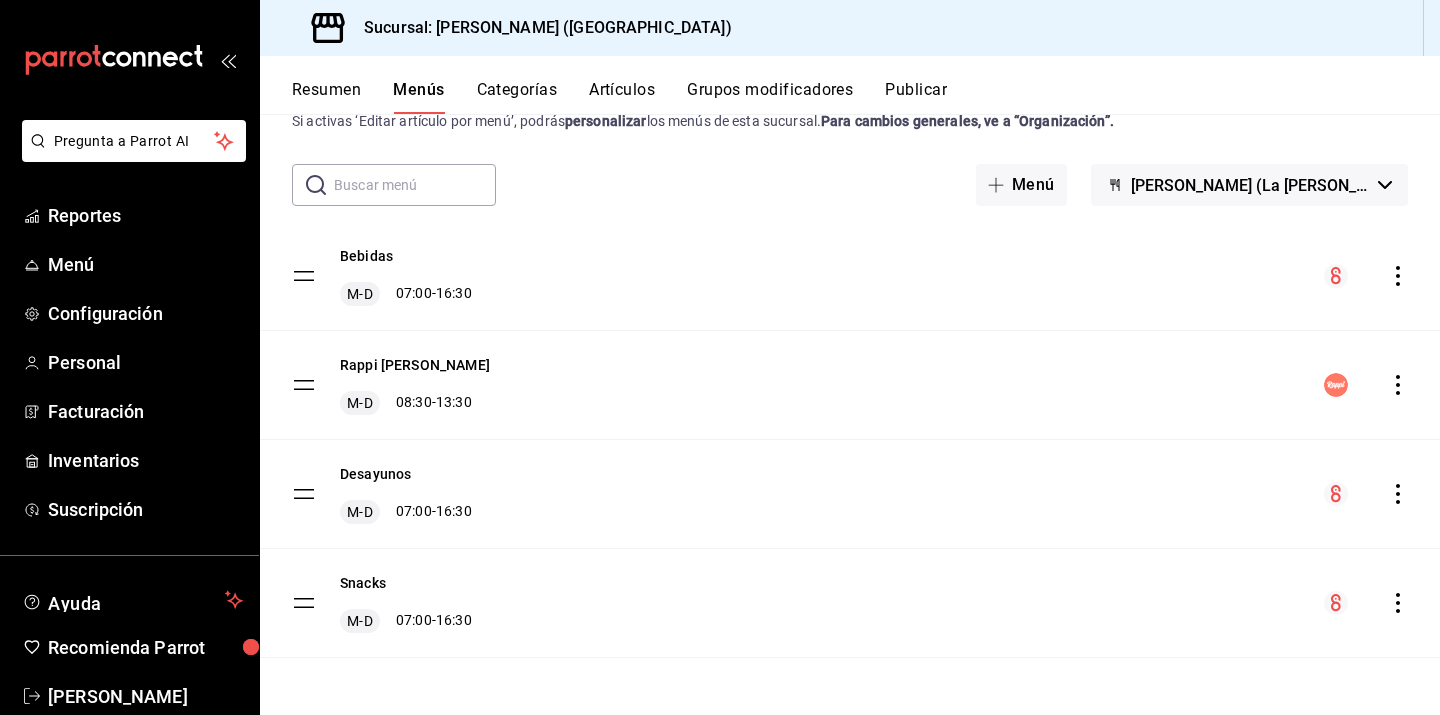click on "Resumen" at bounding box center [326, 97] 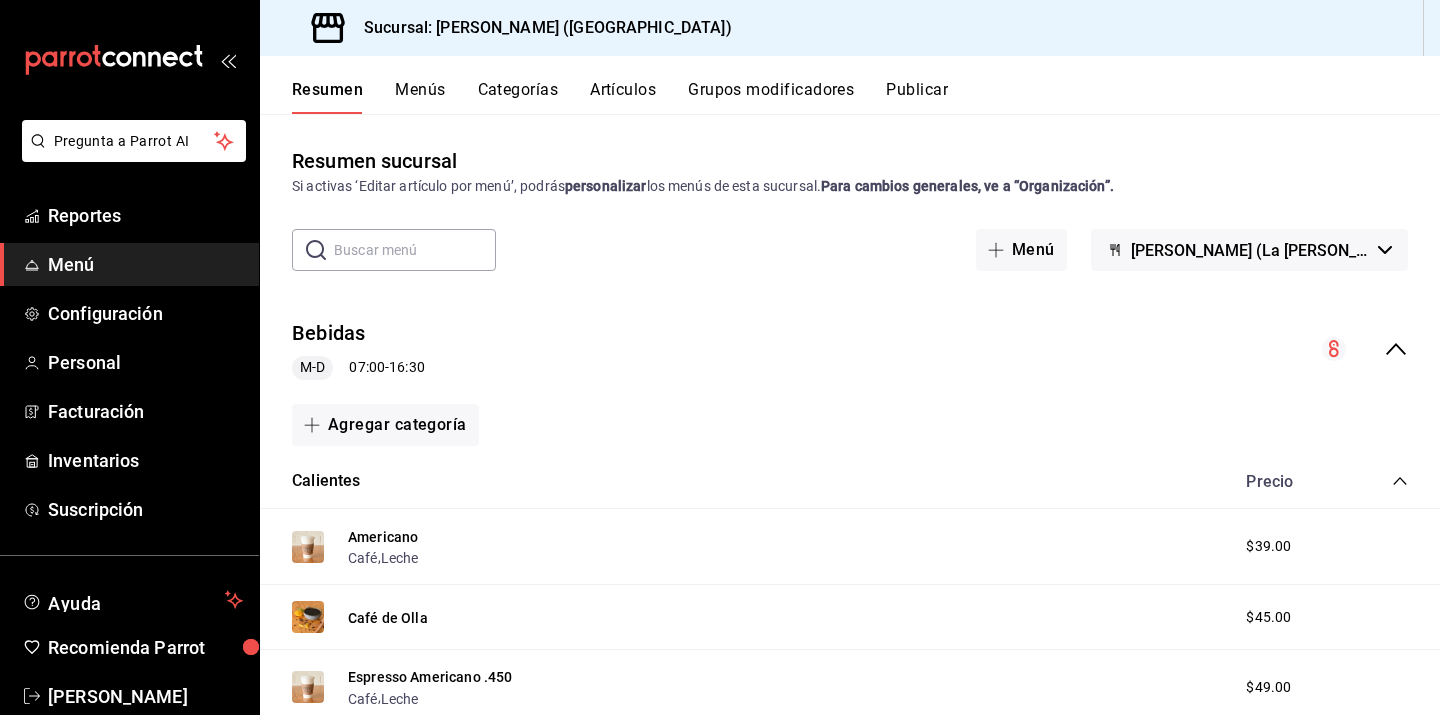 click 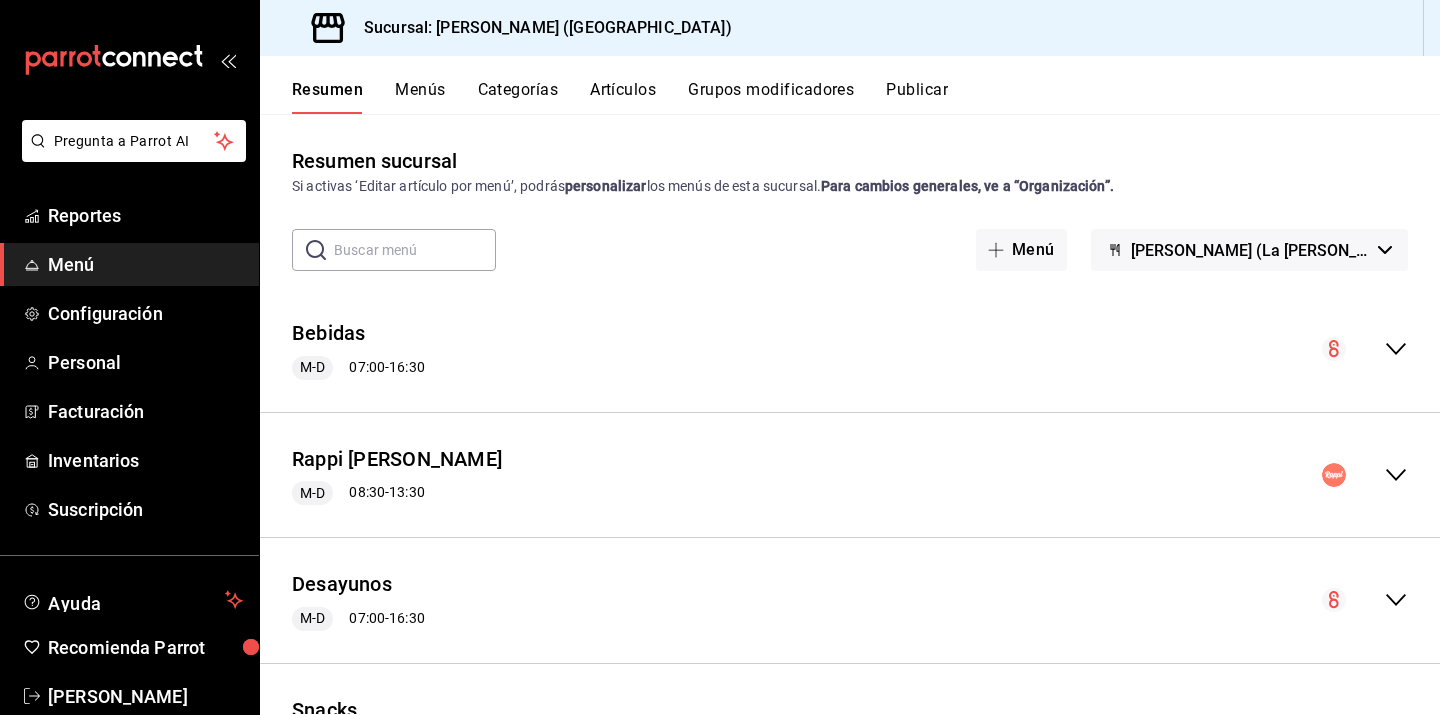 click 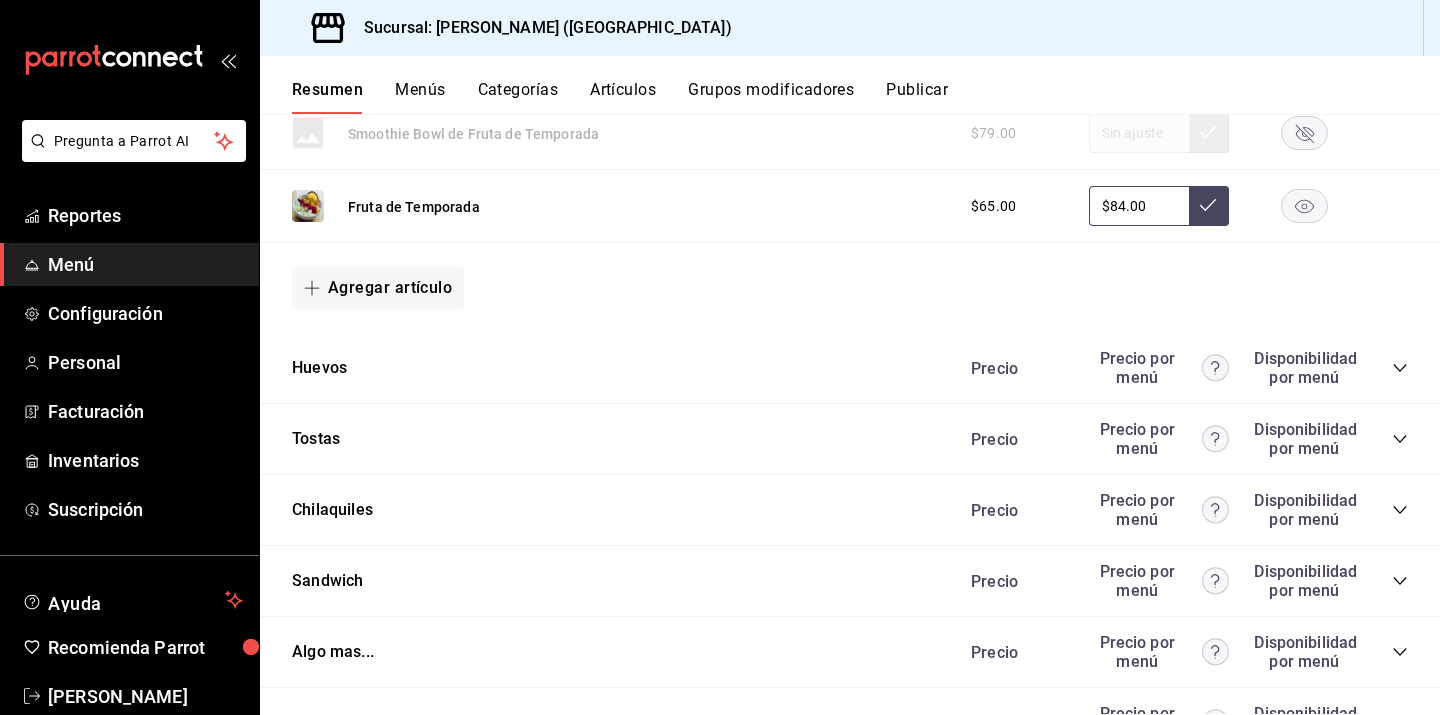 scroll, scrollTop: 1793, scrollLeft: 0, axis: vertical 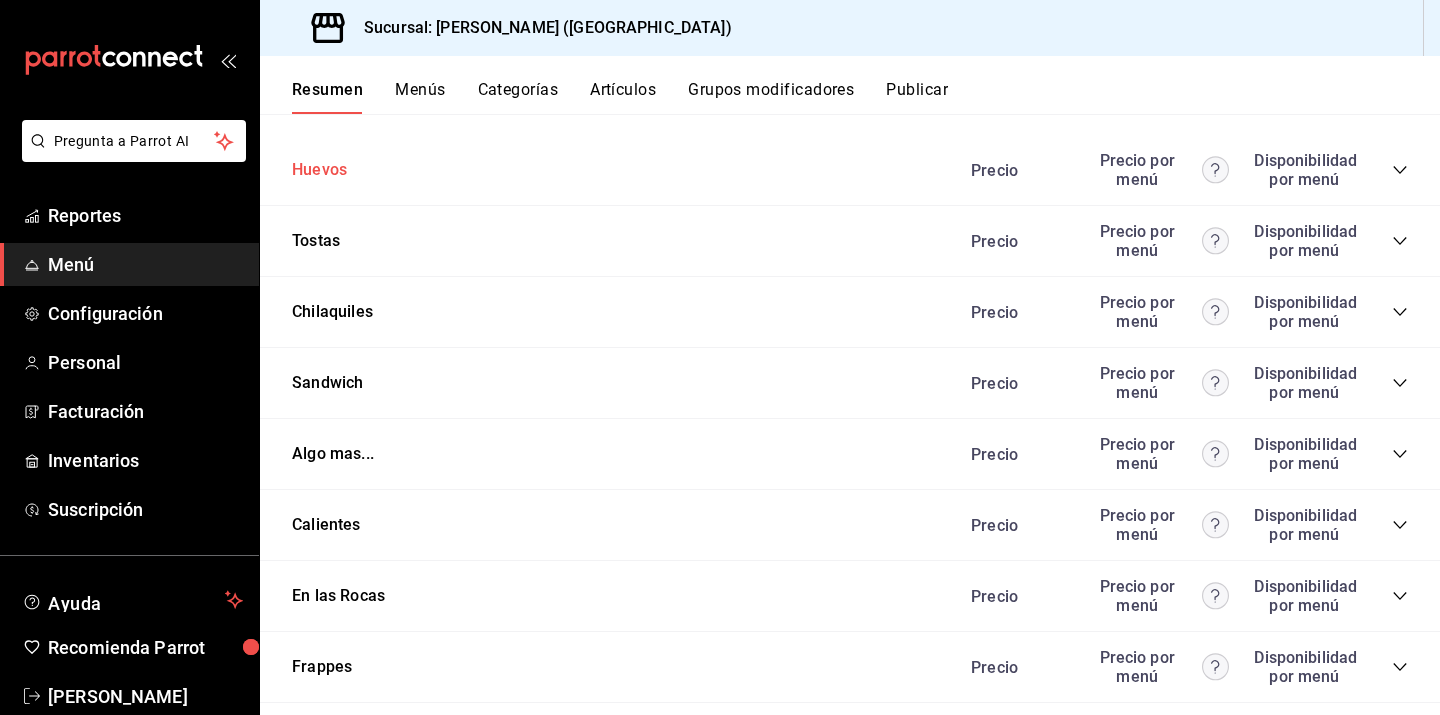 click on "Huevos" at bounding box center [319, 170] 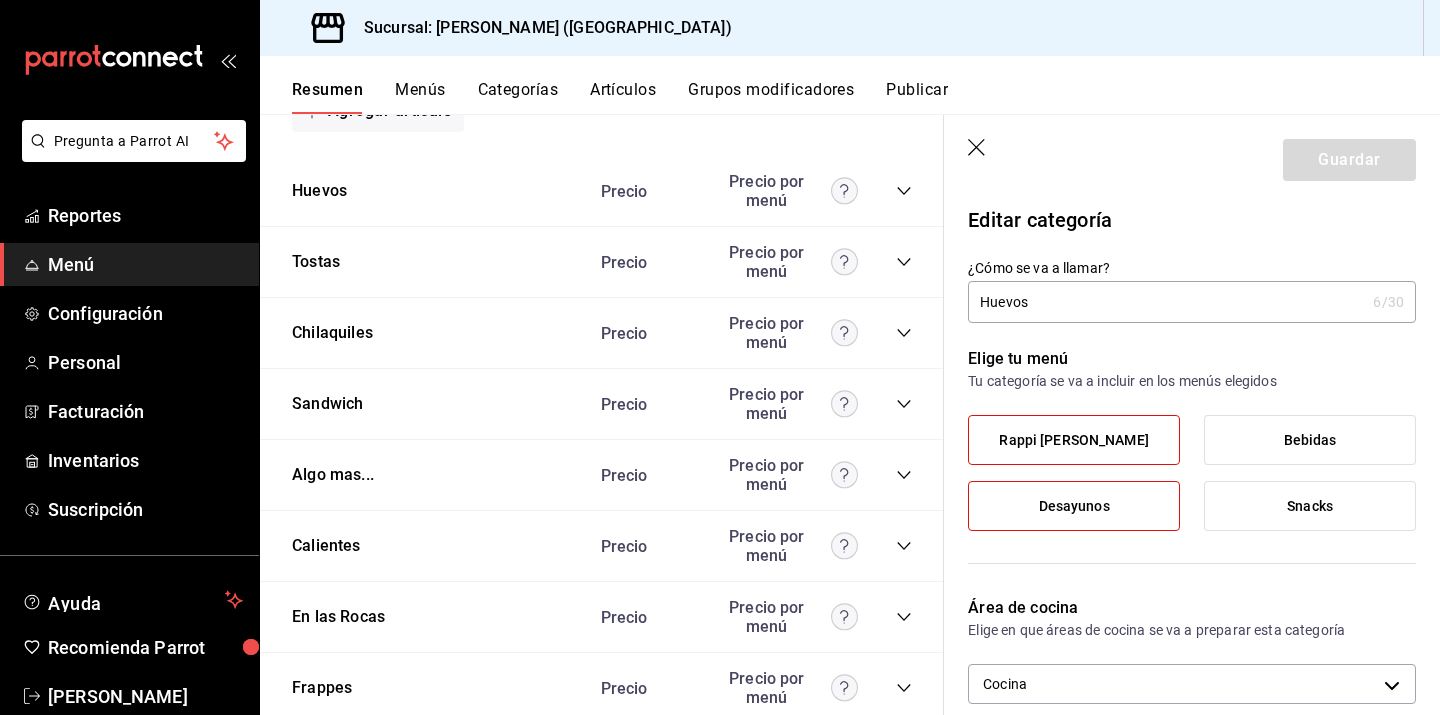 click 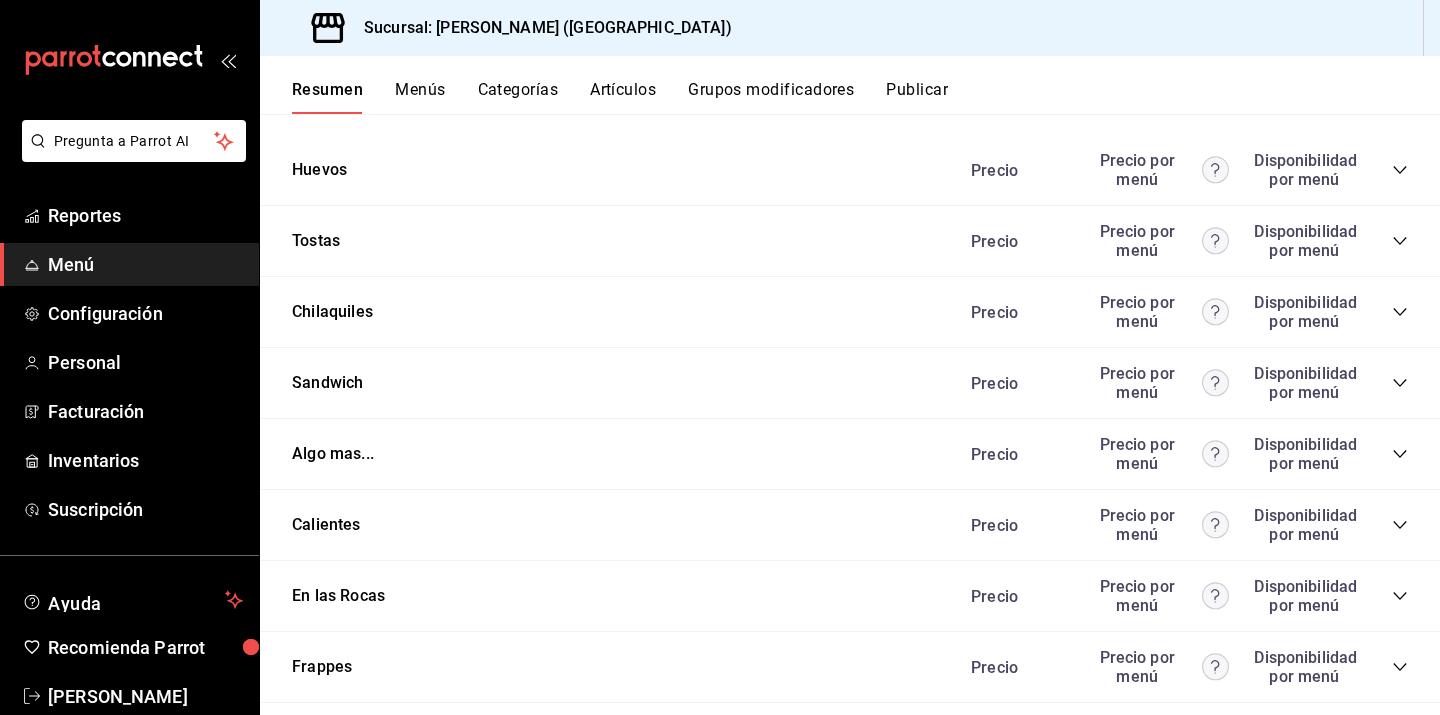 click 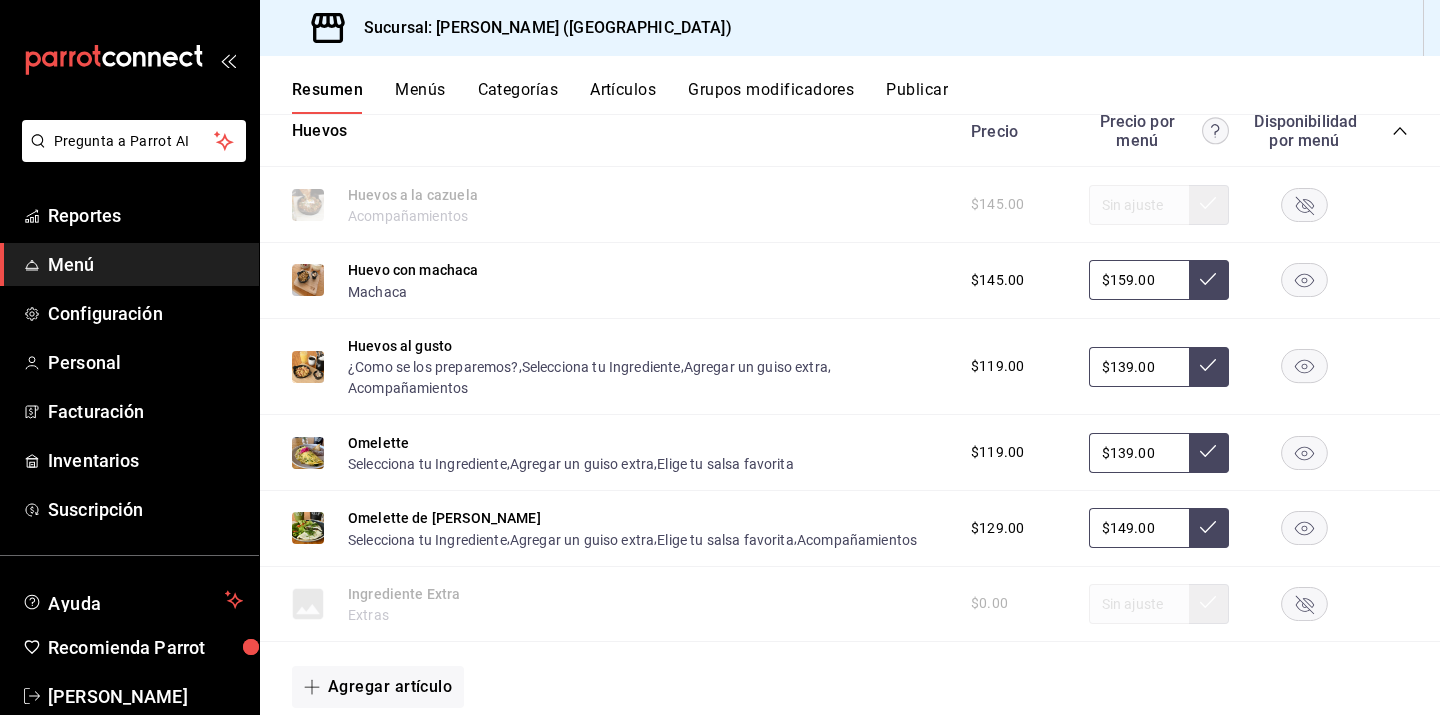 scroll, scrollTop: 1837, scrollLeft: 0, axis: vertical 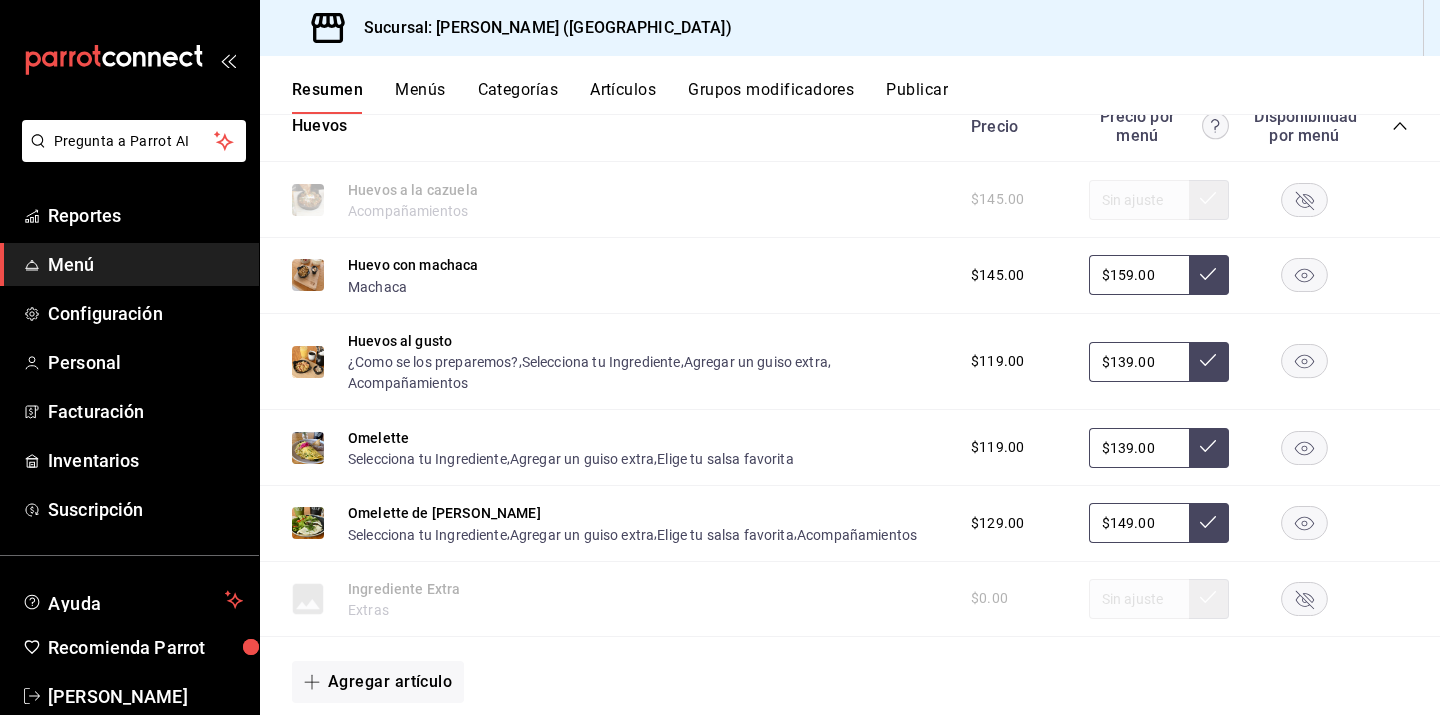 click on "Publicar" at bounding box center (917, 97) 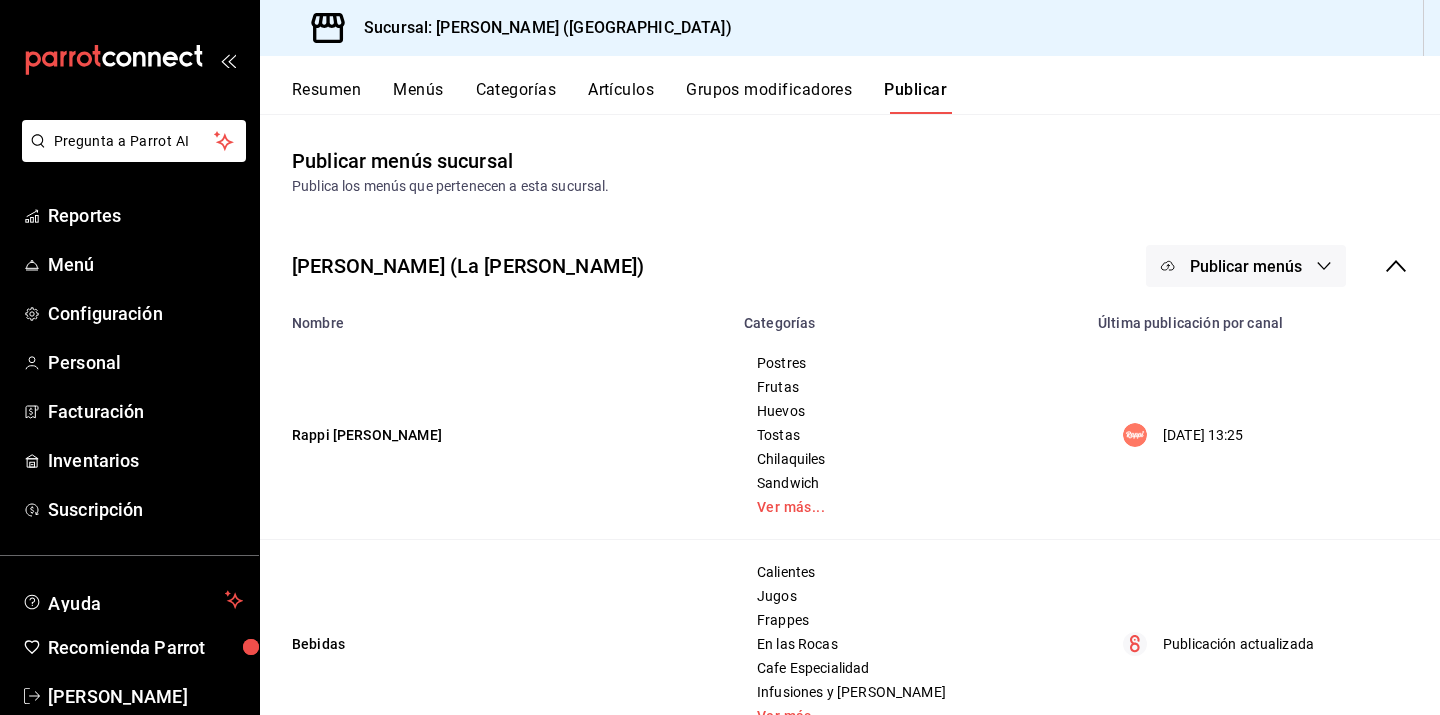 click on "Publicar menús" at bounding box center (1246, 266) 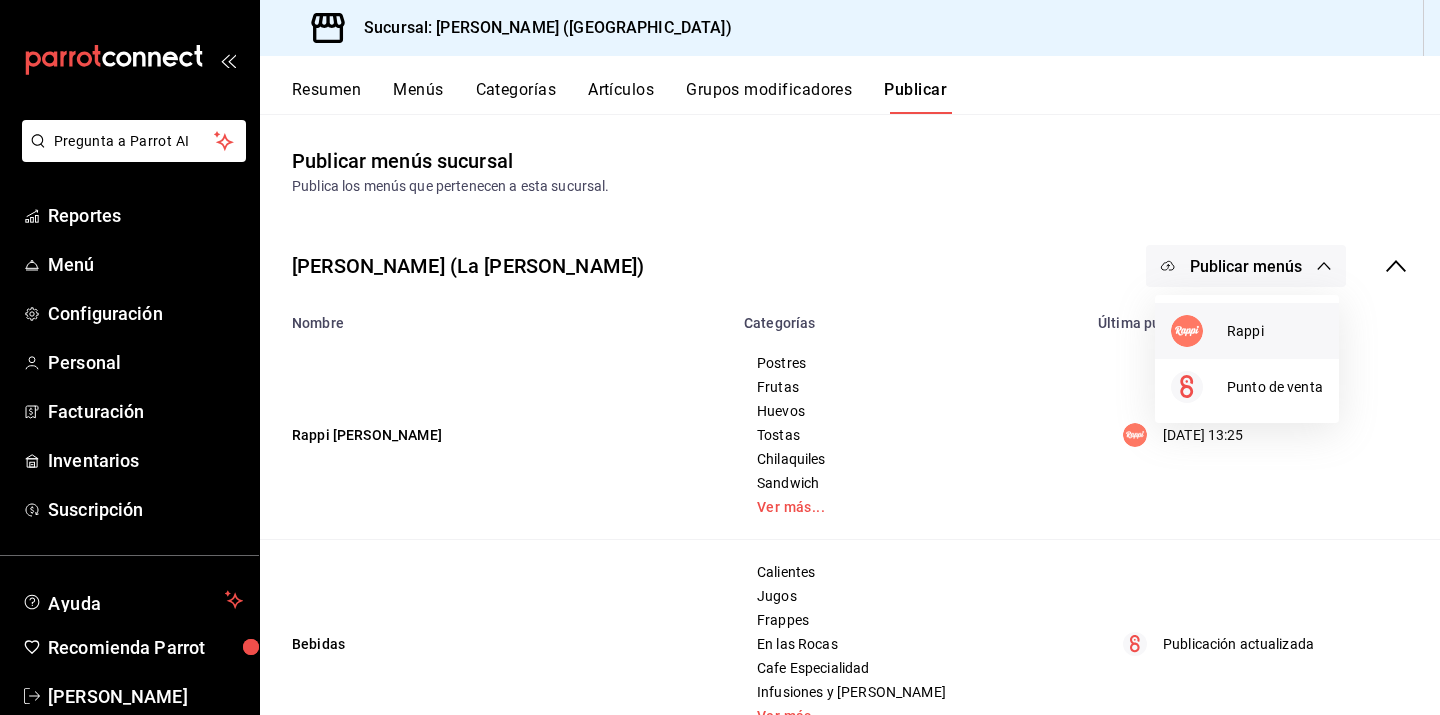 click at bounding box center (1199, 331) 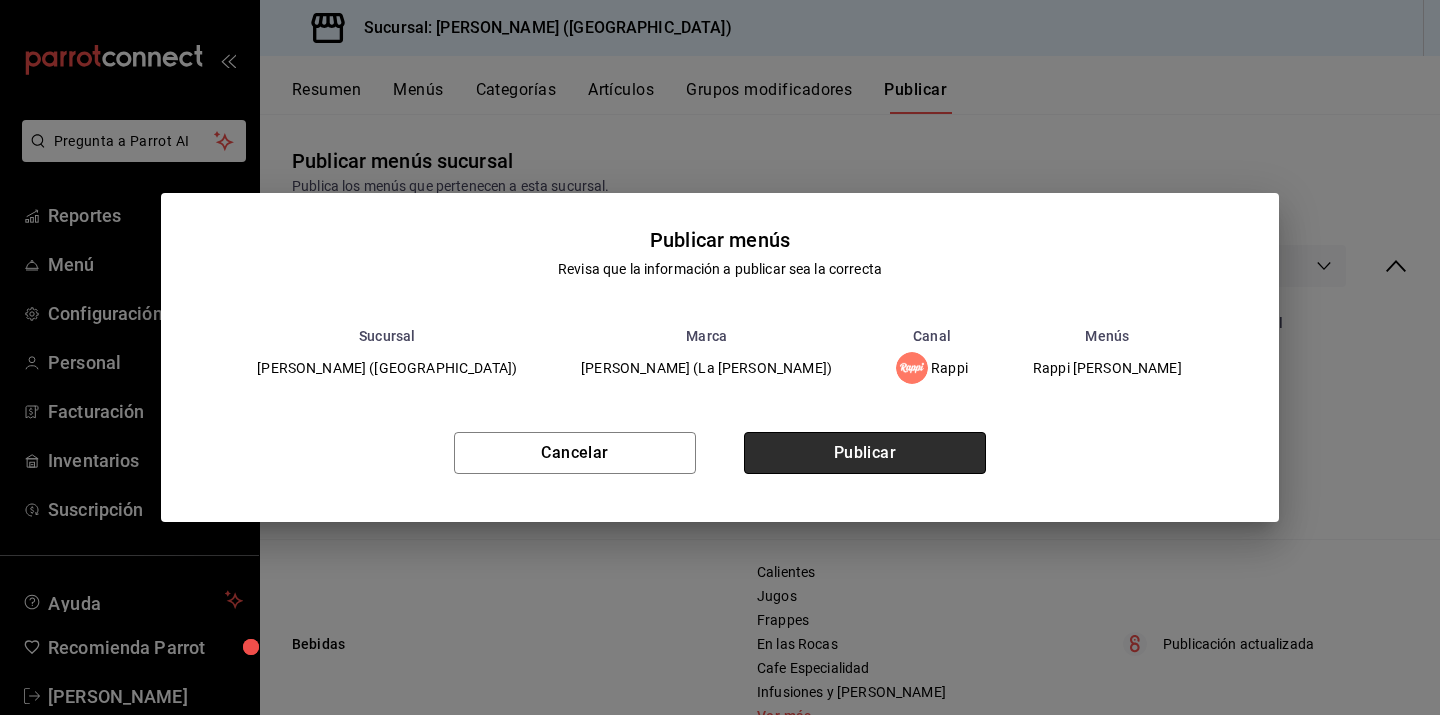 click on "Publicar" at bounding box center (865, 453) 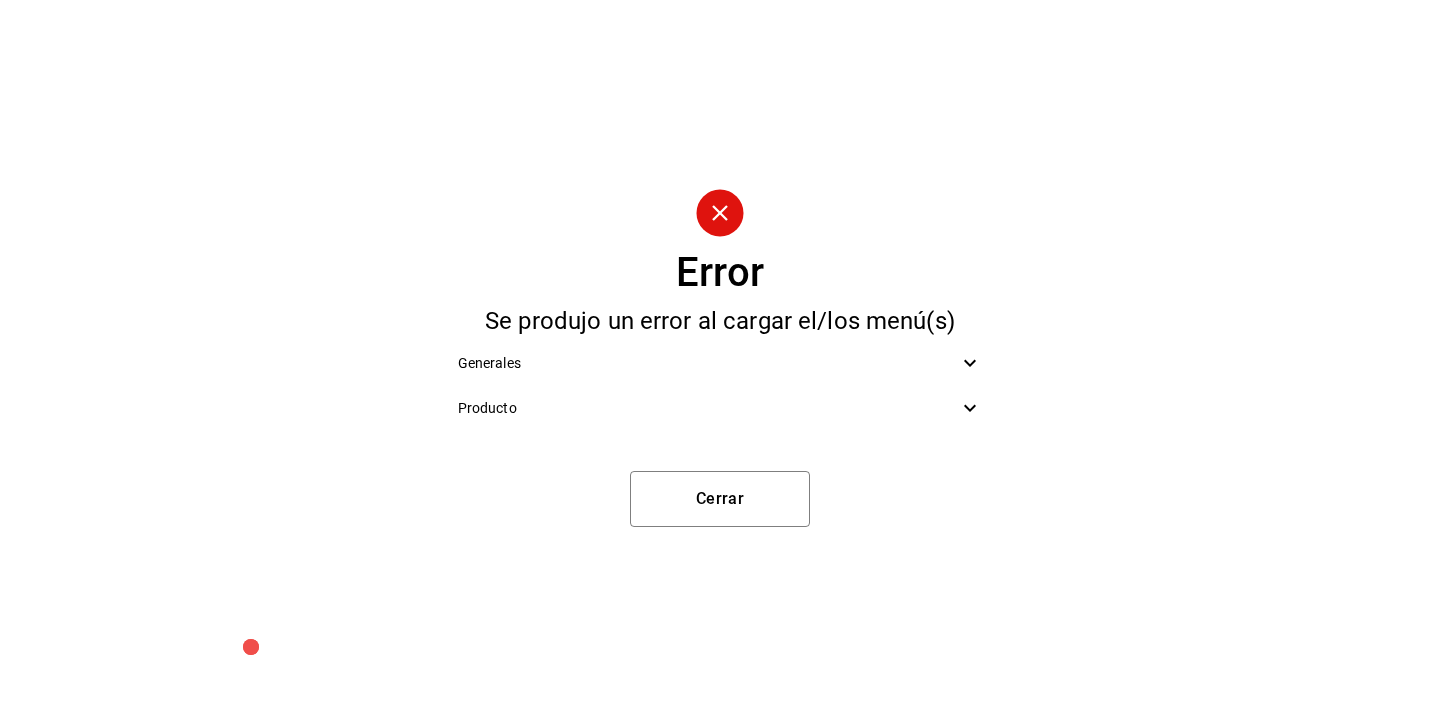 click 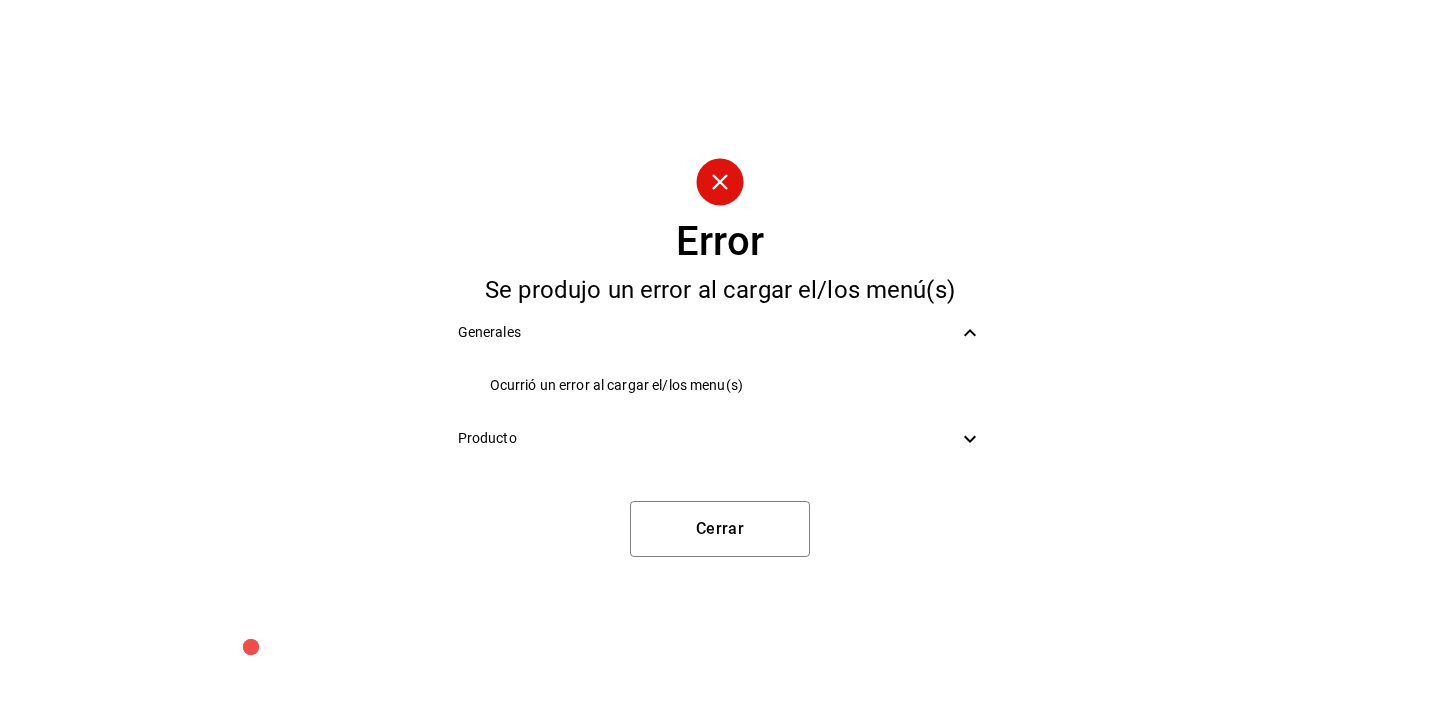 click on "Producto" at bounding box center (720, 438) 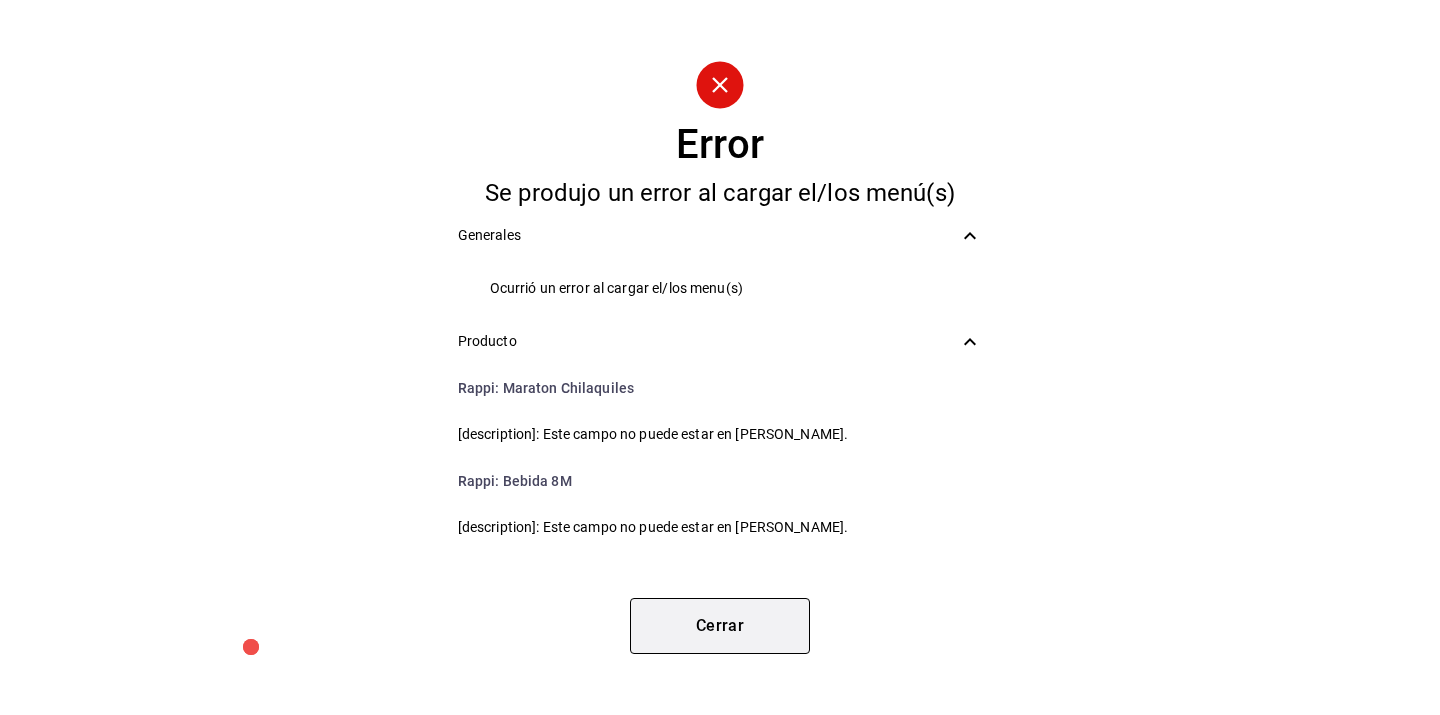click on "Cerrar" at bounding box center [720, 626] 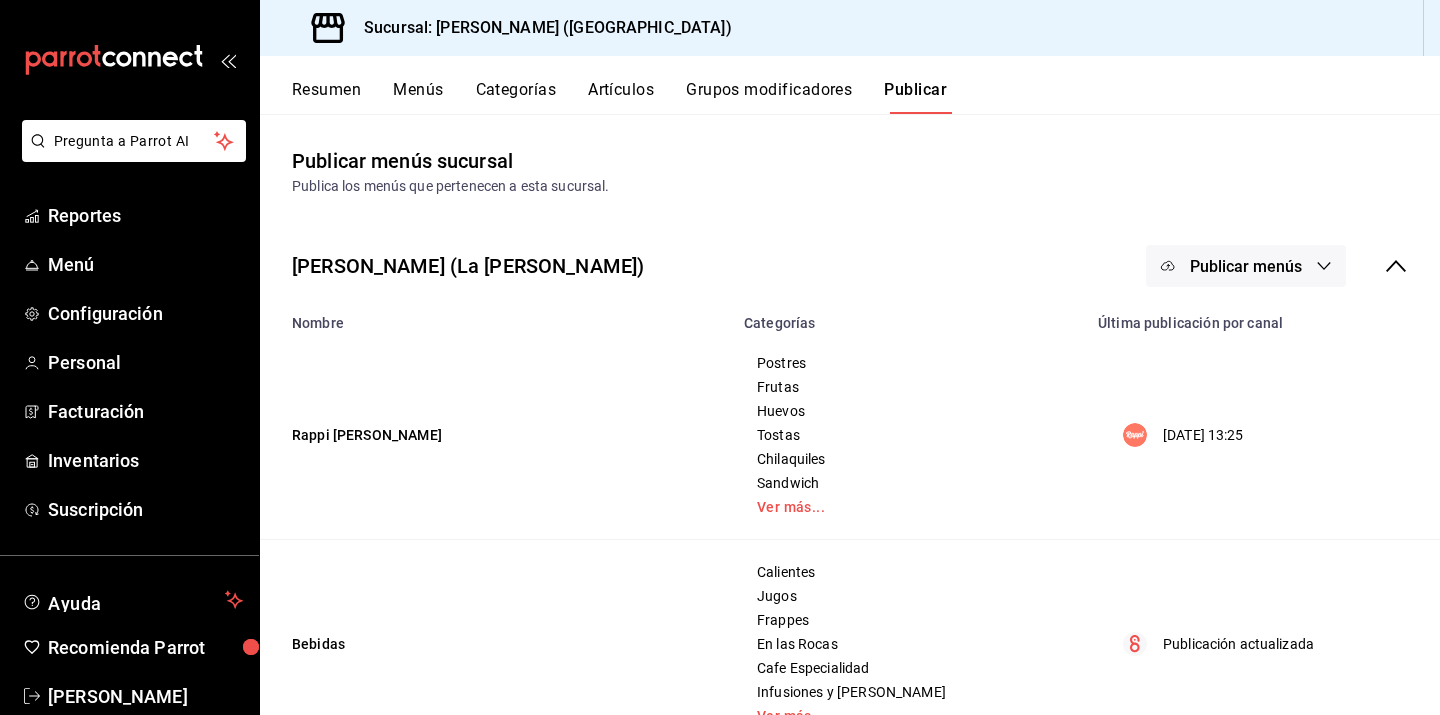 click on "Artículos" at bounding box center [621, 97] 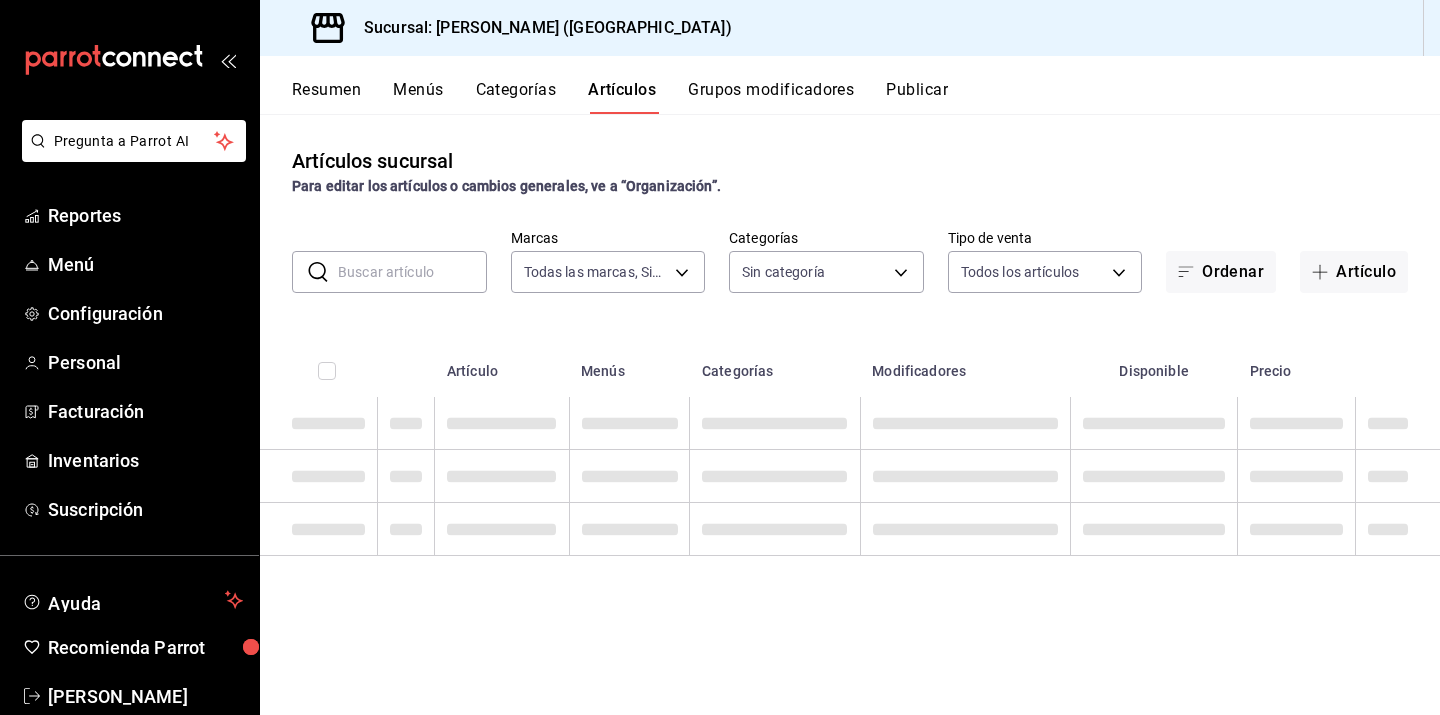 type on "c6389cee-ca6a-4138-9e01-8a110889ffb5" 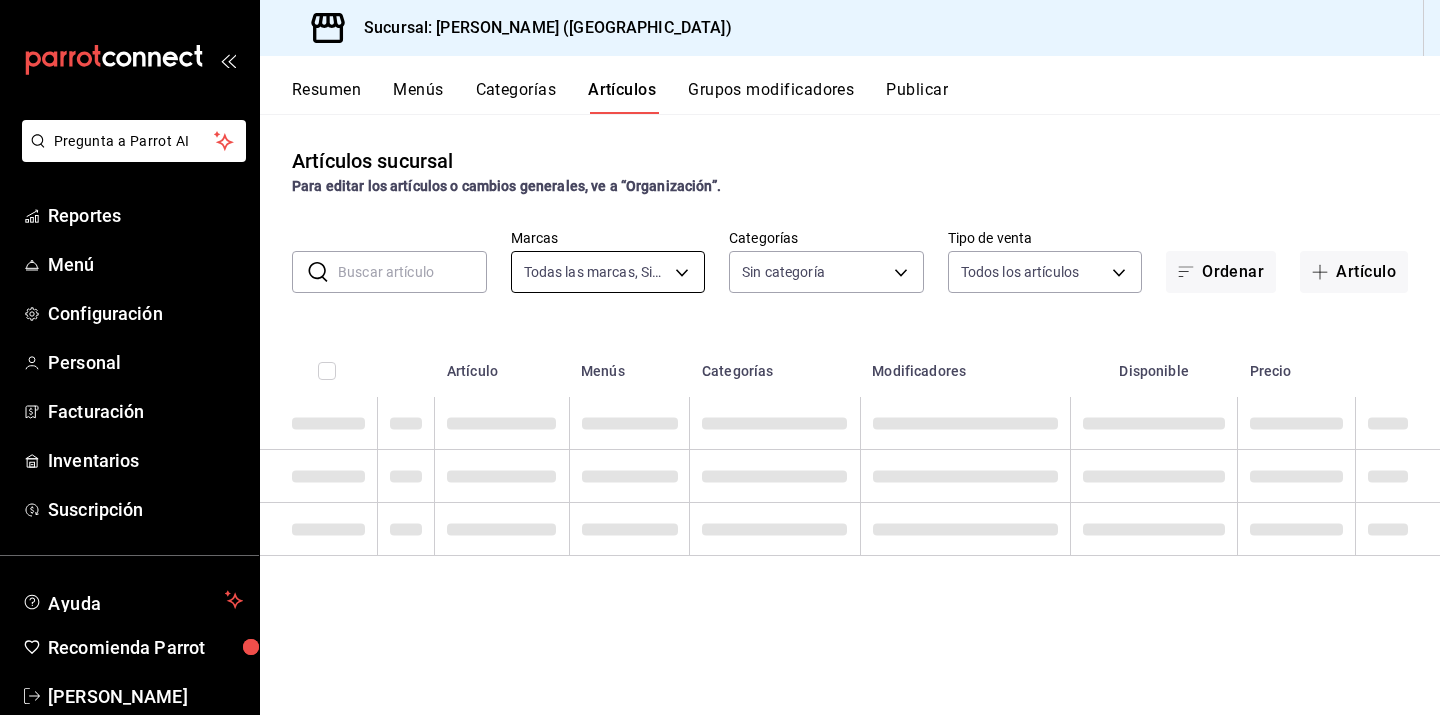 type on "33e724c7-1db9-481a-b00c-2bf778864d0a,f45163f4-ff31-492a-afd6-4520dbe13404,1a548caf-028a-423f-b8e2-9c57dbc42b4f,d45b80bb-4d88-4356-b2e5-13260bffea64,554068e9-7009-4dd6-8a3b-32a98d33b6d3,e3a0598f-bb81-4f43-9853-21766cdf4443,aa5adb86-de61-4df5-8dbb-7dd68d4a4d52,5035d84e-e9b3-41da-bfad-6a29b6a9951c,4f5c22c6-5c07-4b8b-8617-1c60ee1aeed5,08416b87-dd71-4df7-b0f3-97d79a524afe,5eaa596d-11bb-4ad3-ae49-28fd683153b8,40ac951e-dbcb-4f42-8e72-60ee5c2e62dd,b55542b8-2cdb-4ed9-bb67-58b10489c2ce,a275974b-af38-4beb-9b3f-7294f1bab290,c9fdc95f-1d3c-4ca1-92ad-273b4dfa82bc,5c072ef6-e7a3-496b-84d5-3711a6fca448,ee71486c-8366-4ca2-ba56-707a6808503d,6fac9b2b-6185-4bdb-bbc0-a602b9a86d9d,374d9c6d-248e-4c8e-9c8e-72f5328c5fa1,3150d8f8-20e6-4fbd-835e-f8b895670347,bd1226d0-beb3-401e-b49f-cb80c042c15d,2626cf95-9f46-4e71-bc14-96efebddc2a8" 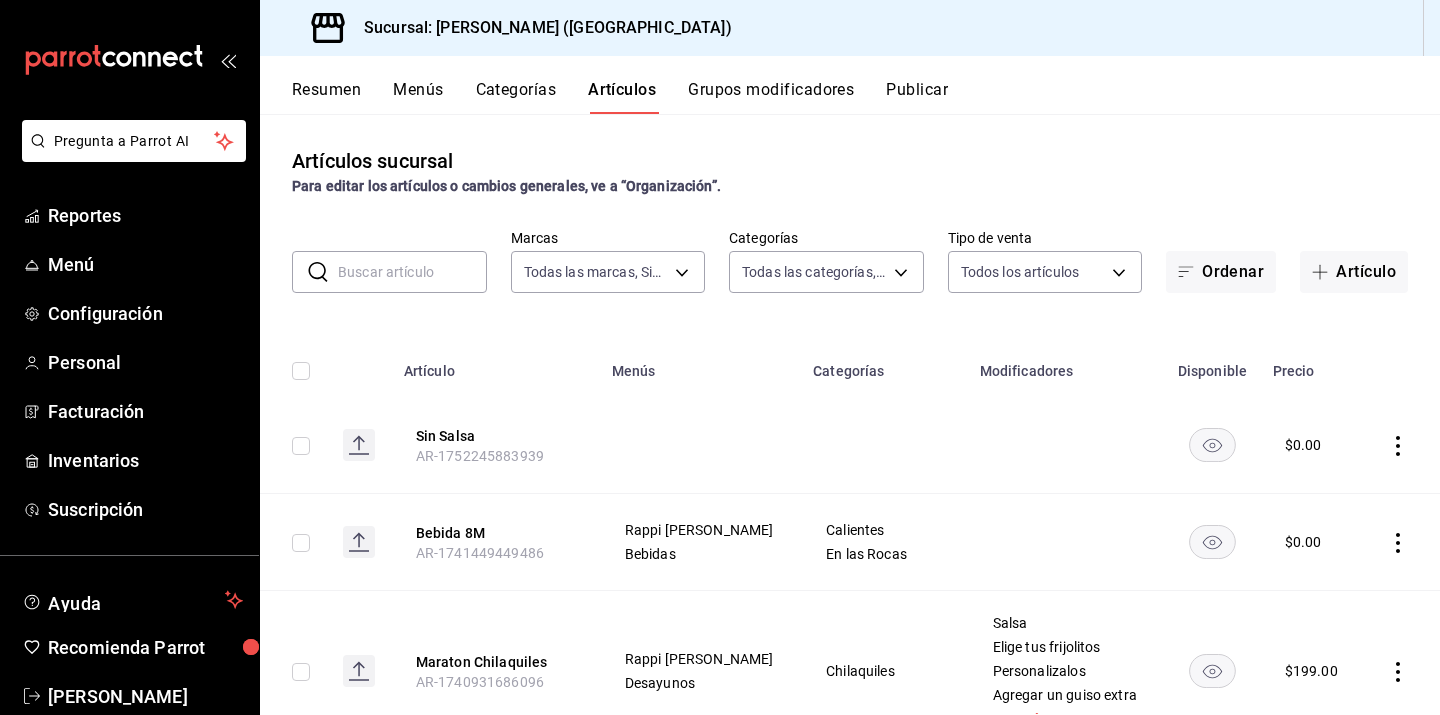 click at bounding box center [412, 272] 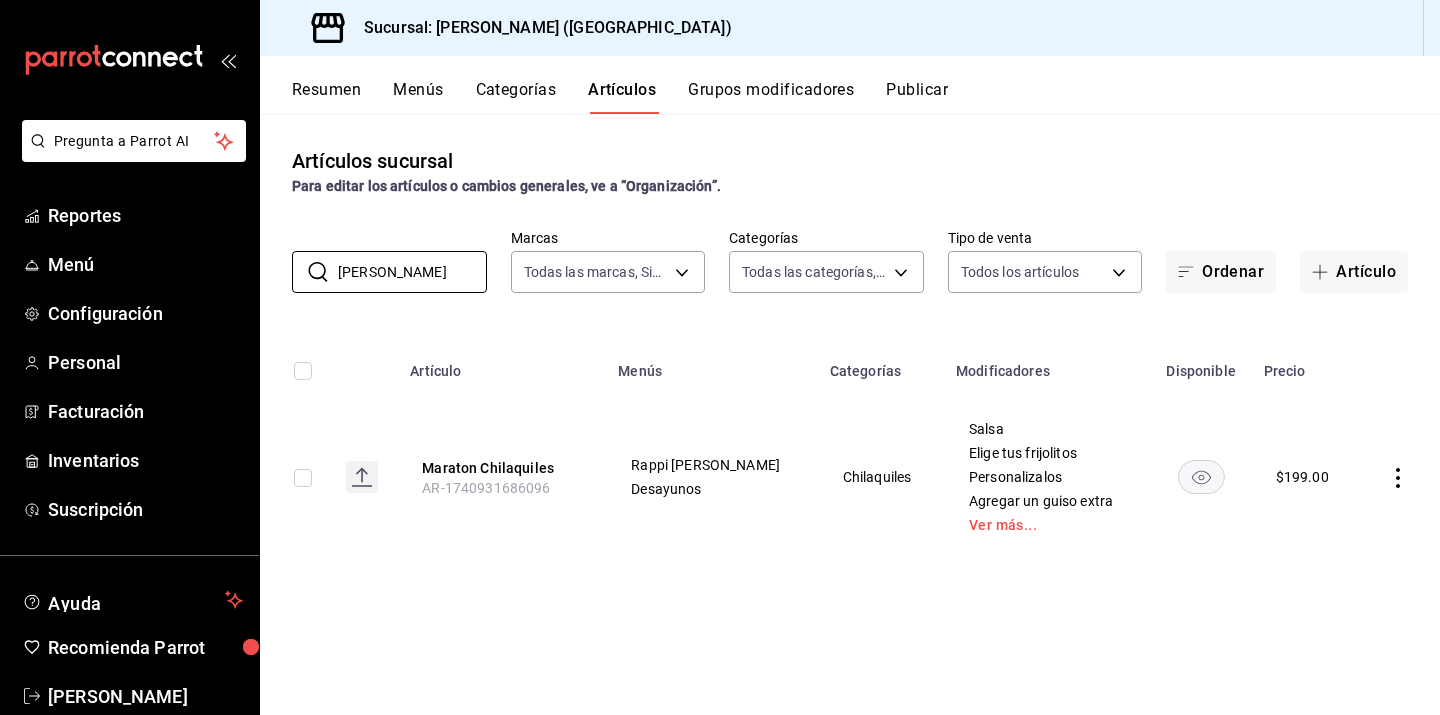 click 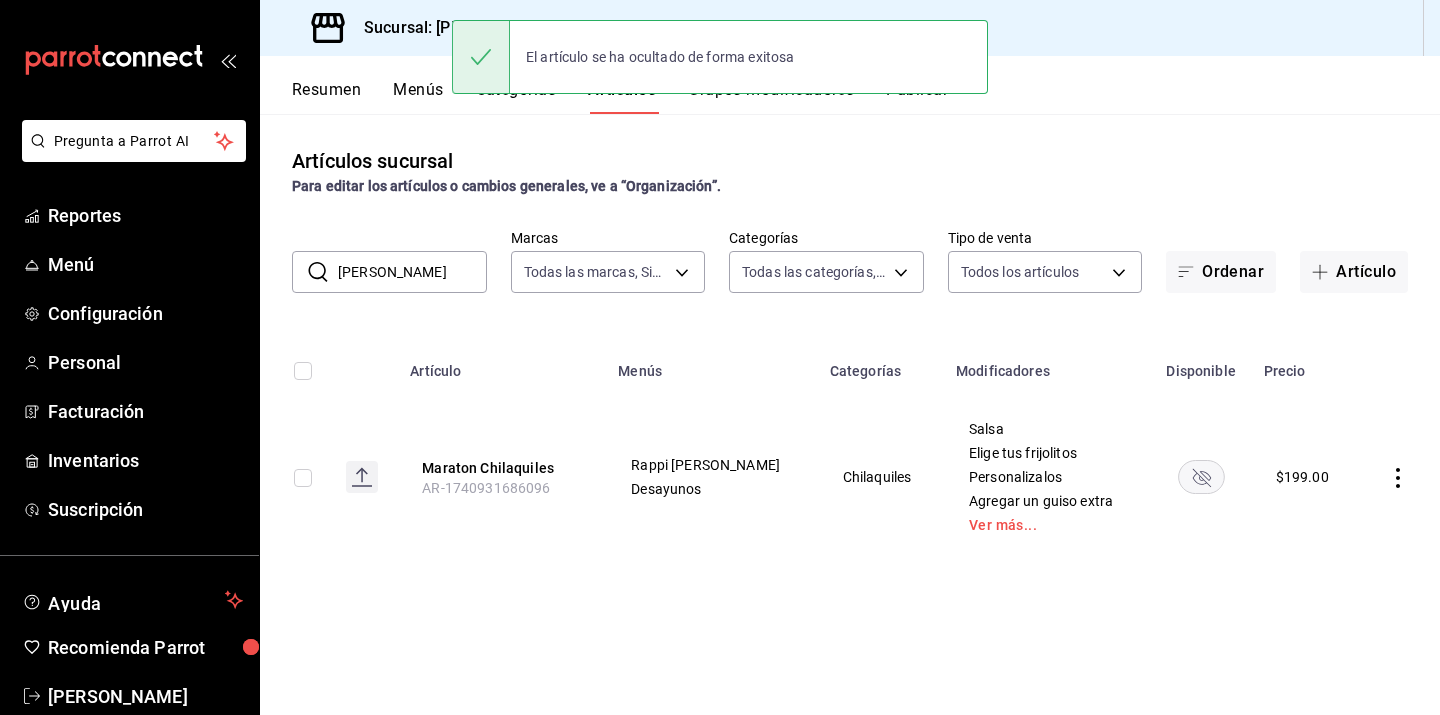 click on "[PERSON_NAME]" at bounding box center (412, 272) 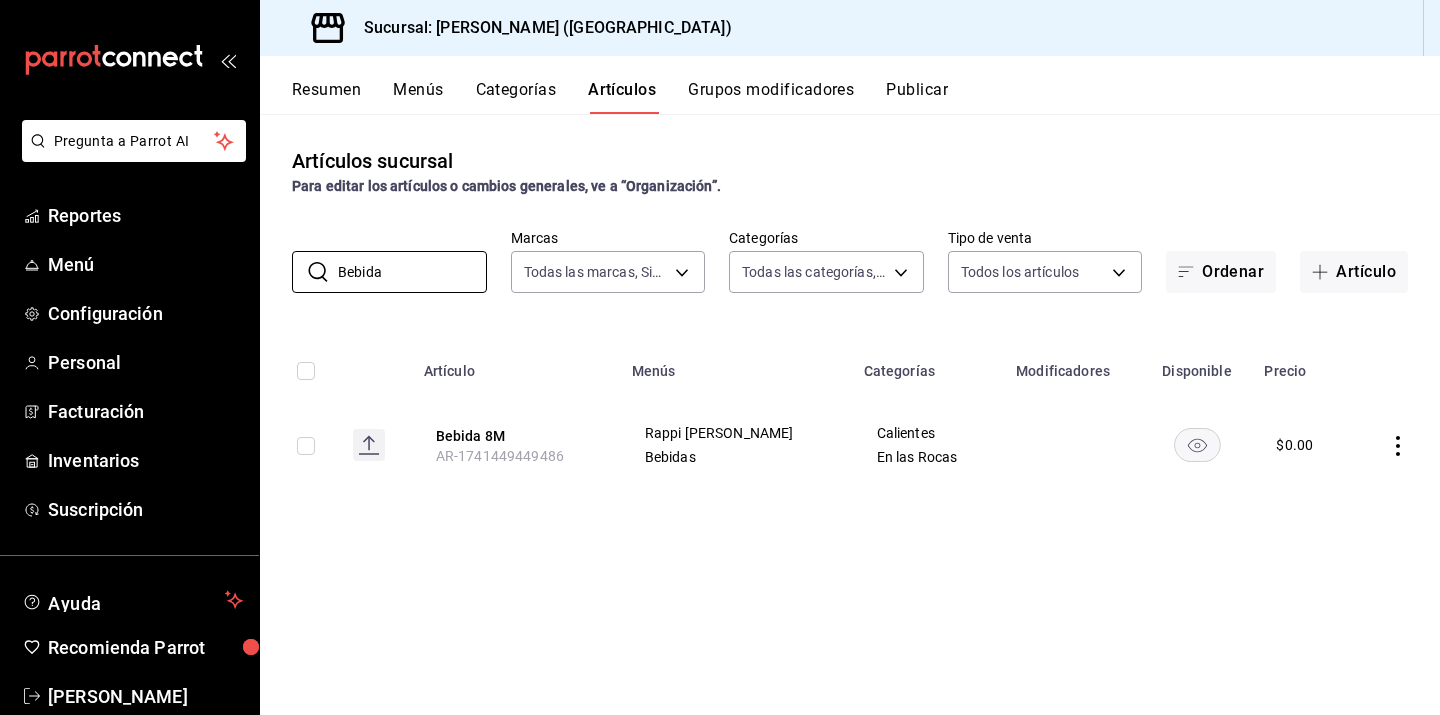 type on "Bebida" 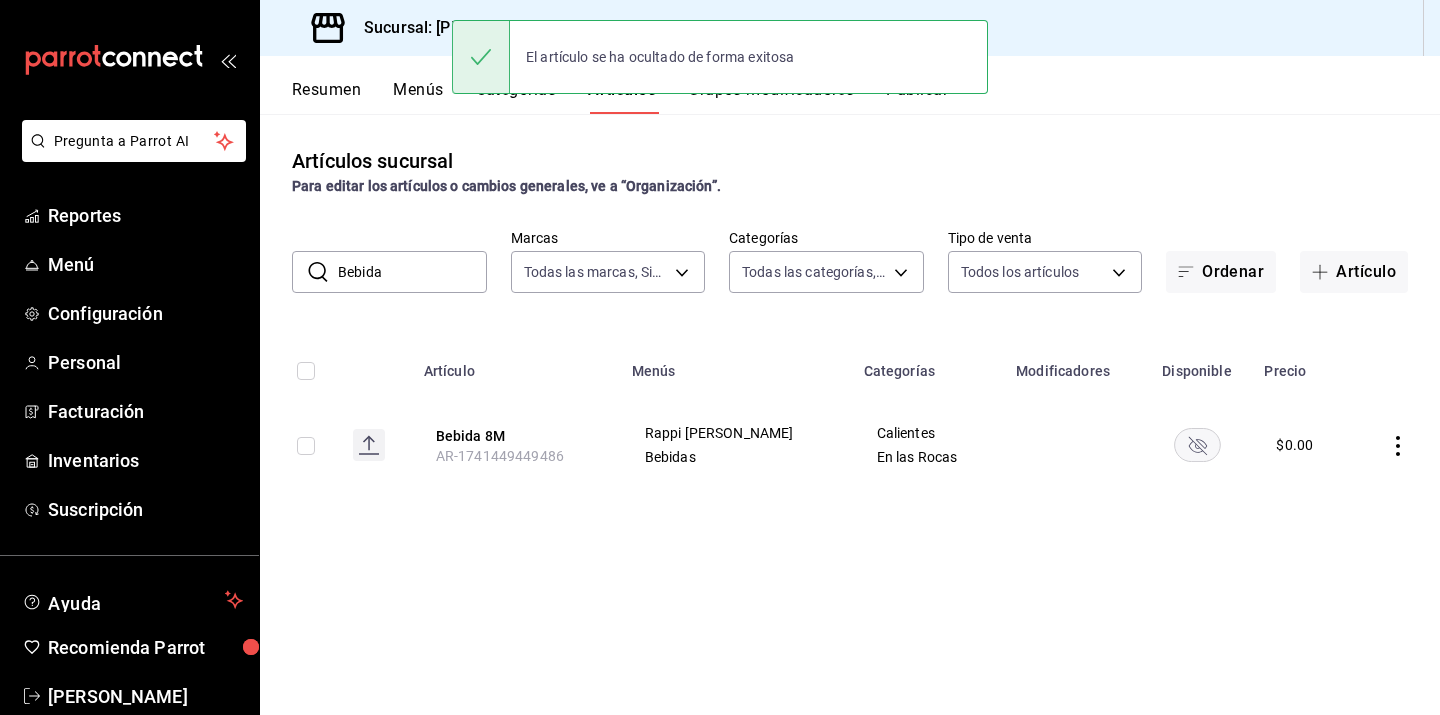 click on "Artículos sucursal Para editar los artículos o cambios generales, ve a “Organización”." at bounding box center (850, 171) 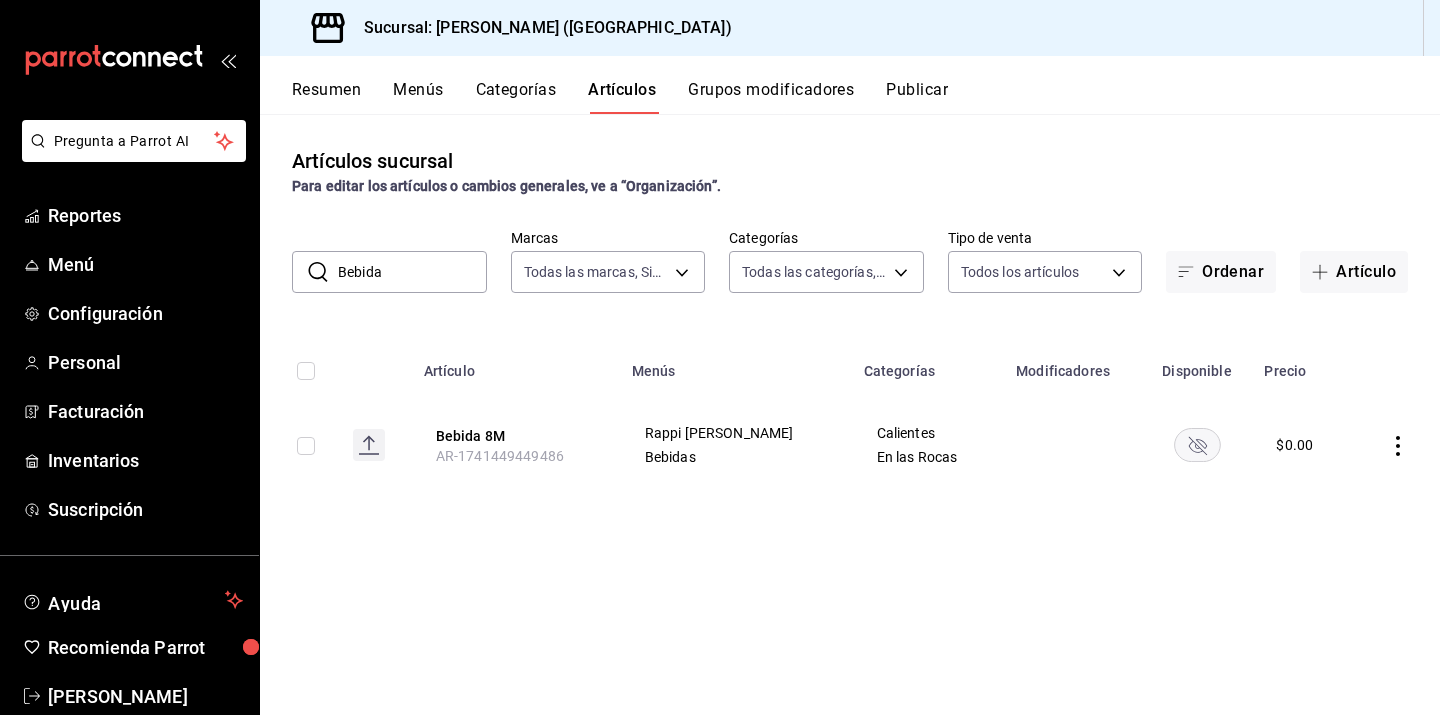 click on "Resumen" at bounding box center [326, 97] 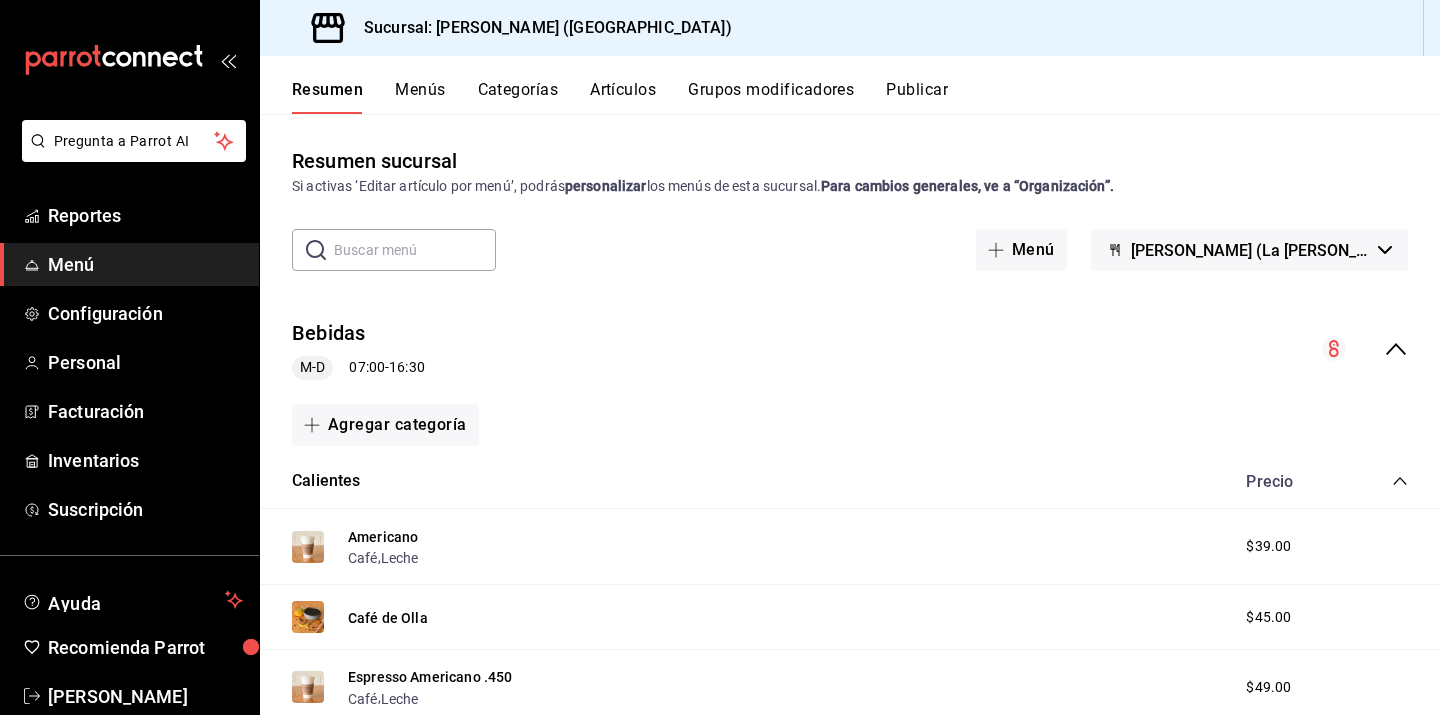 click on "Menús" at bounding box center (420, 97) 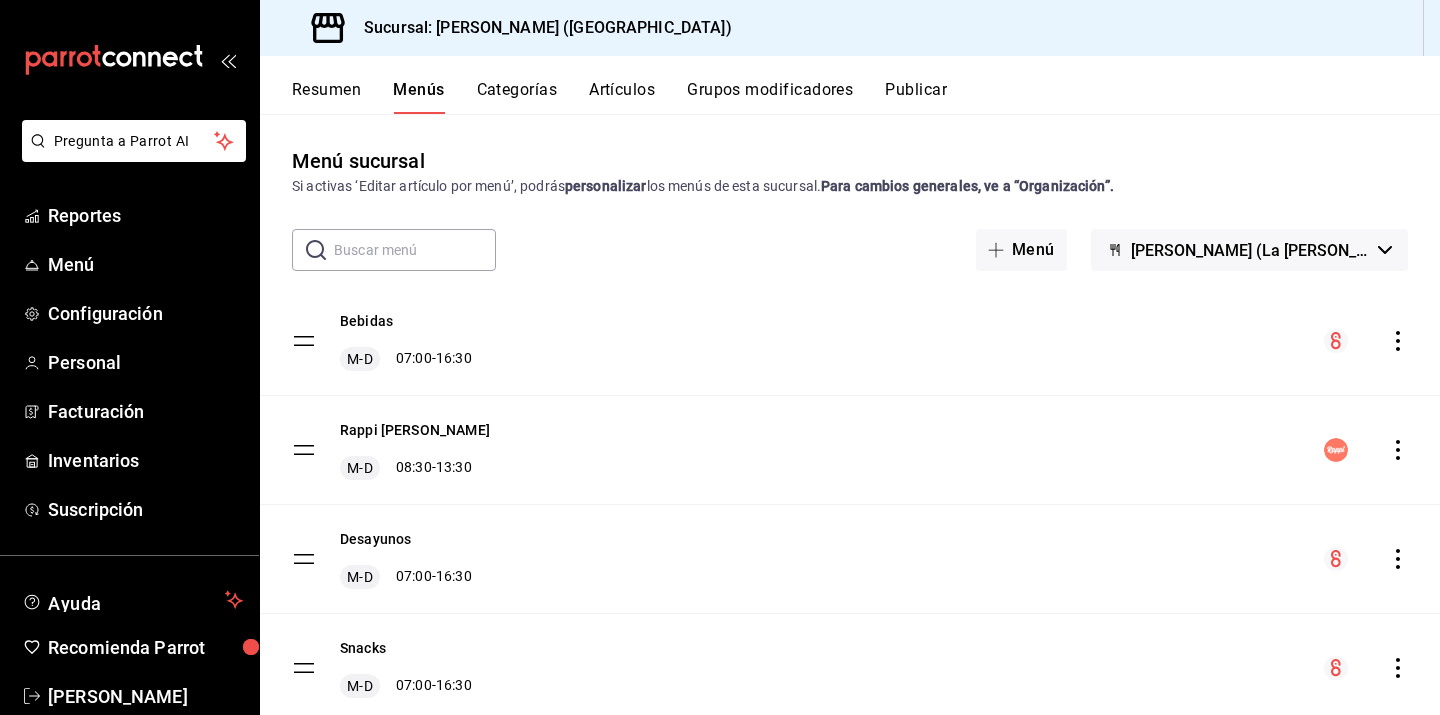 click on "Publicar" at bounding box center [916, 97] 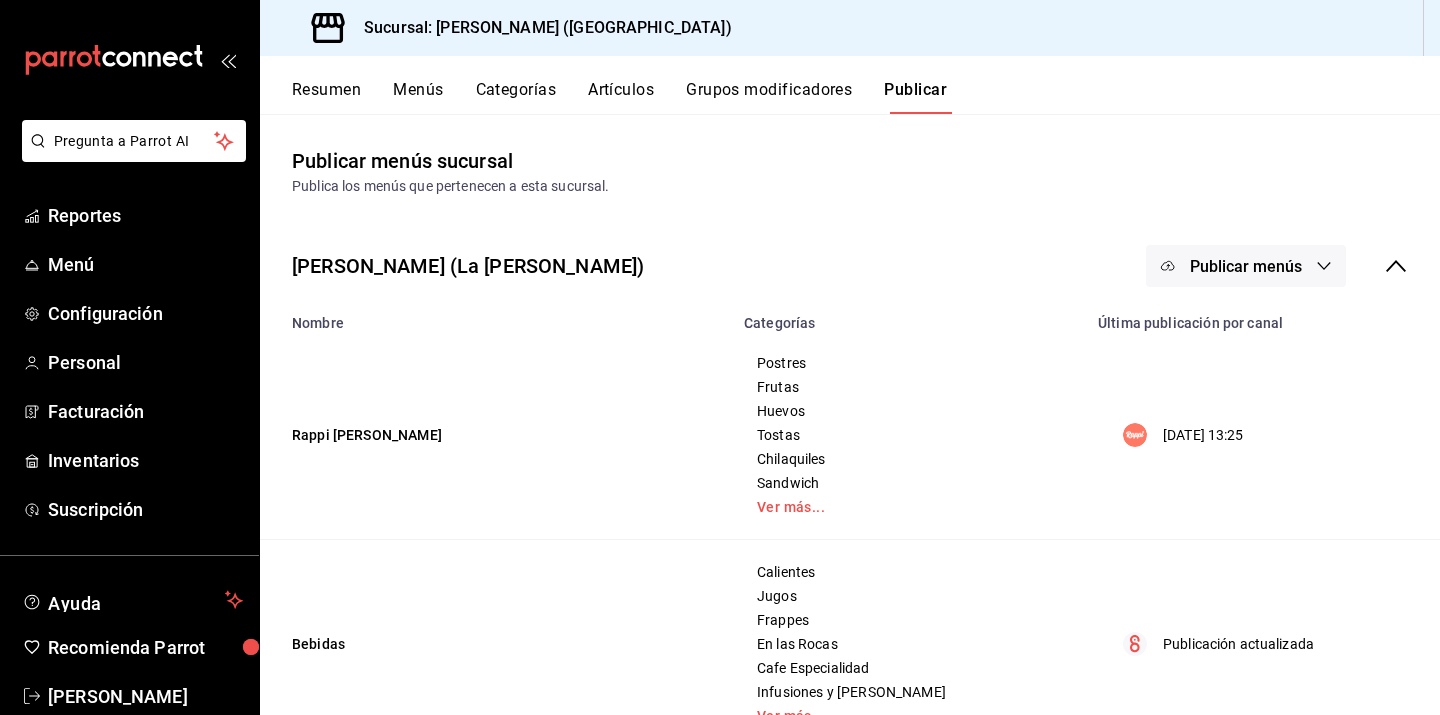 click 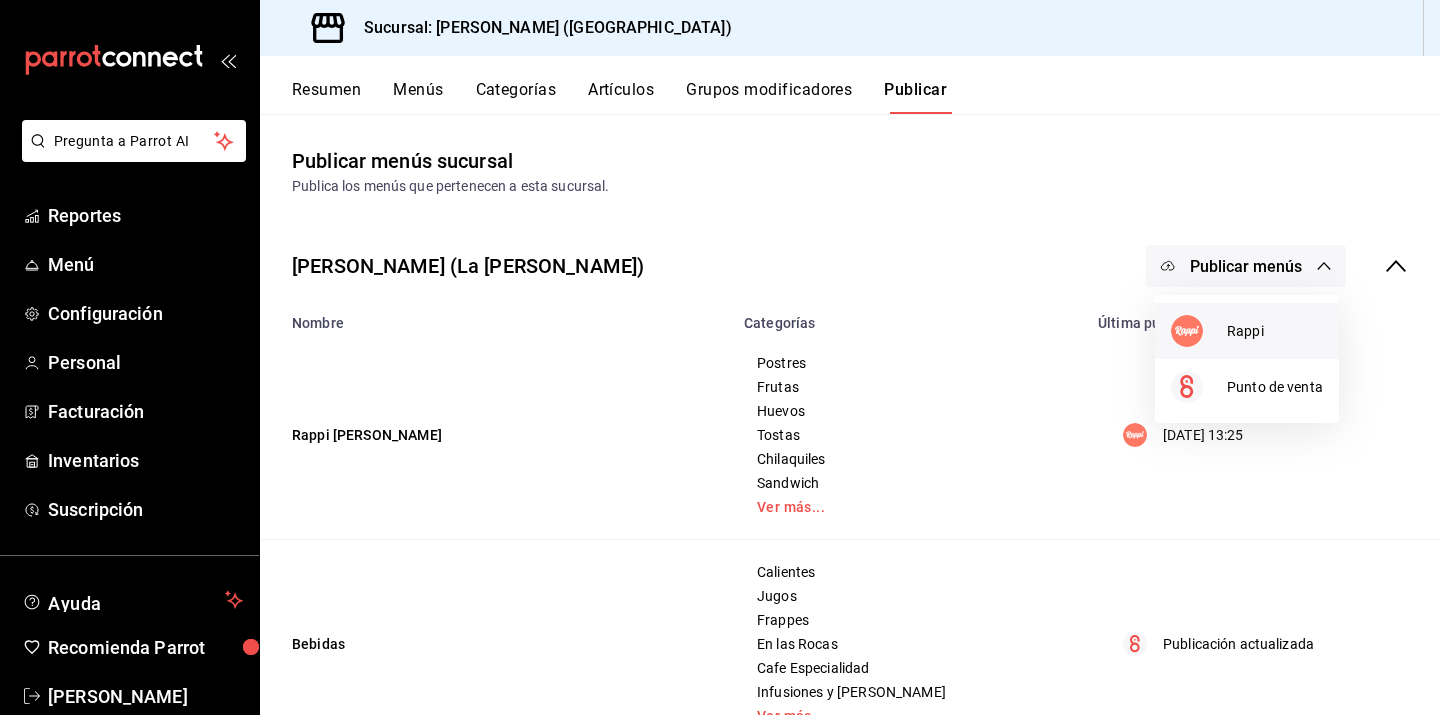 click on "Rappi" at bounding box center [1275, 331] 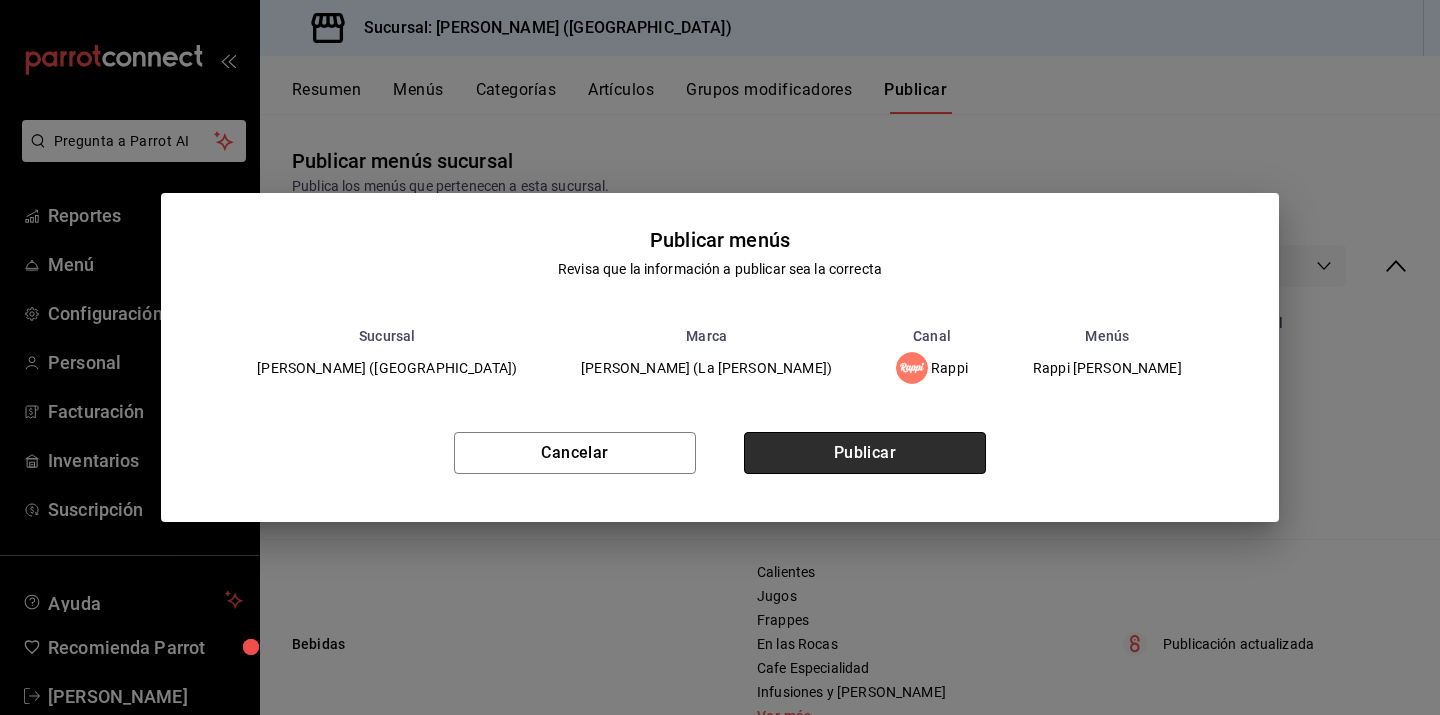 click on "Publicar" at bounding box center (865, 453) 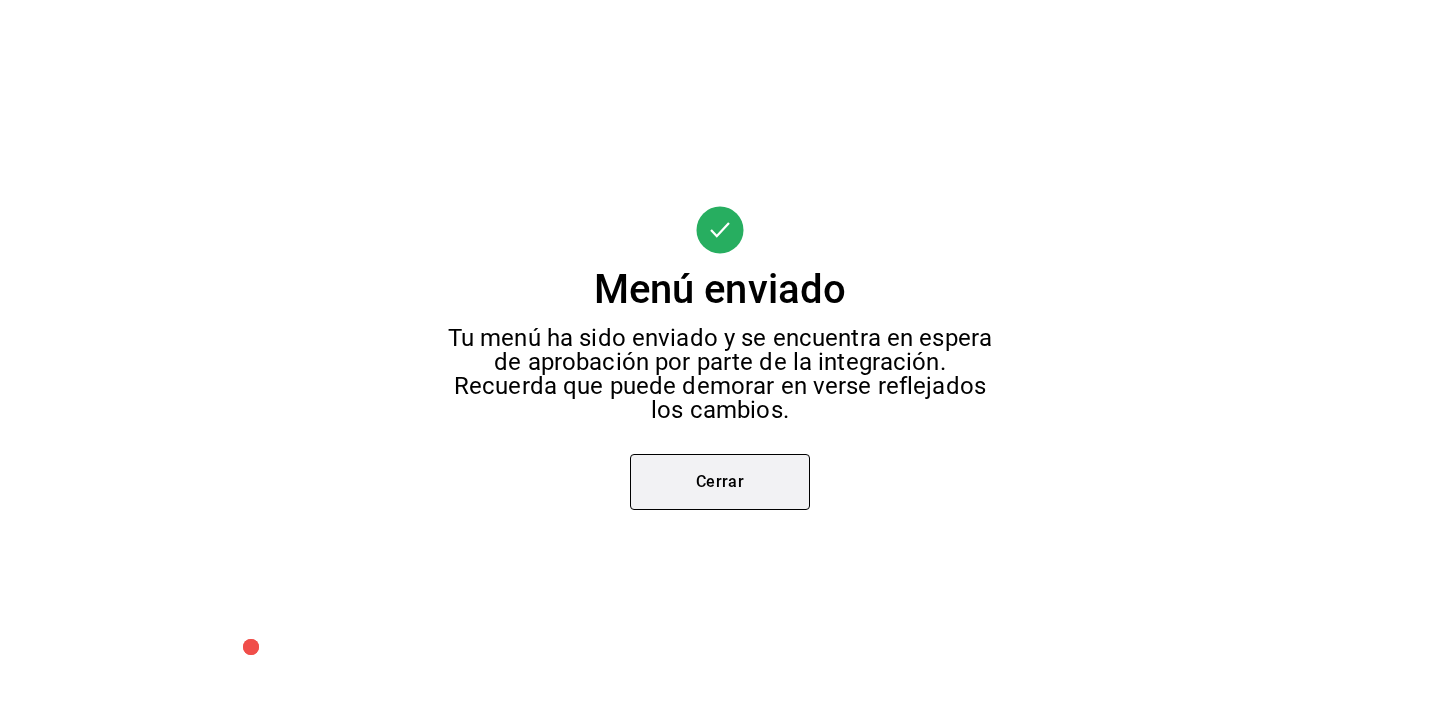 click on "Cerrar" at bounding box center [720, 482] 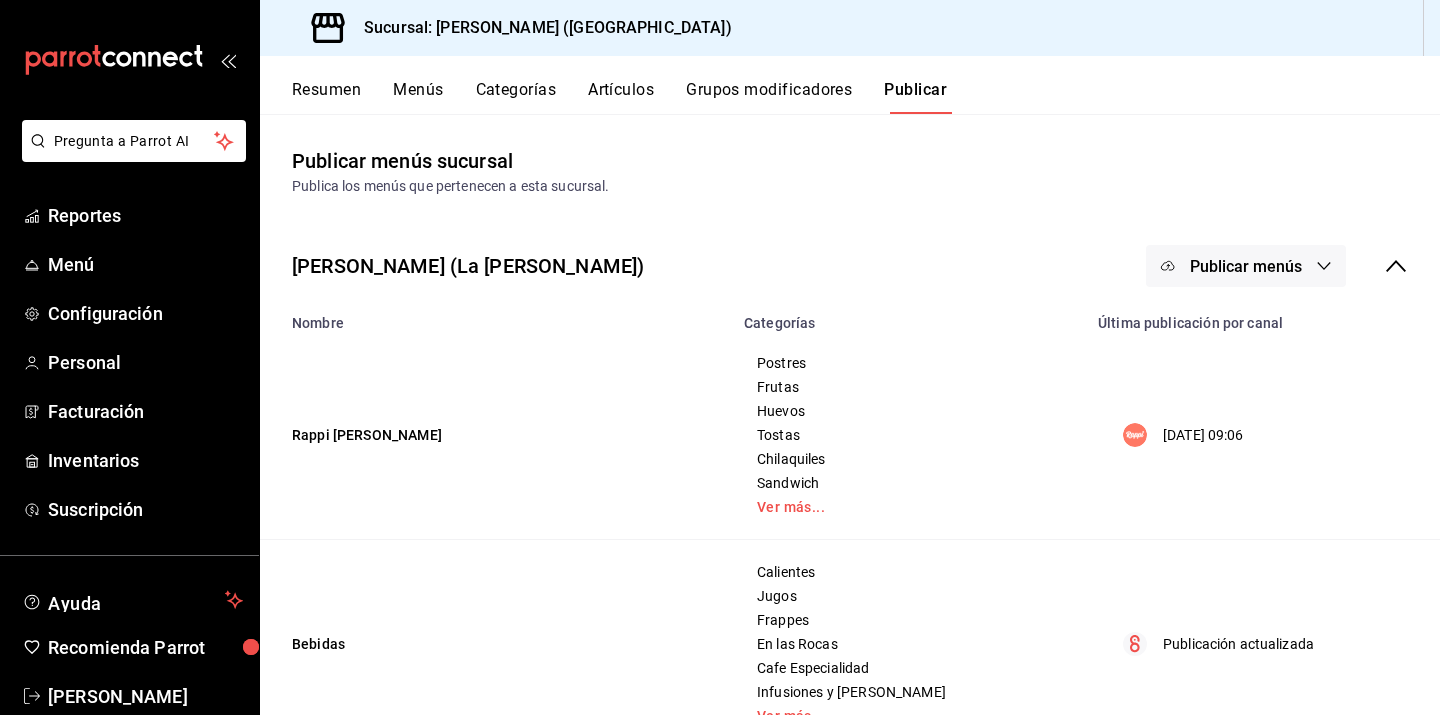 click on "Sucursal: [PERSON_NAME] ([GEOGRAPHIC_DATA])" at bounding box center (850, 28) 